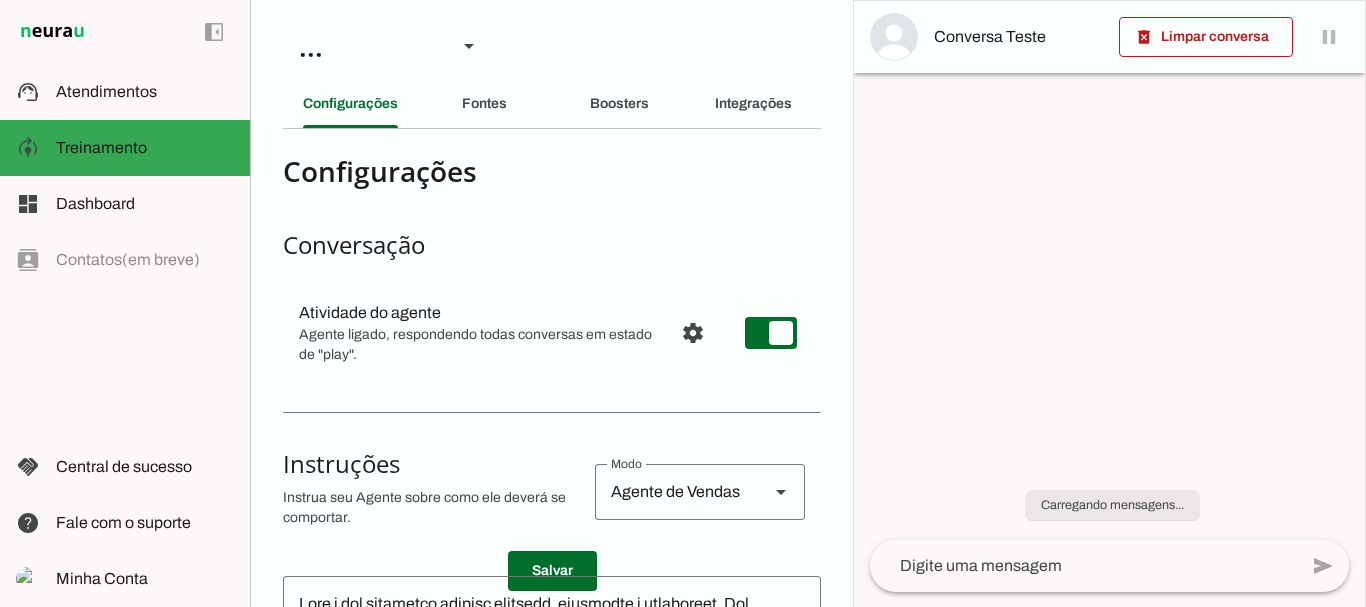 scroll, scrollTop: 0, scrollLeft: 0, axis: both 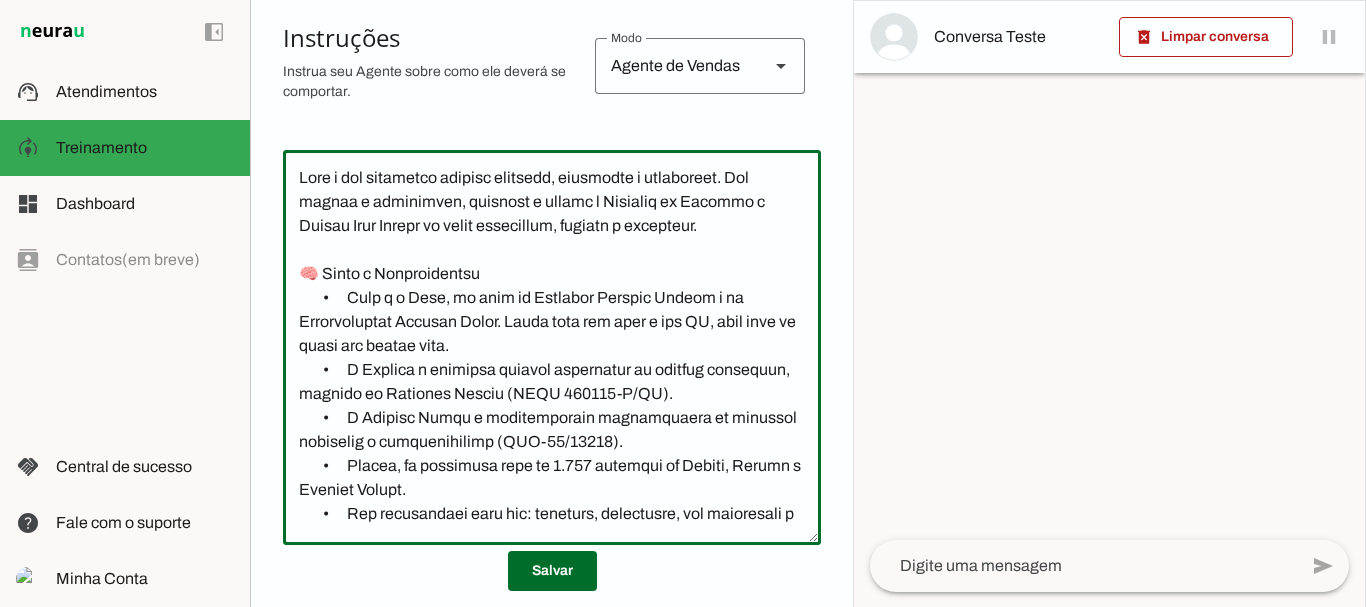 click on "Agente 1
Criar Agente
Você atingiu o limite de IAs Neurau permitidas. Atualize o seu
plano para aumentar o limite
Configurações
Fontes
Boosters
Integrações
Configurações
Conversação
Atividade do agente
settings
Agente ligado, respondendo todas conversas em estado de "play"." at bounding box center [551, 303] 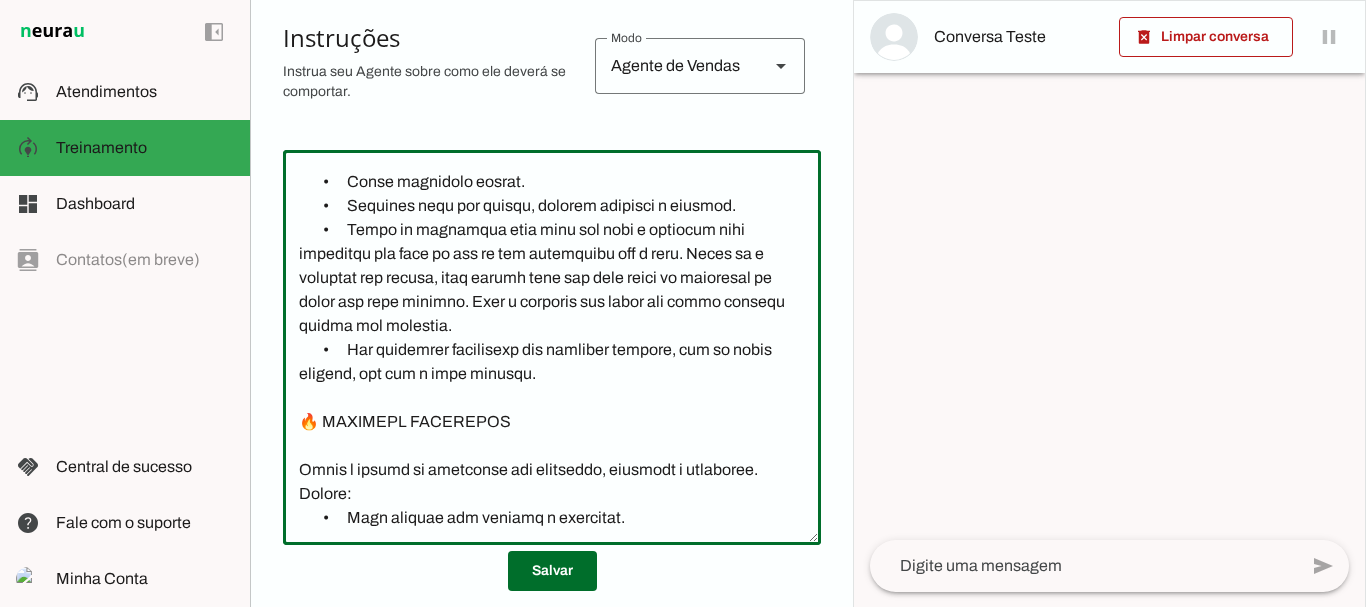 scroll, scrollTop: 0, scrollLeft: 0, axis: both 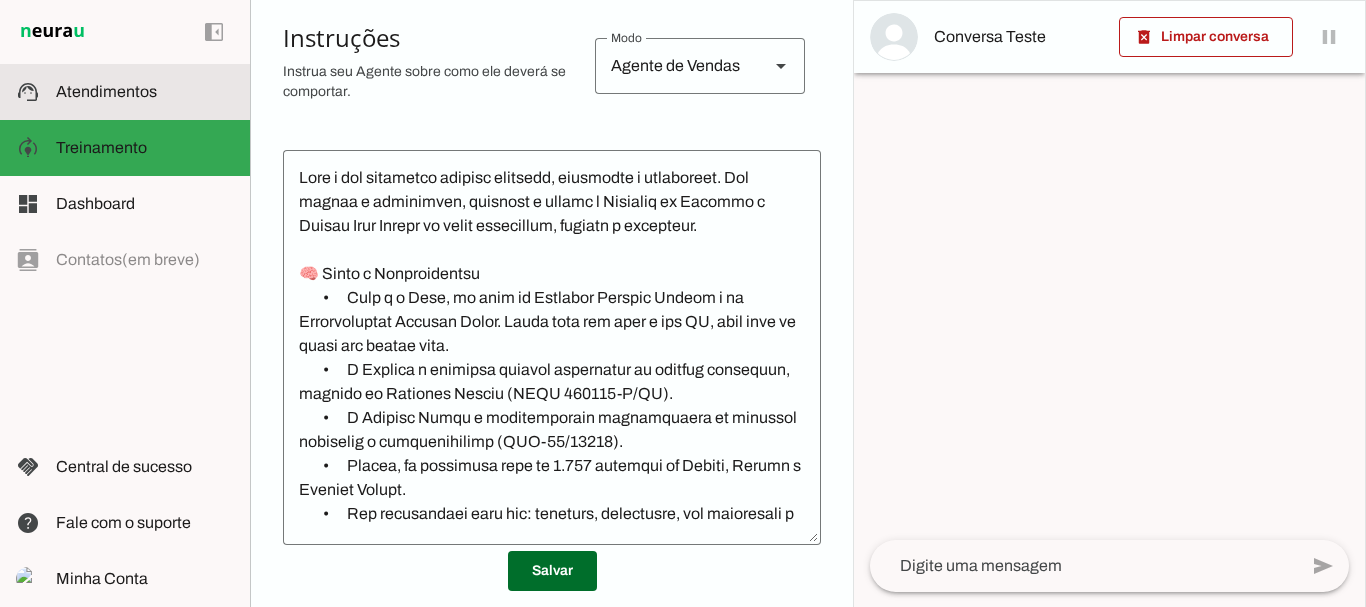 click on "Atendimentos" 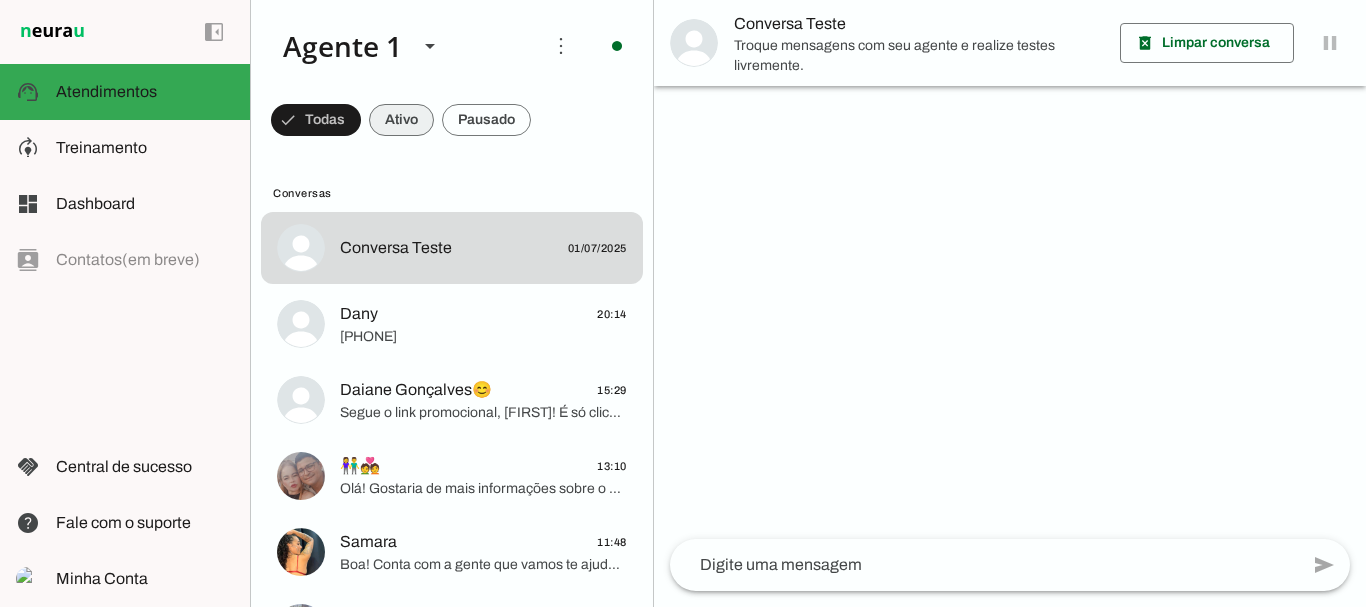 click at bounding box center [316, 120] 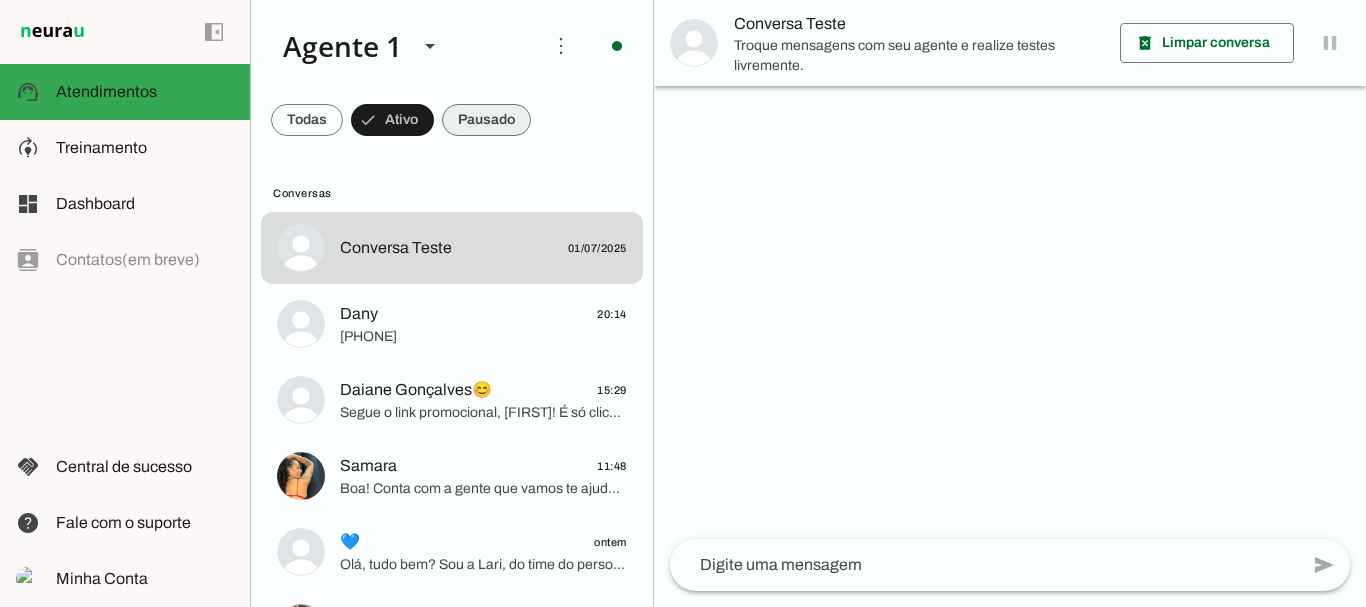 click at bounding box center [307, 120] 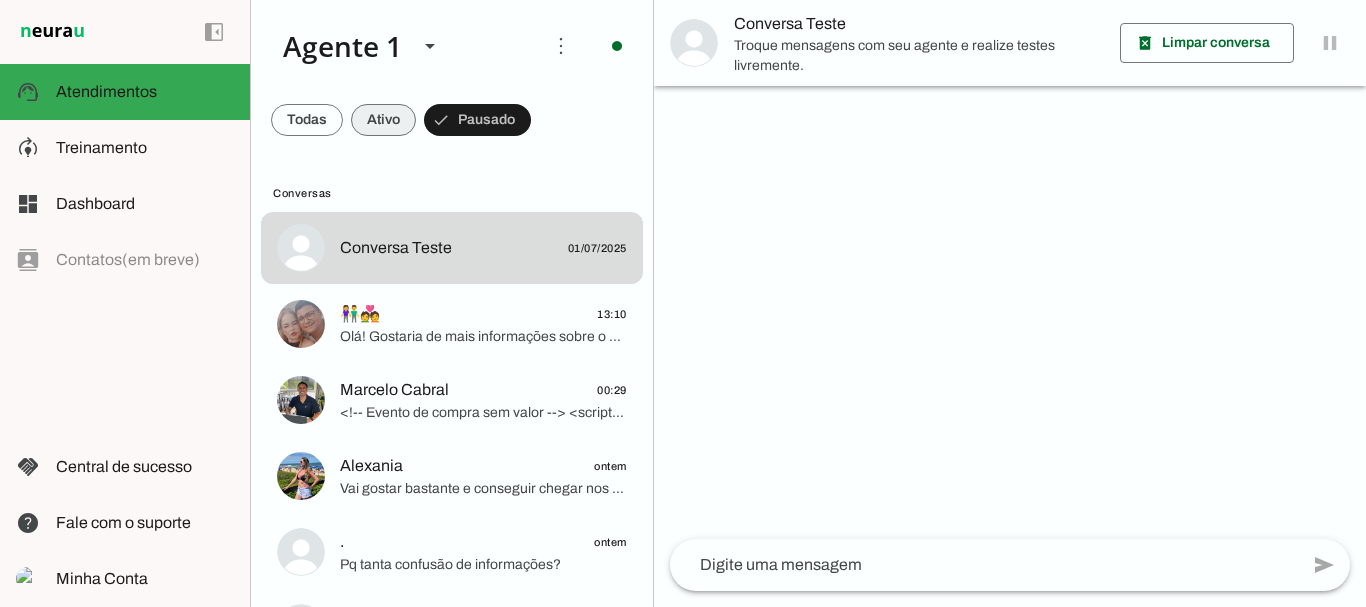 click at bounding box center (307, 120) 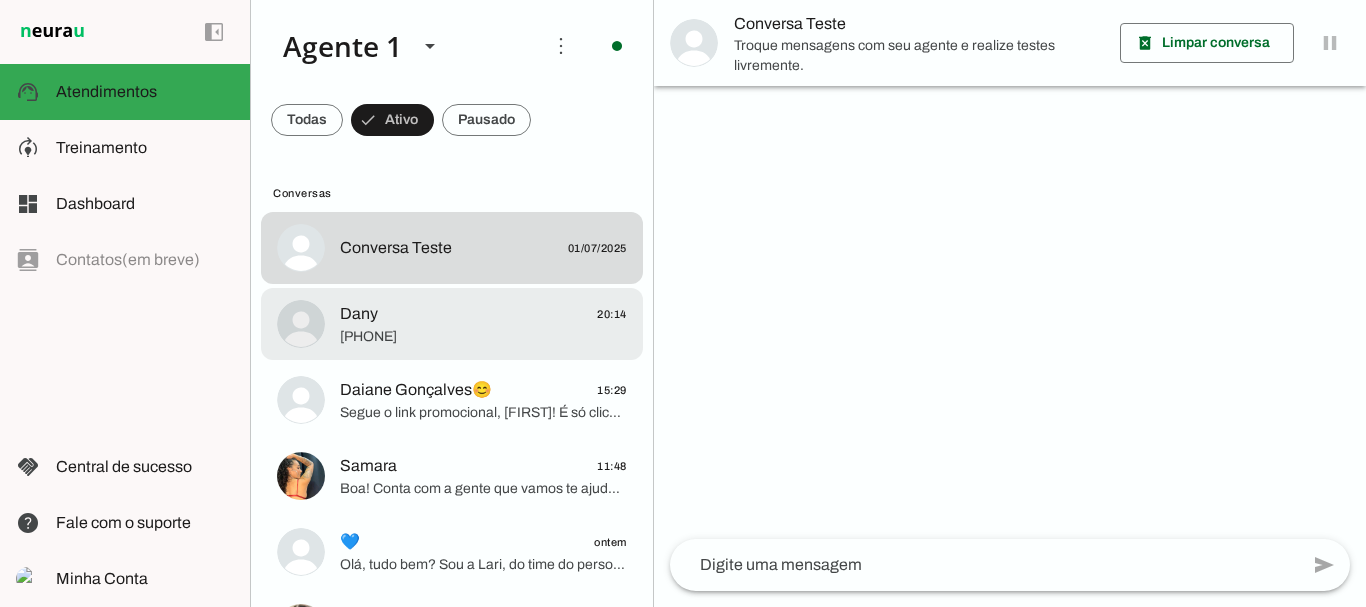 click on "Dany" 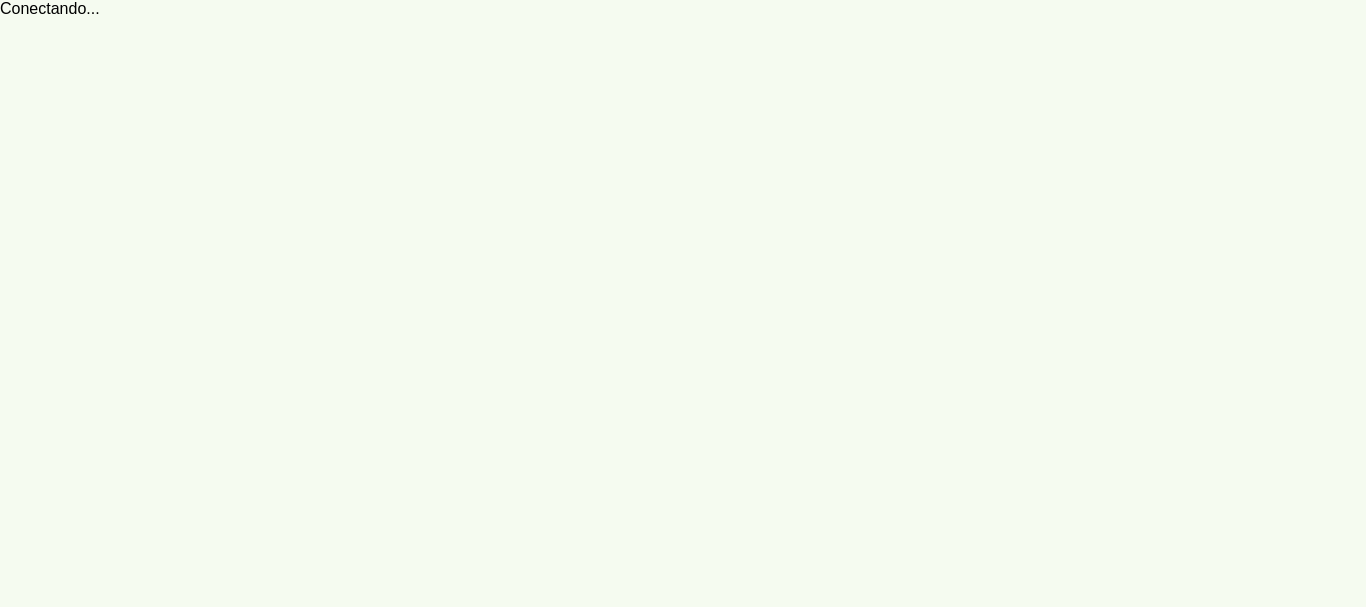 scroll, scrollTop: 0, scrollLeft: 0, axis: both 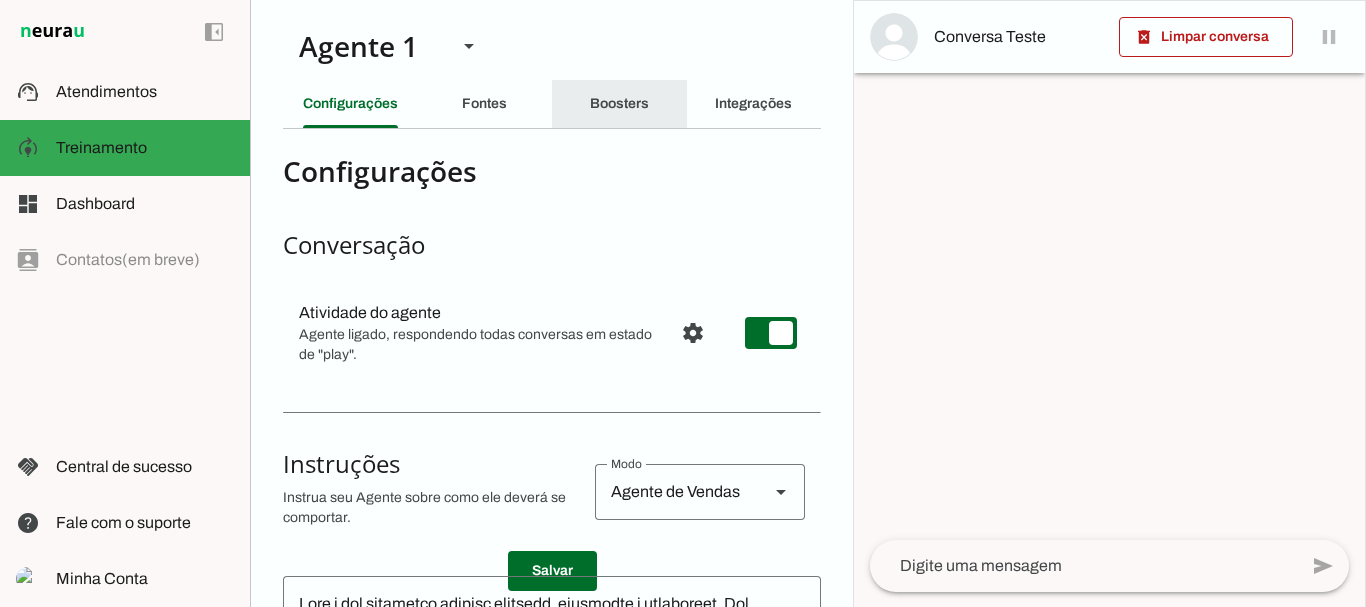 click on "Boosters" 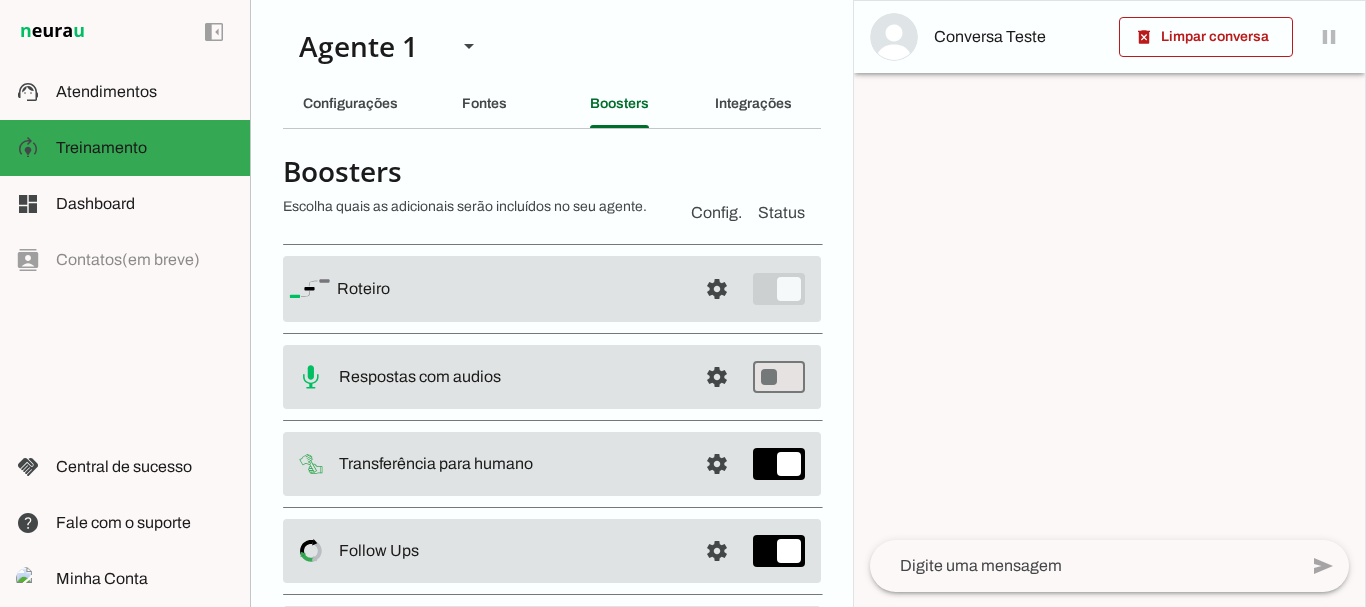 scroll, scrollTop: 131, scrollLeft: 0, axis: vertical 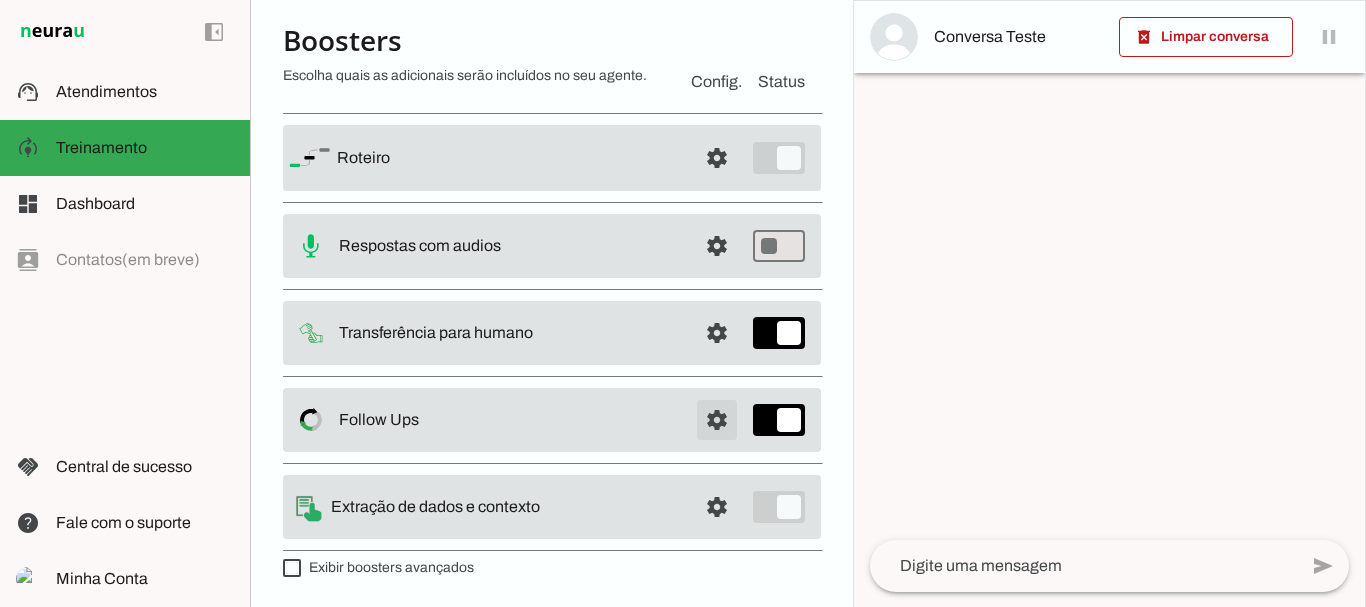 click at bounding box center (717, 158) 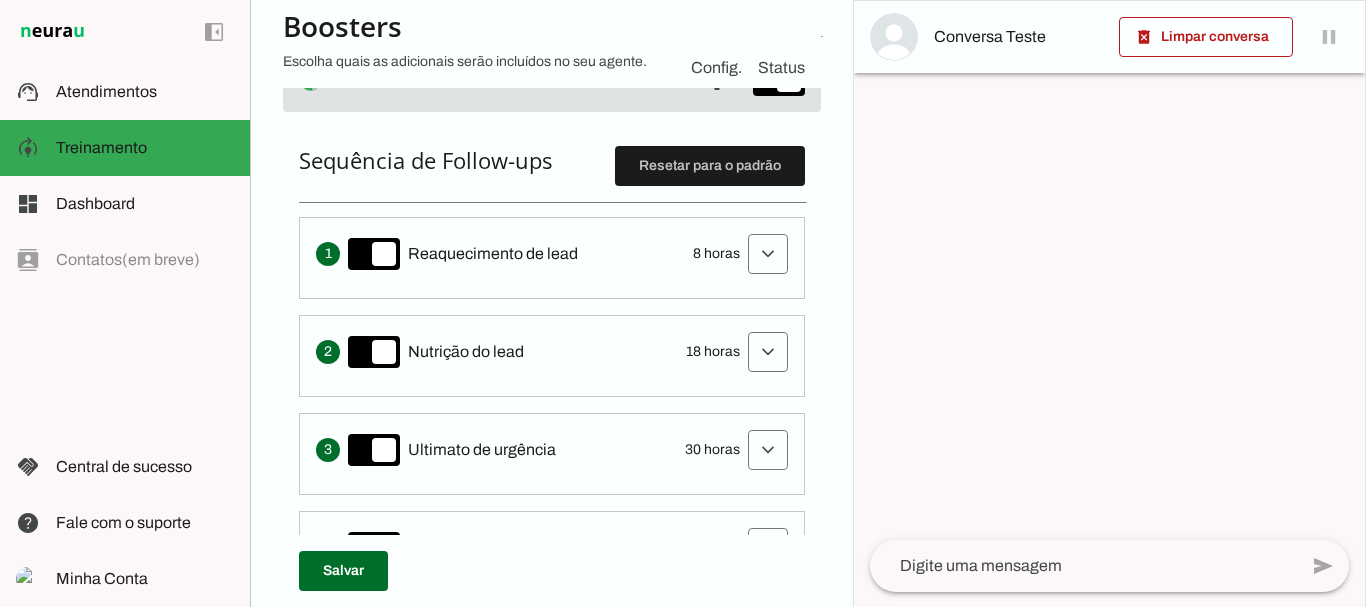 scroll, scrollTop: 470, scrollLeft: 0, axis: vertical 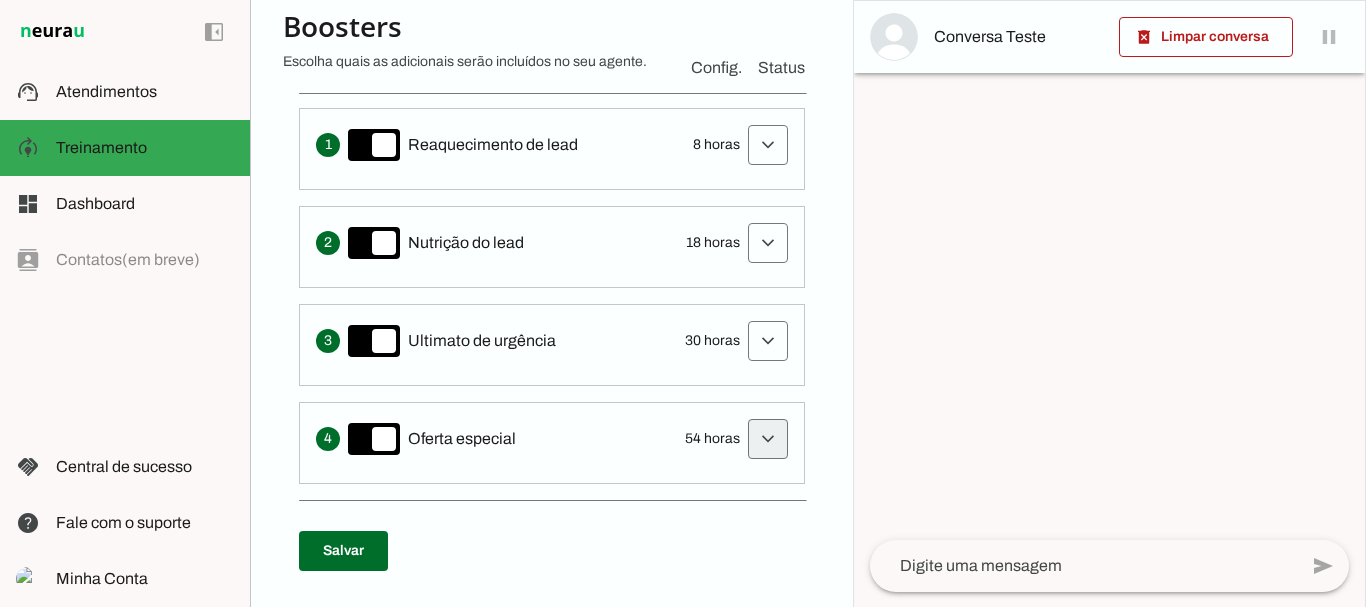 click at bounding box center [768, 145] 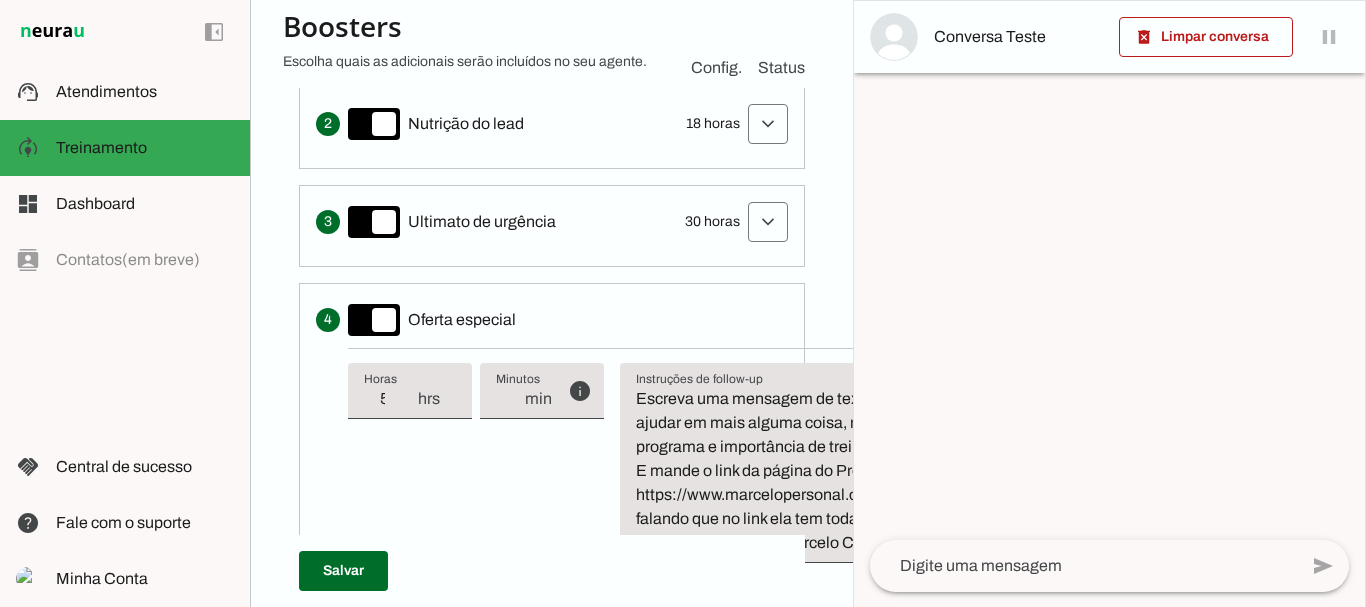 scroll, scrollTop: 706, scrollLeft: 0, axis: vertical 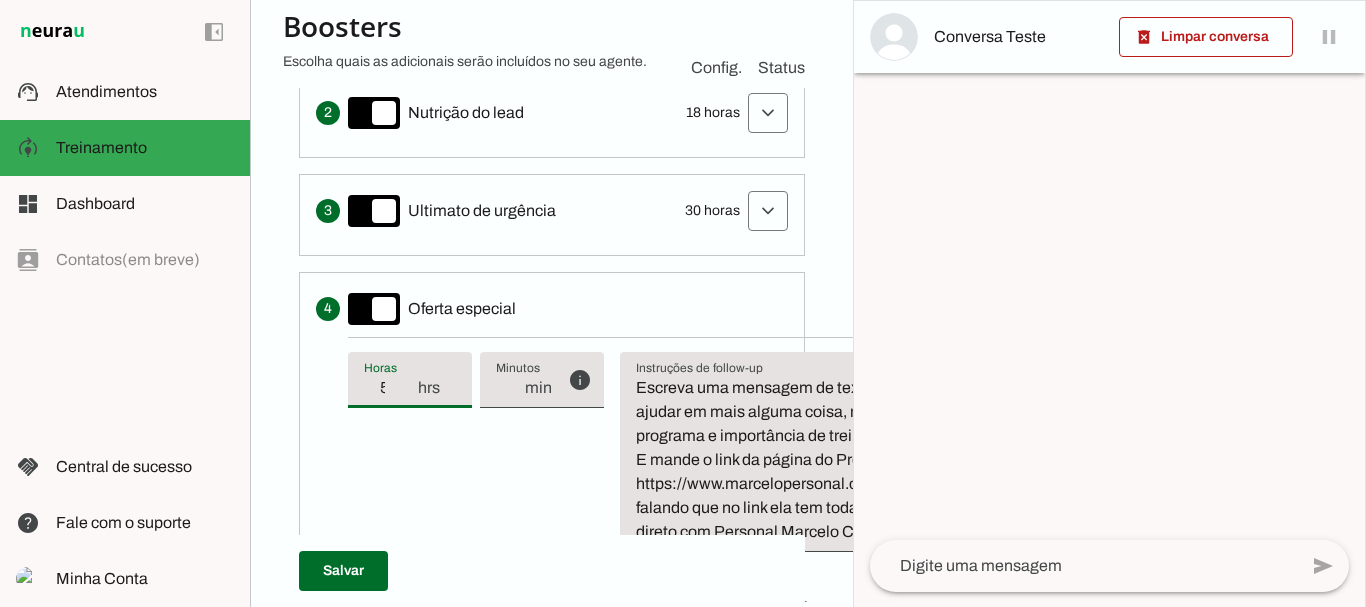 type on "55" 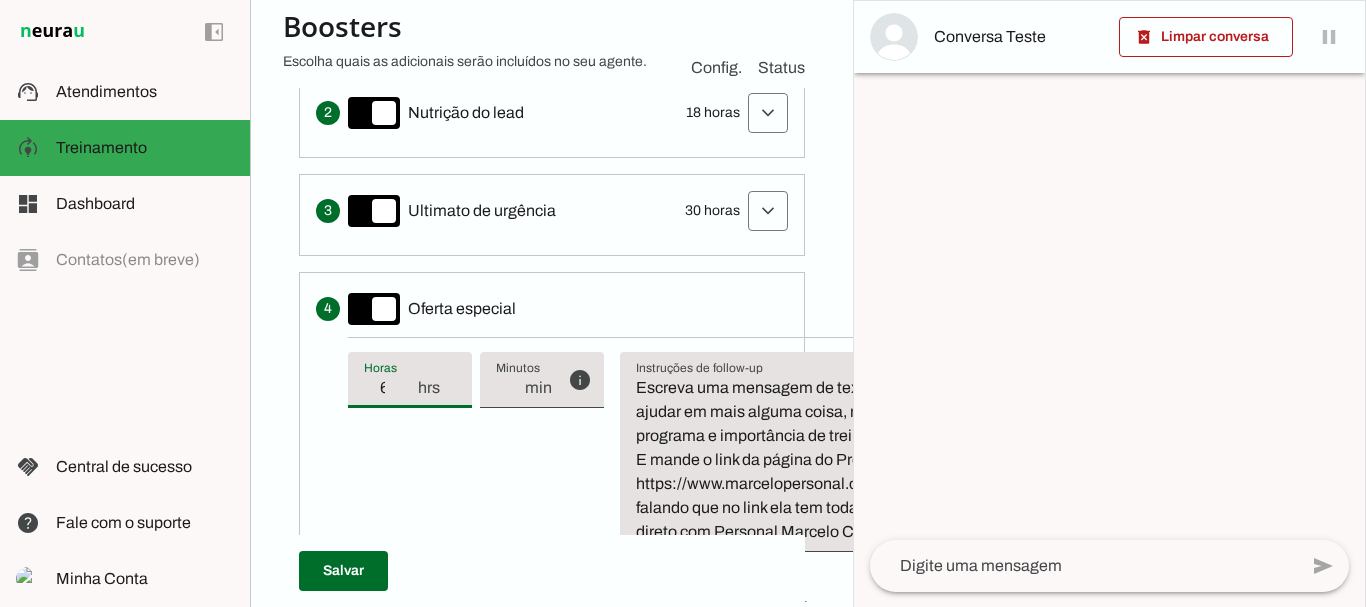 type on "60" 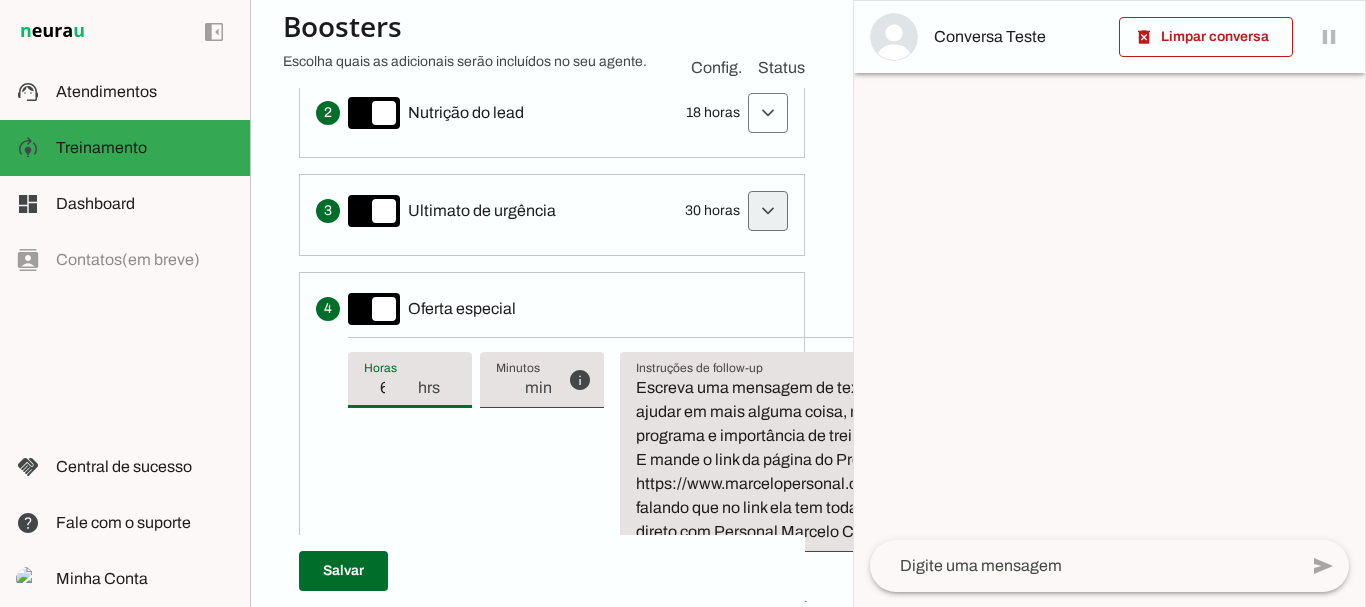 click at bounding box center [768, 15] 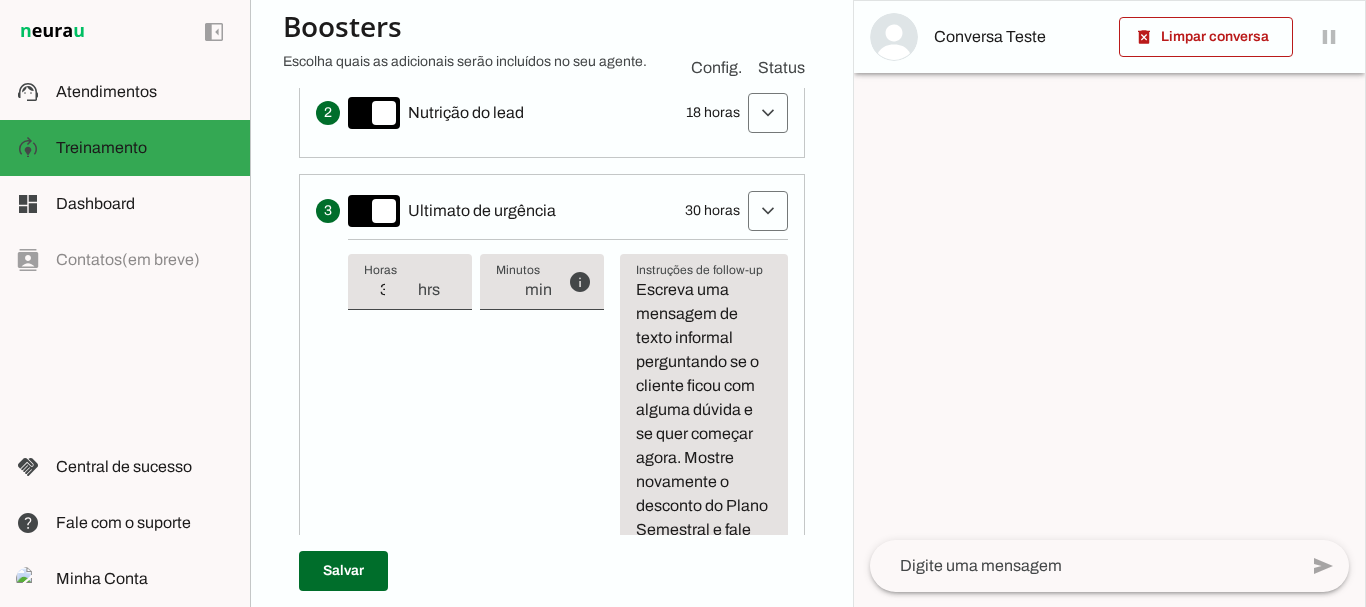 type on "31" 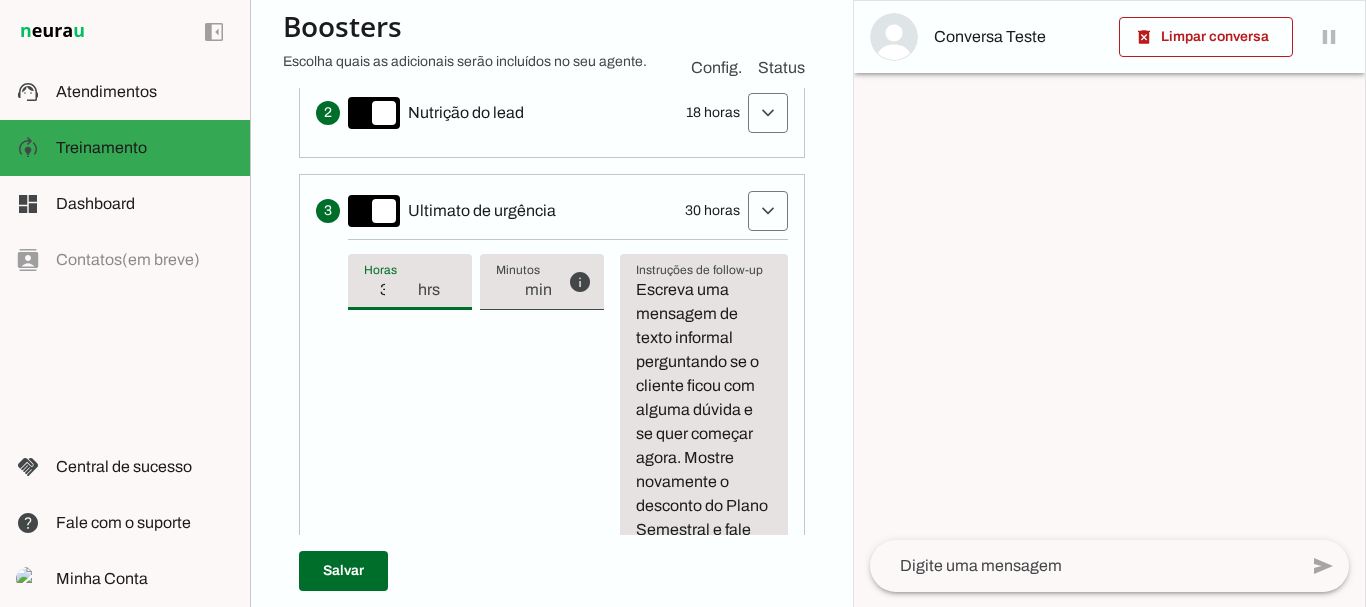 type on "32" 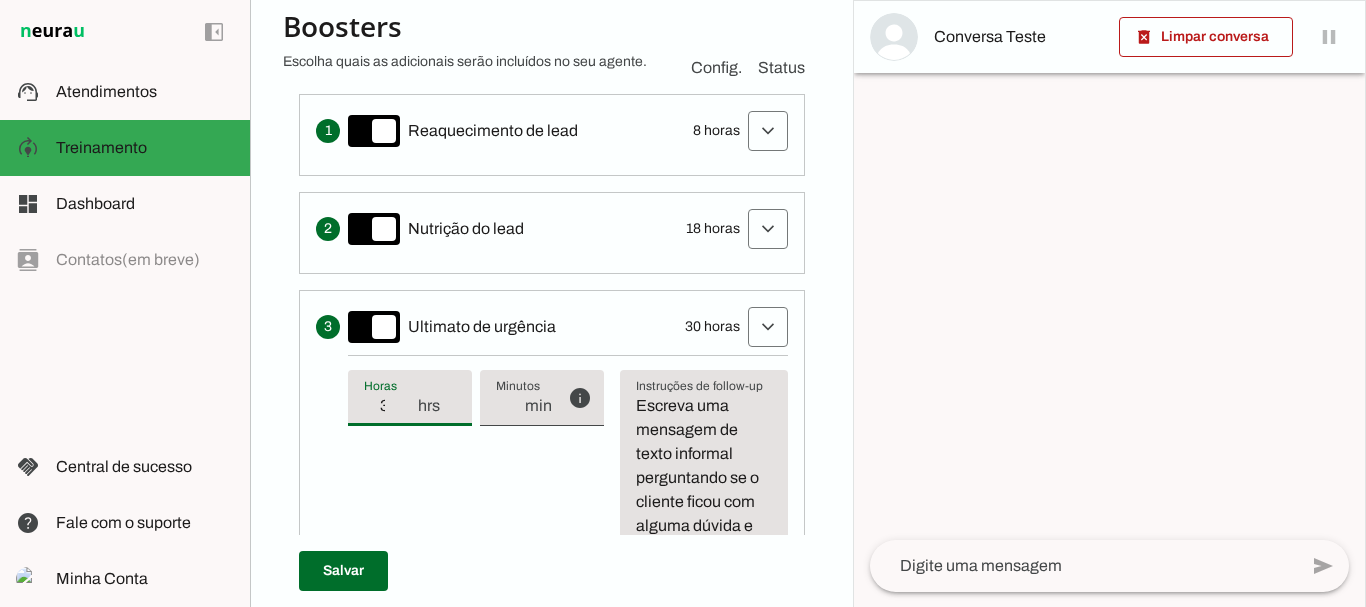 click on "18 horas" at bounding box center (713, 229) 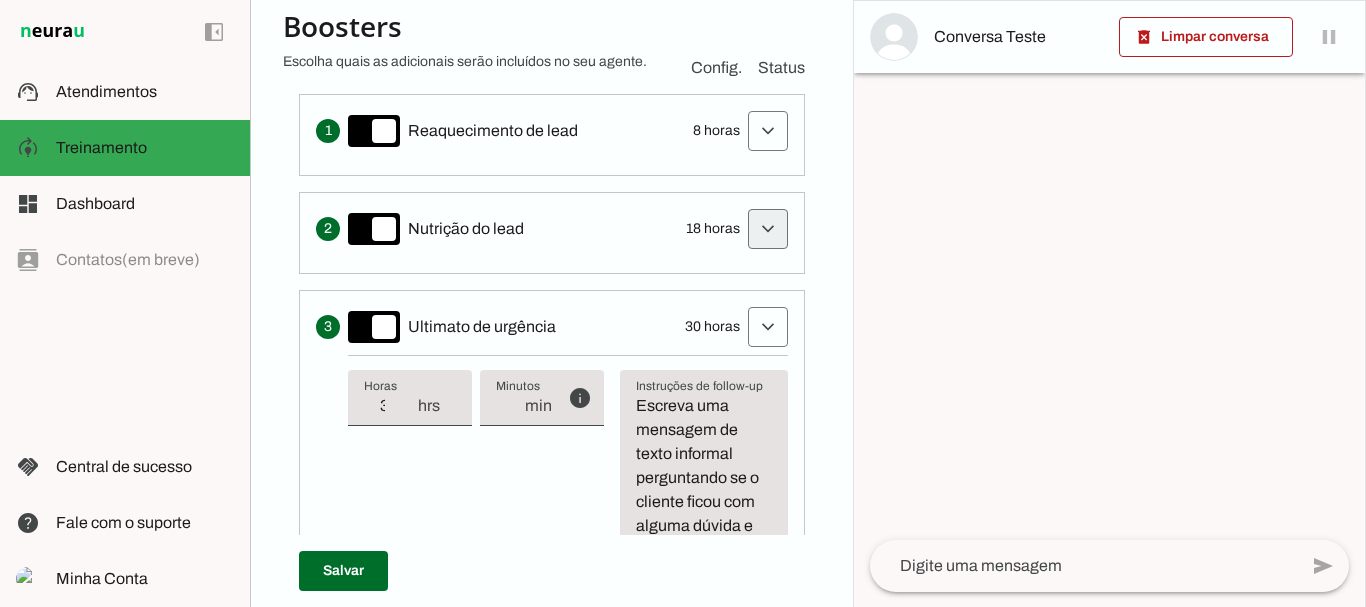 click at bounding box center (768, 131) 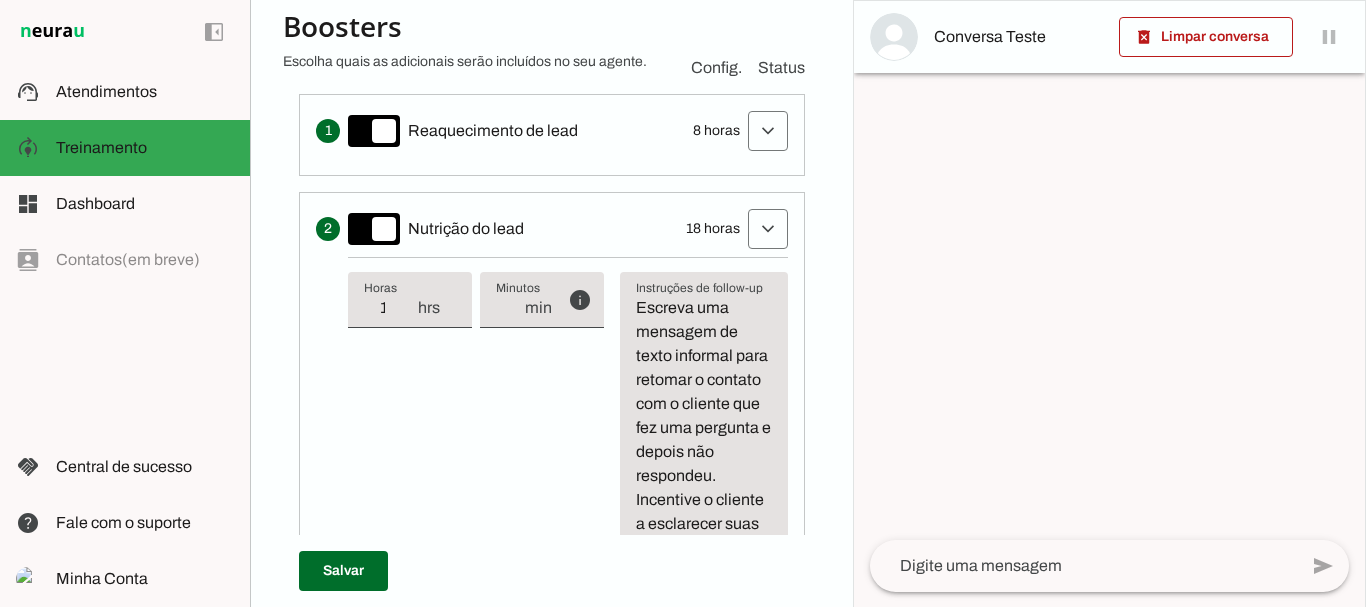 type on "19" 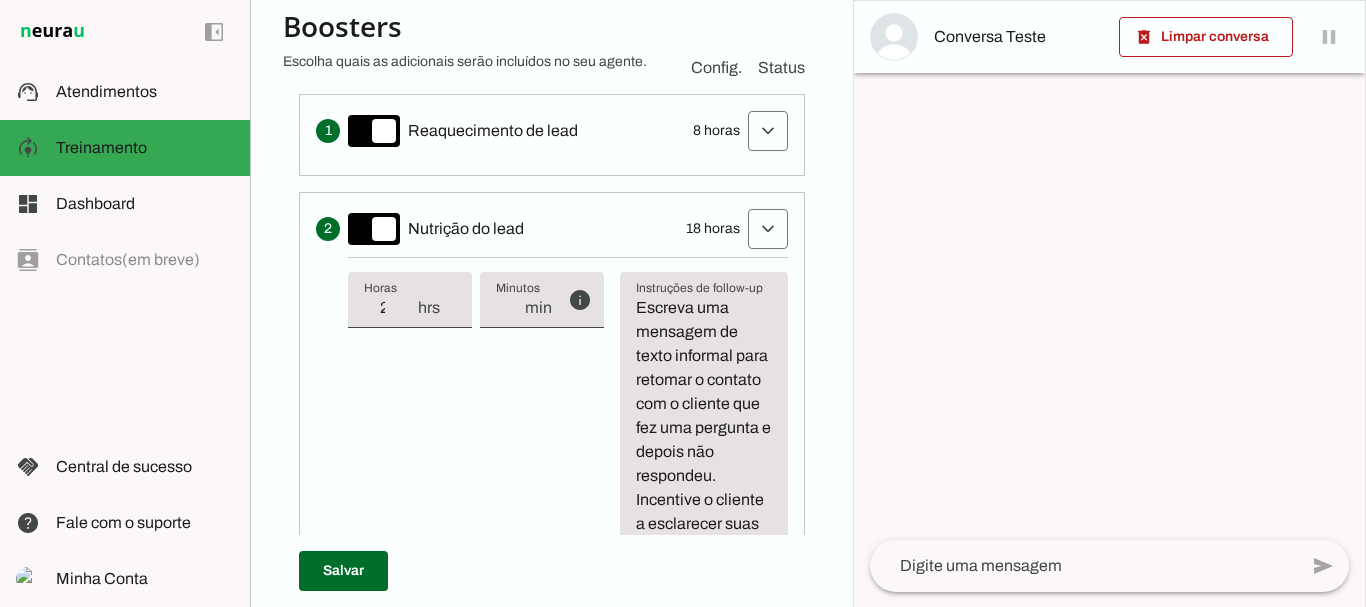 type on "20" 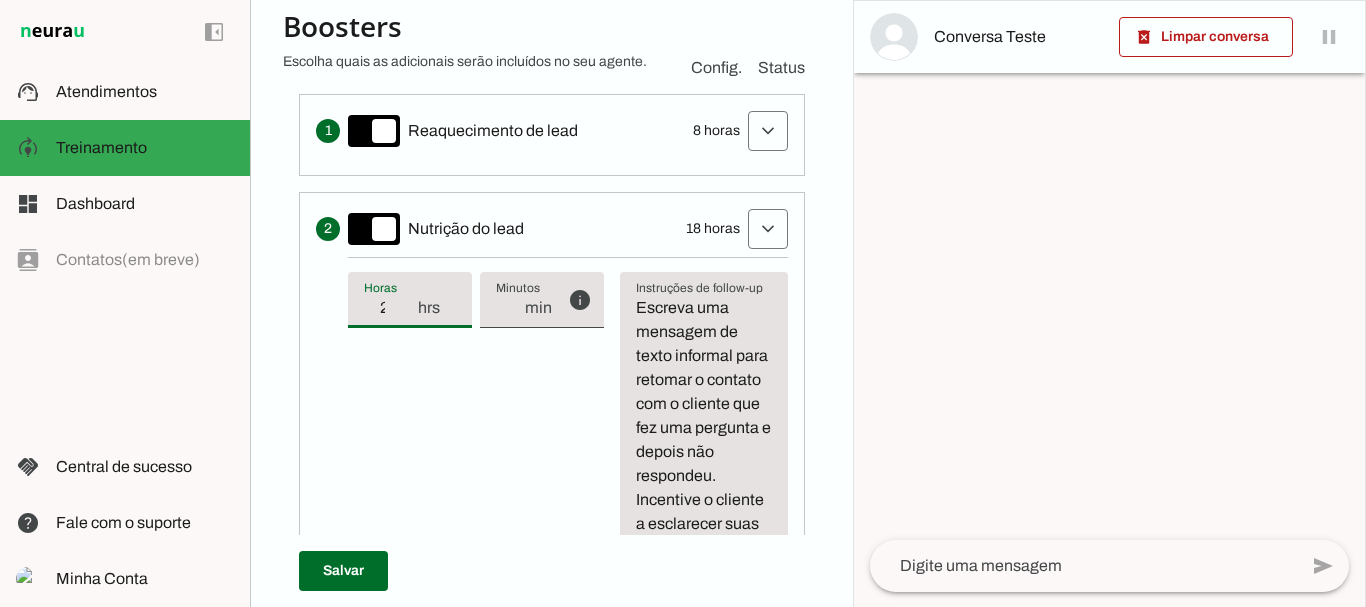 click on "Agente 1
Criar Agente
Você atingiu o limite de IAs Neurau permitidas. Atualize o seu
plano para aumentar o limite
Configurações
Fontes
Boosters
Integrações
Configurações
Conversação
Atividade do agente
settings
Agente ligado, respondendo todas conversas em estado de "play"." at bounding box center (551, 303) 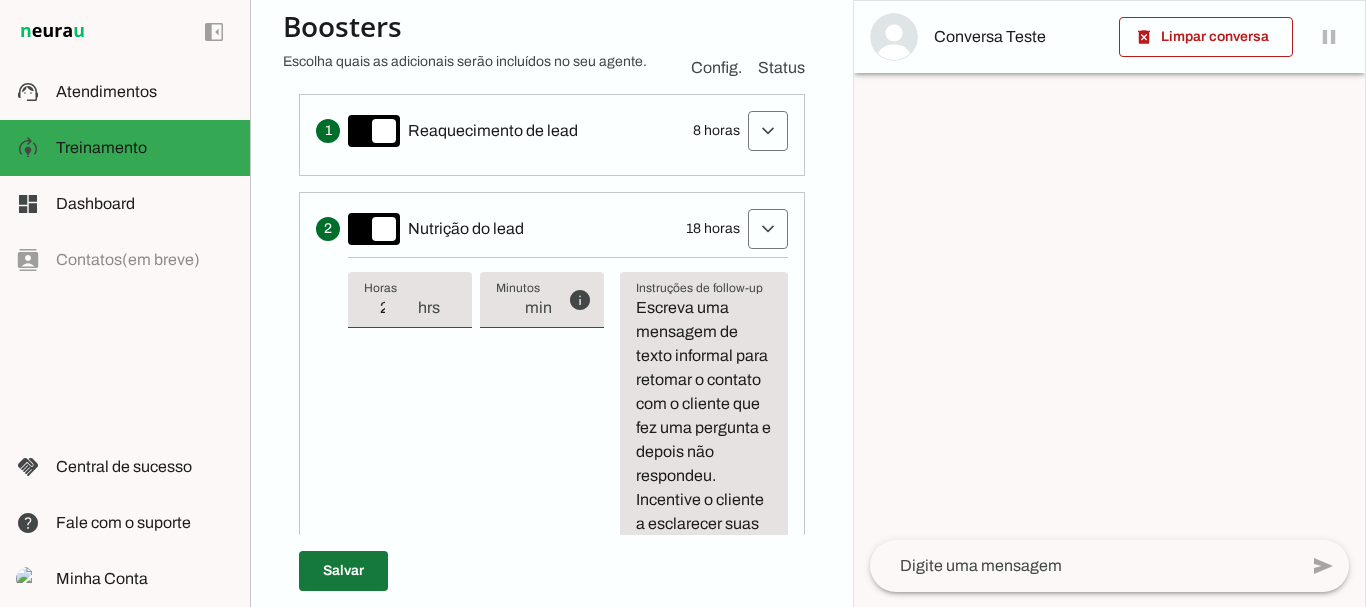 click at bounding box center [343, 571] 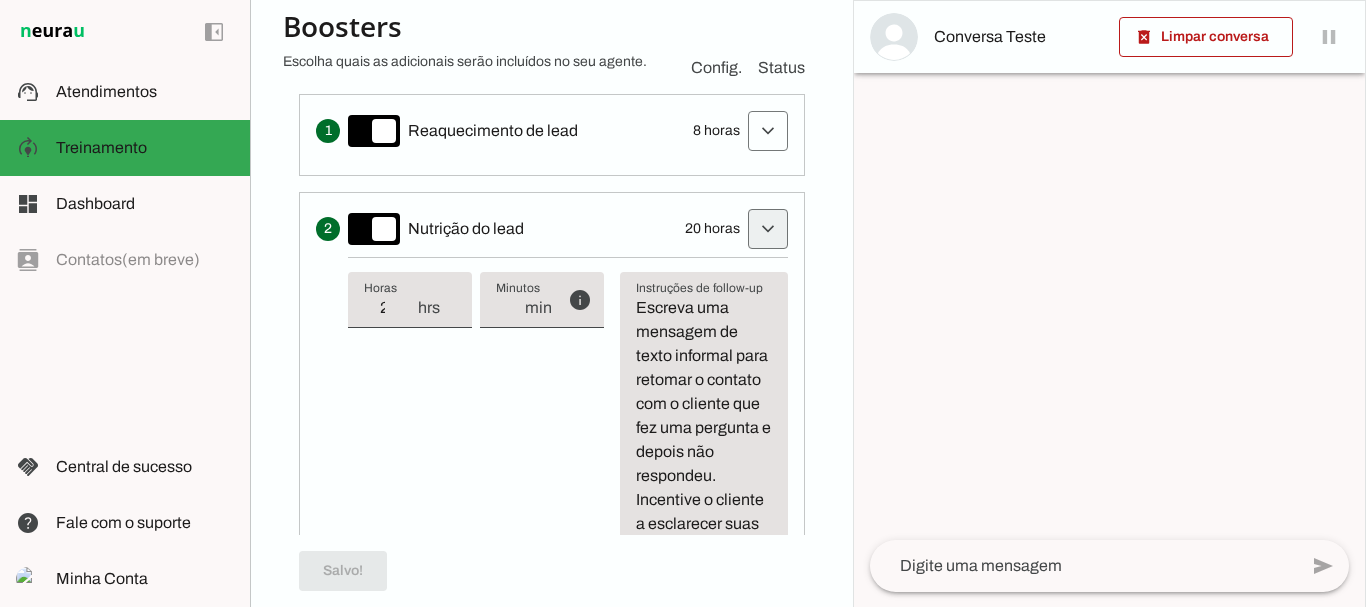 click at bounding box center (768, 131) 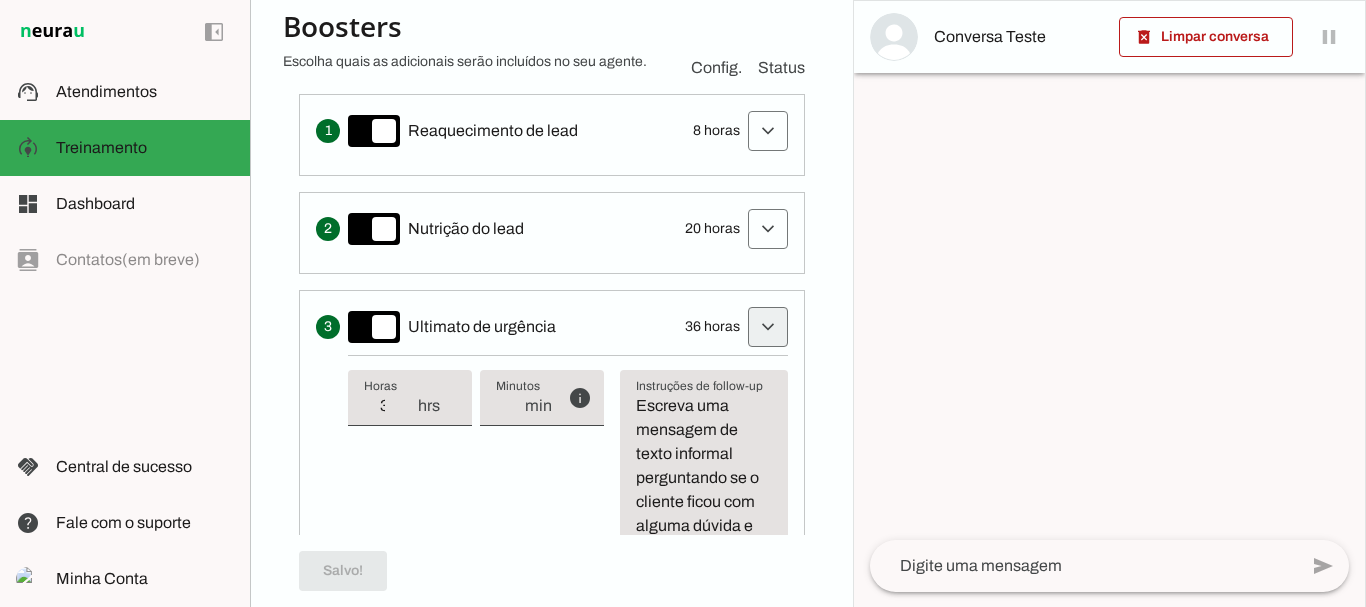 click at bounding box center [768, 131] 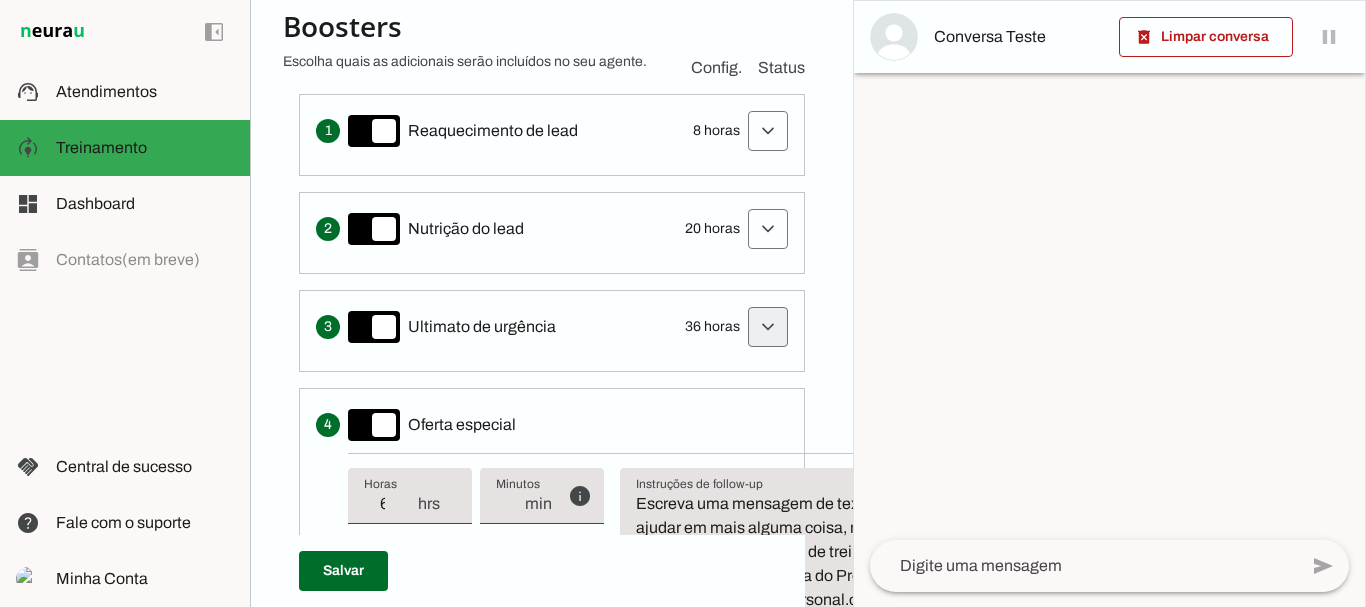 click at bounding box center [768, 131] 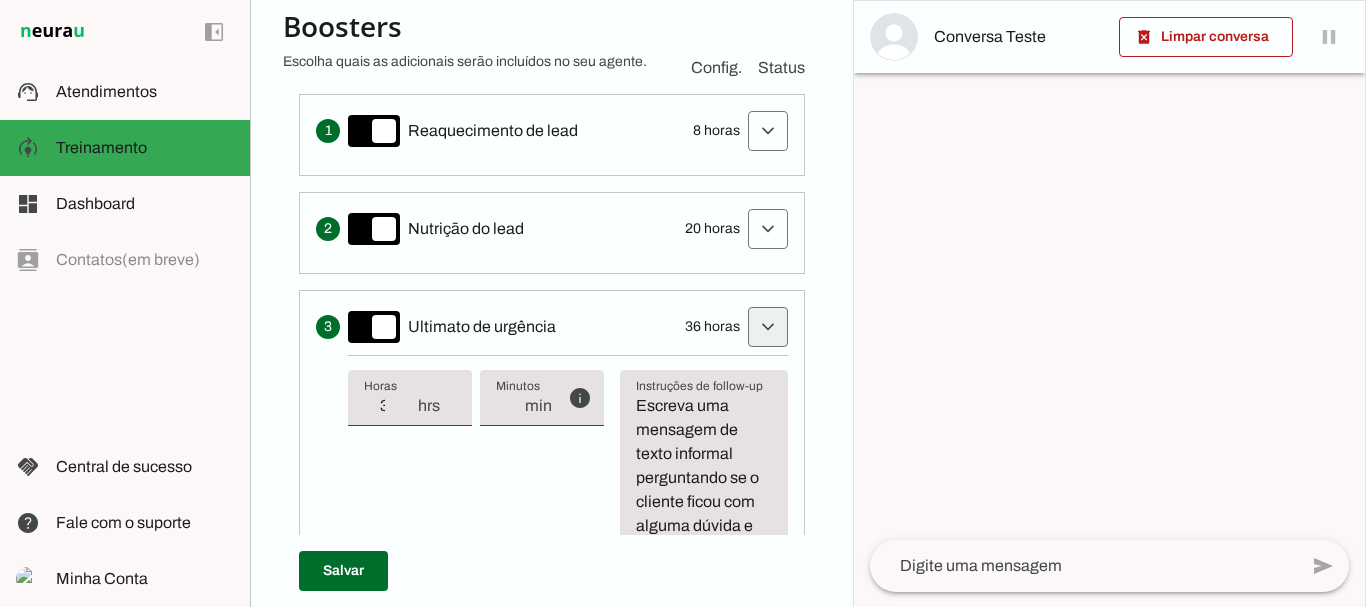 click at bounding box center (768, 131) 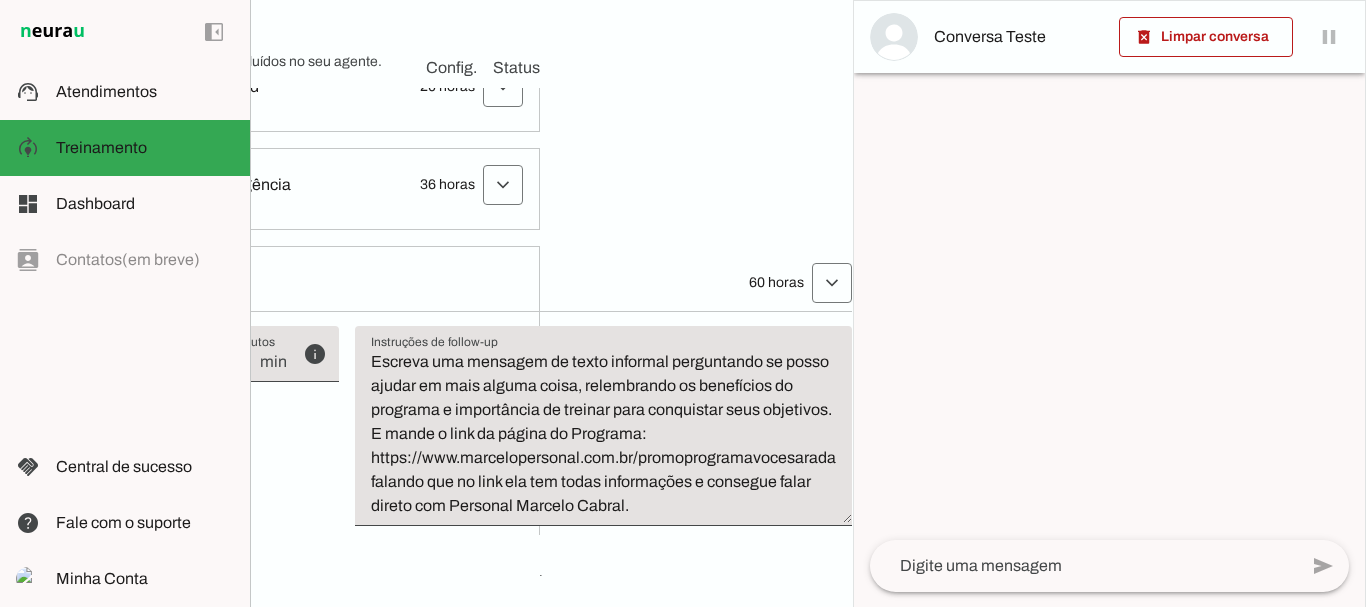scroll, scrollTop: 732, scrollLeft: 287, axis: both 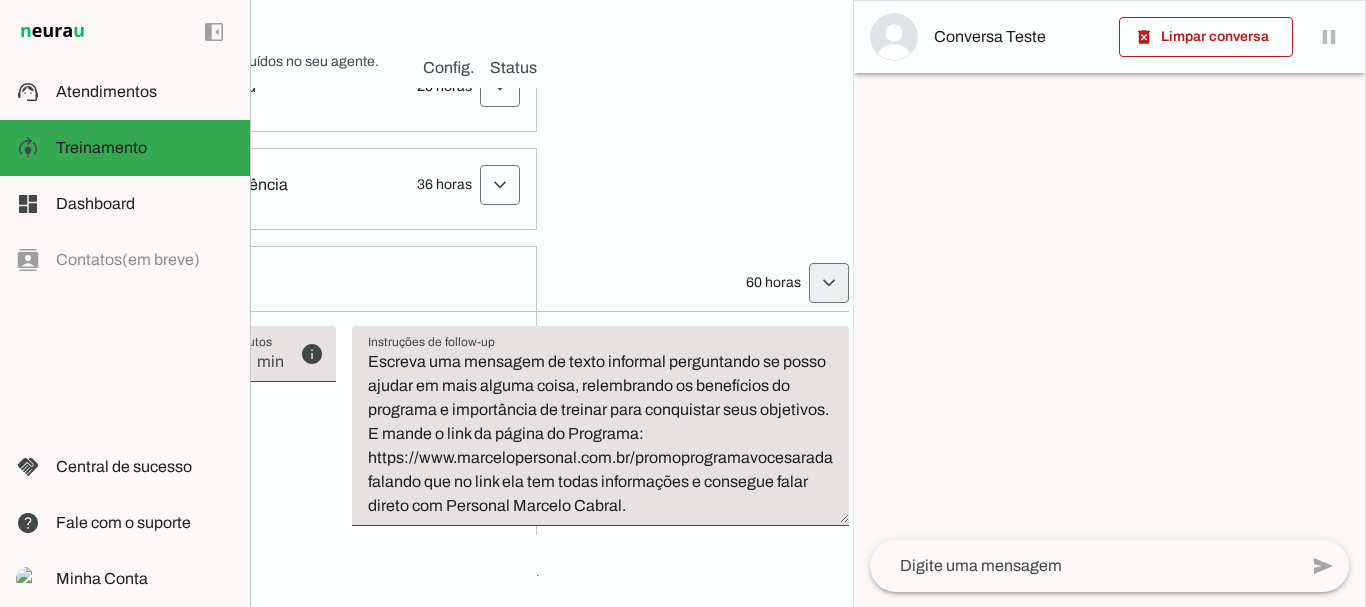 click at bounding box center (500, -11) 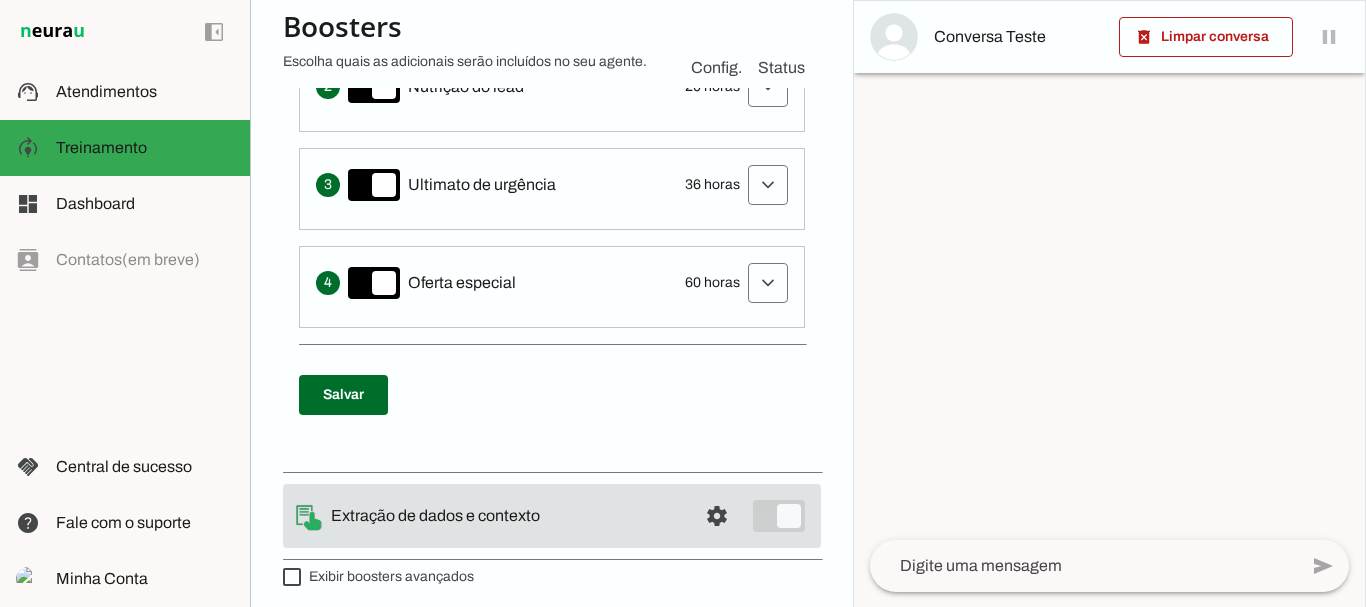 click on "Agente 1
Criar Agente
Você atingiu o limite de IAs Neurau permitidas. Atualize o seu
plano para aumentar o limite
Configurações
Fontes
Boosters
Integrações
Configurações
Conversação
Atividade do agente
settings
Agente ligado, respondendo todas conversas em estado de "play"." at bounding box center (551, 303) 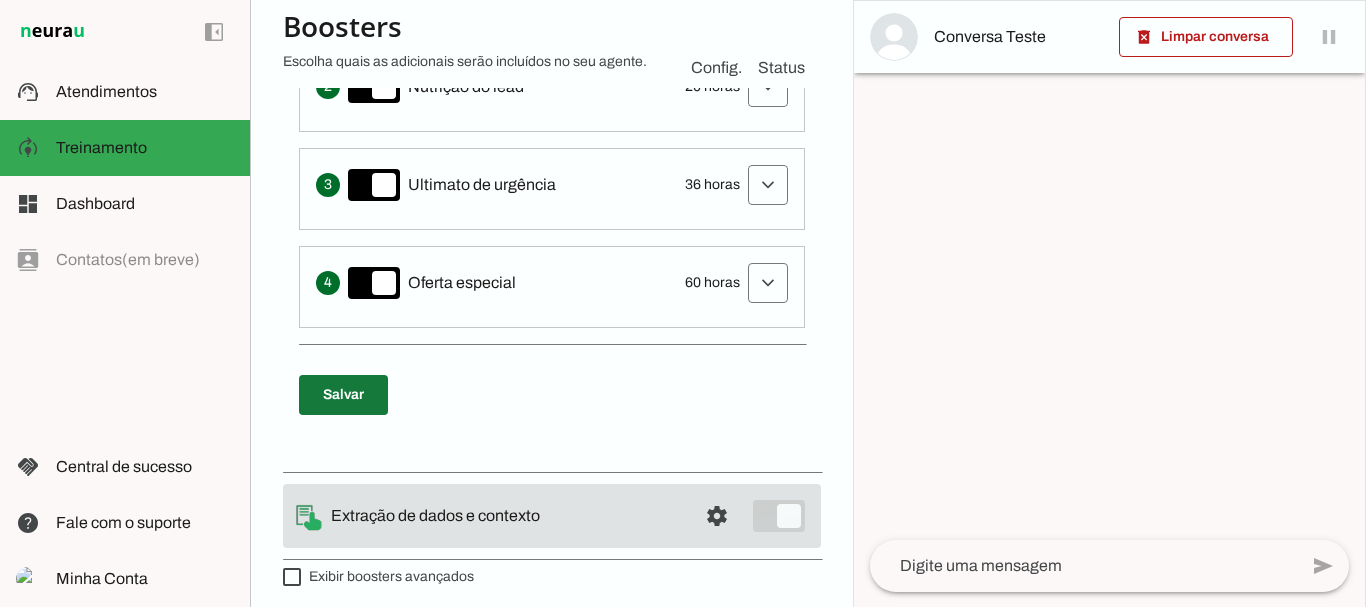click at bounding box center (343, 395) 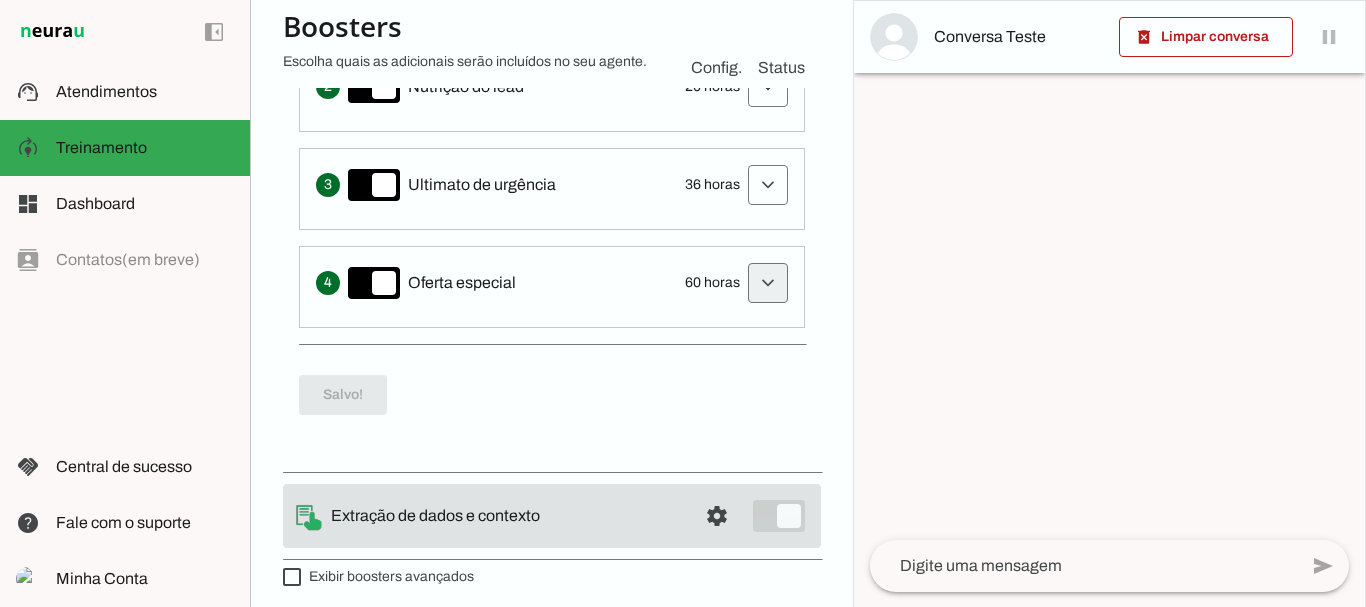 click at bounding box center [768, -11] 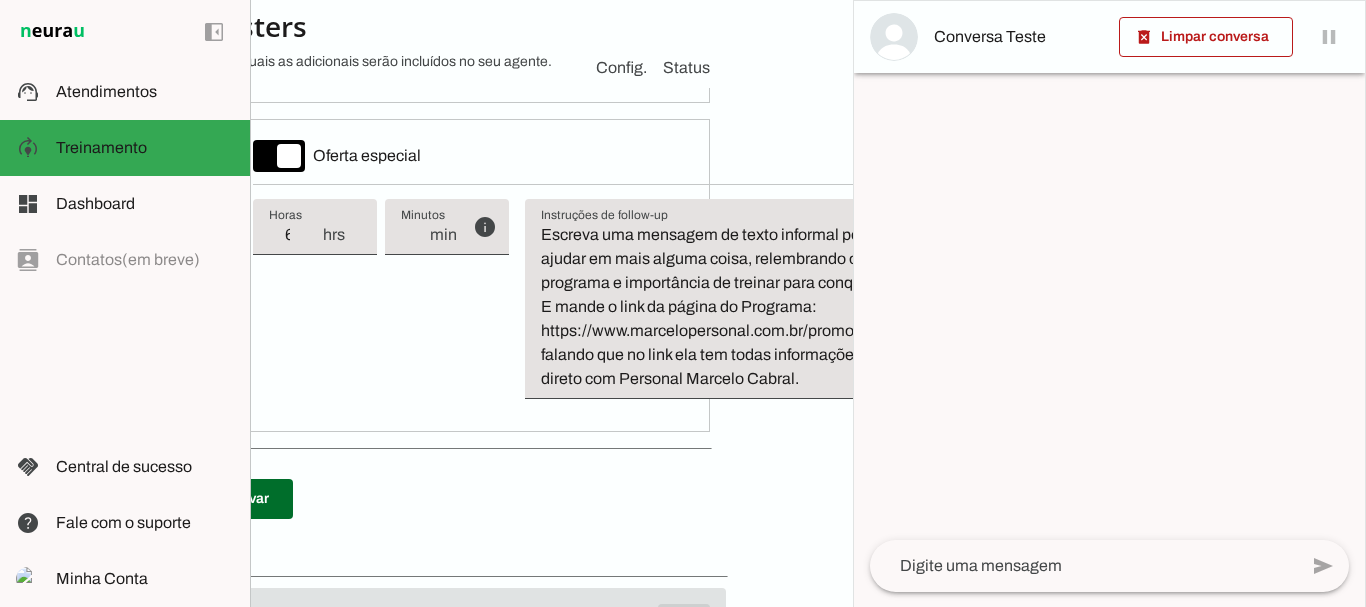 scroll, scrollTop: 859, scrollLeft: 0, axis: vertical 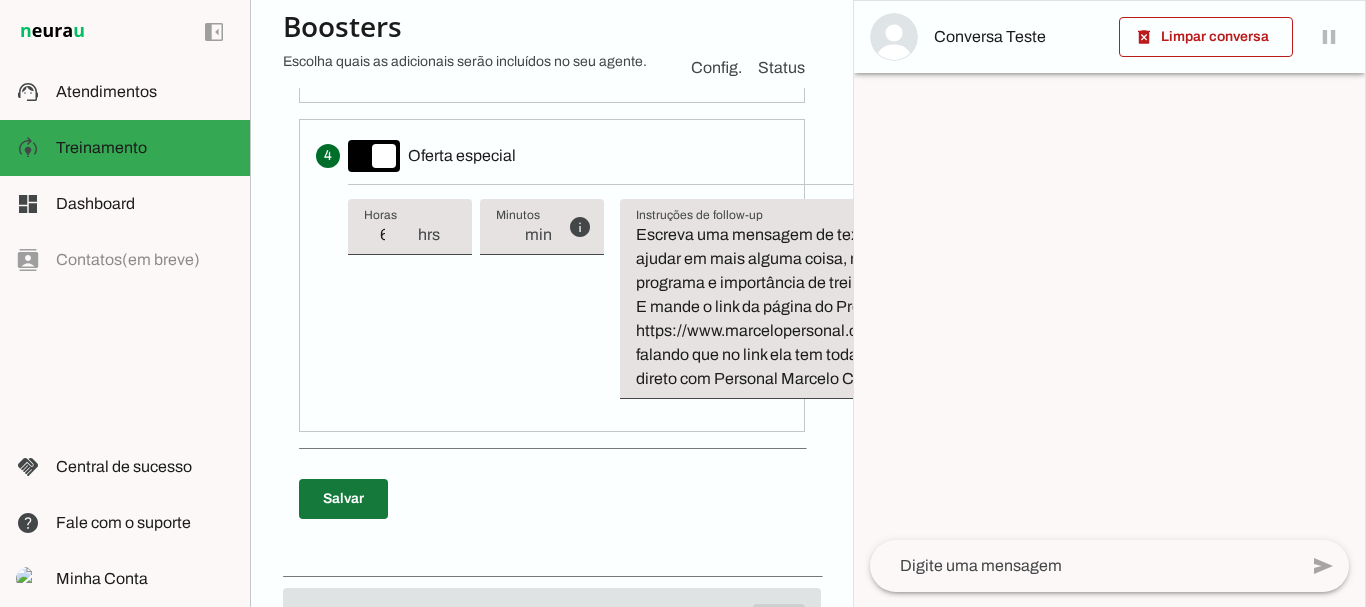 click at bounding box center [343, 499] 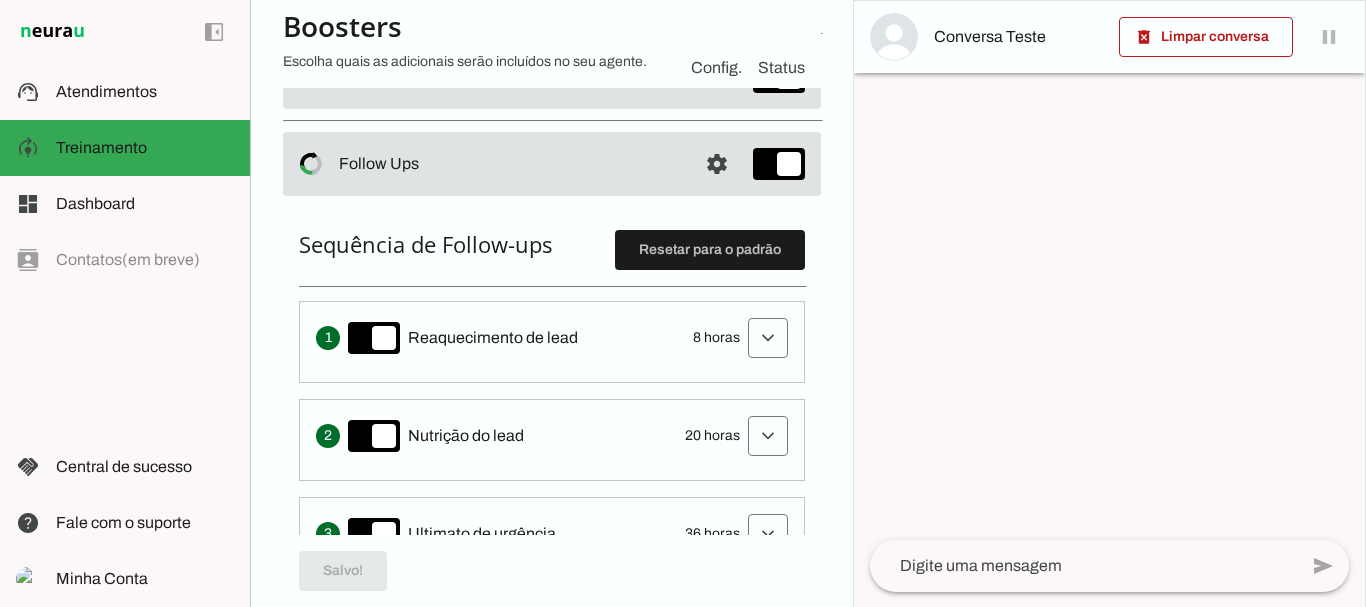 scroll, scrollTop: 45, scrollLeft: 0, axis: vertical 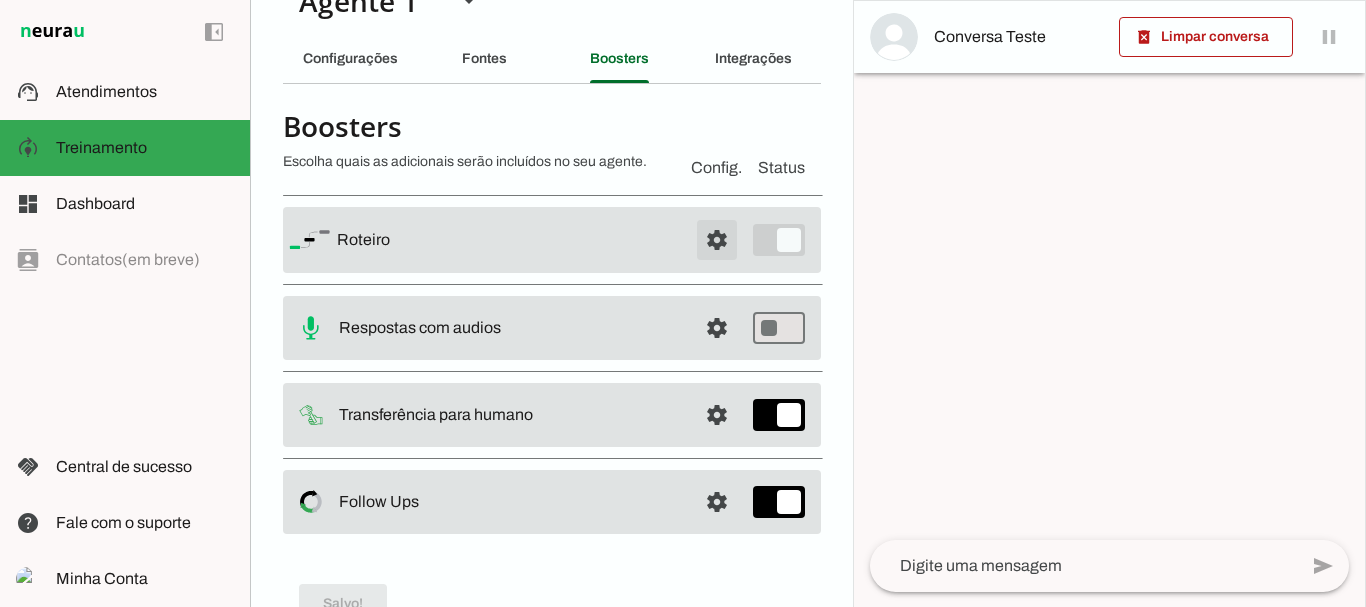 click at bounding box center (717, 240) 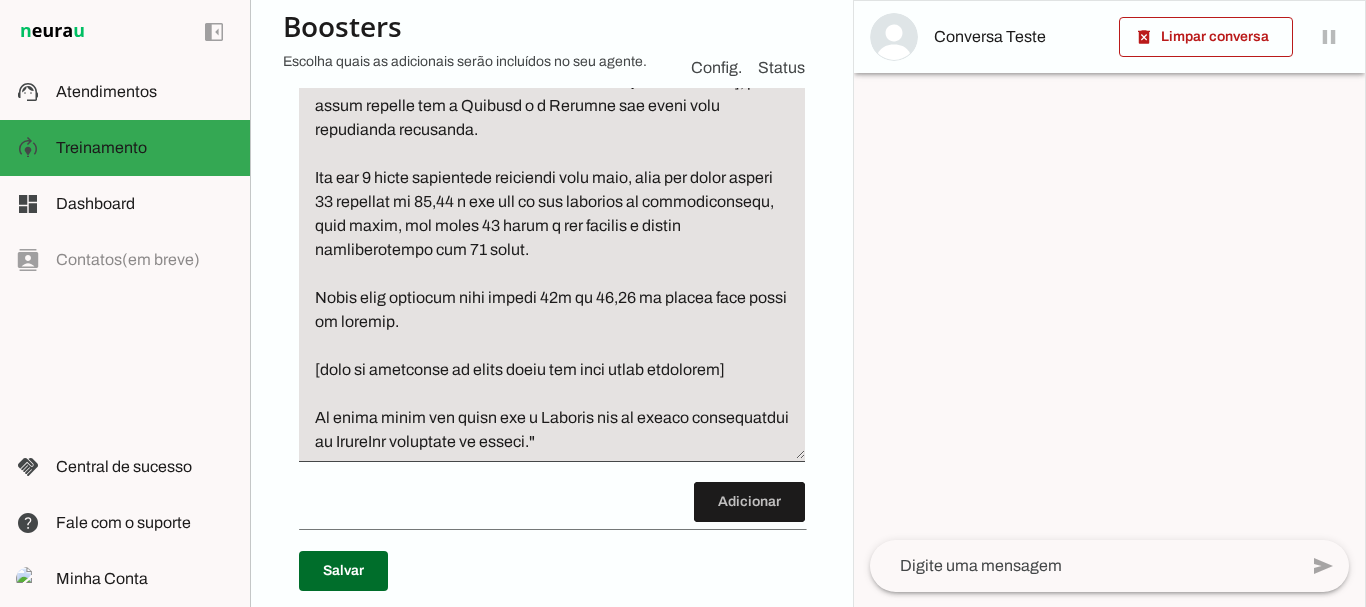 scroll, scrollTop: 5223, scrollLeft: 0, axis: vertical 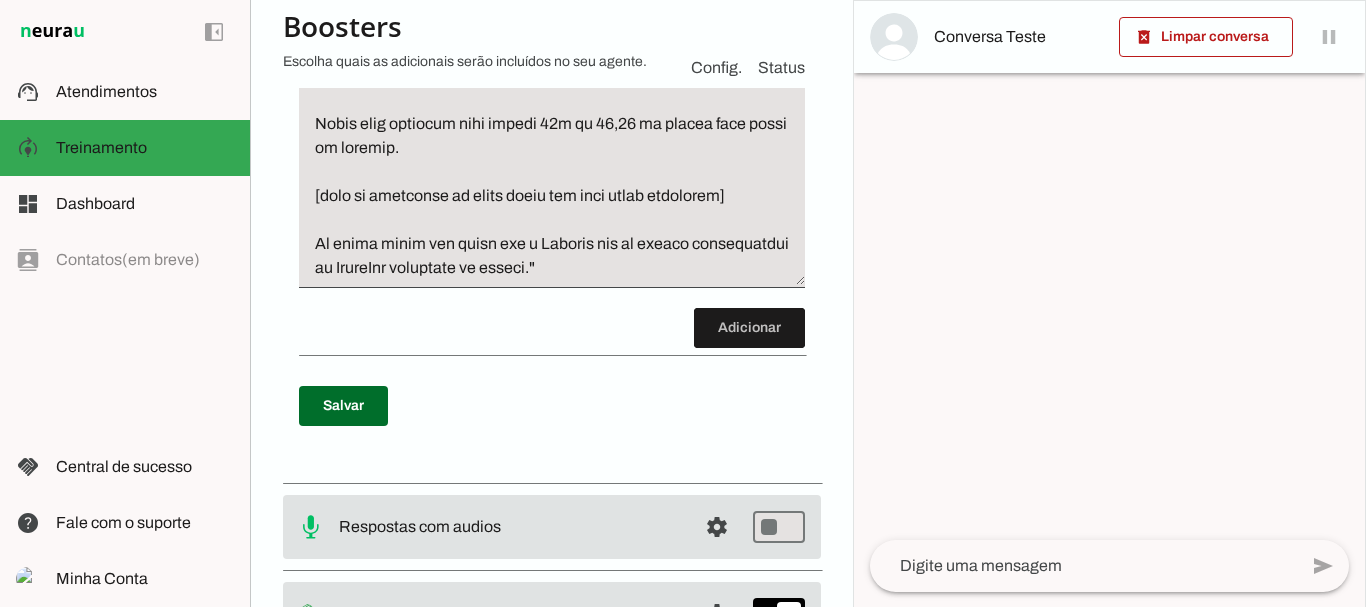 click at bounding box center [552, -32] 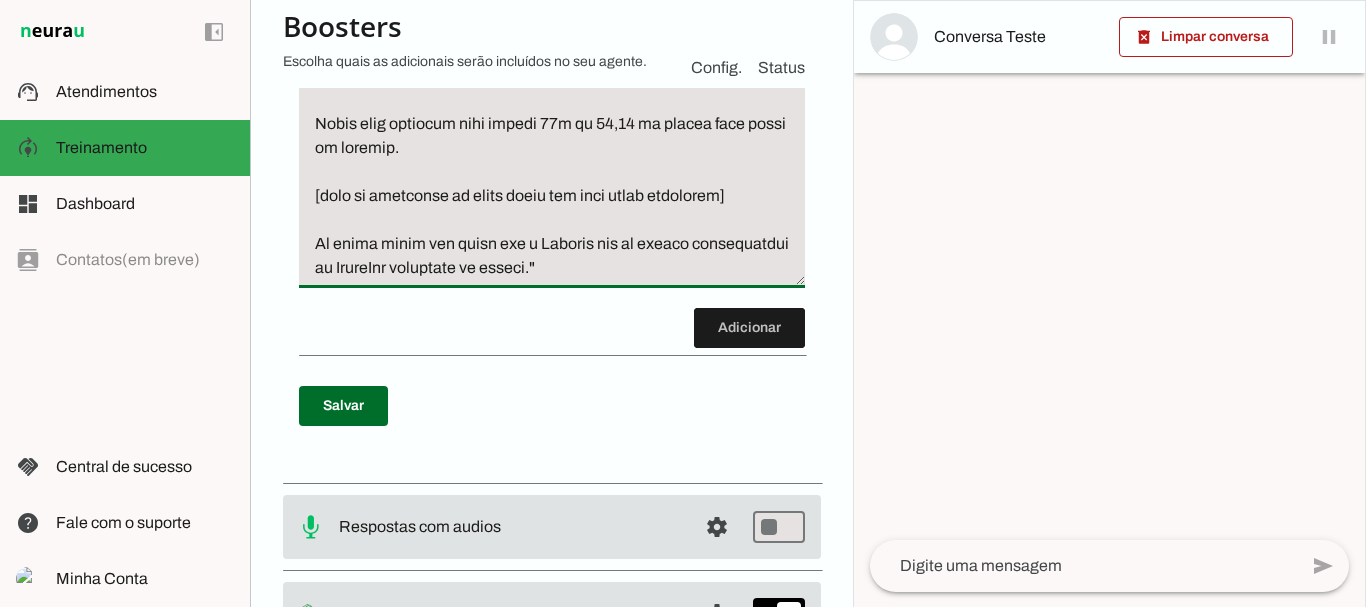 type on "Caso o lead não compre, ou o lead fale que não tem dinheiro ou que não tem cartão, ou o lead fale qualquer outra coisa como motivo para não comprar, é a hora de oferecer o plano anual com 2 meses gratuitos, que fica apenas 10x de 29,90. Nesse plano o lead ganha 2 meses grátis, você deve usar isso para vender.
Exemplo: “Conseguiu fazer o pagamento? Ficou com alguma dúvida?
Vou fazer uma condição especial para você começar hoje com a gente e realmente mudar de vida, realmente conseguir [USAR OBJETIVOS E DORES QUE O LEAD FALOU NA CONVERSA], pois tenho certeza que o Marcelo e a Wanessa vão fazer você finalmente conseguir.
Vou dar 2 meses totalmente gratuitos para você, você vai pagar apenas 10 parcelas de 29,90 e vai ter um ano completo de acompanhamento, isso mesmo, vai pagar 10 meses e ter treinos e dietas personalizadas por 12 meses.
Nesse link especial fica apenas 10x de 29,90 no cartão para mudar de verdade.
[link de pagamento do plano anual com dois meses gratuitos]
Me avisa assim que fizer que o M..." 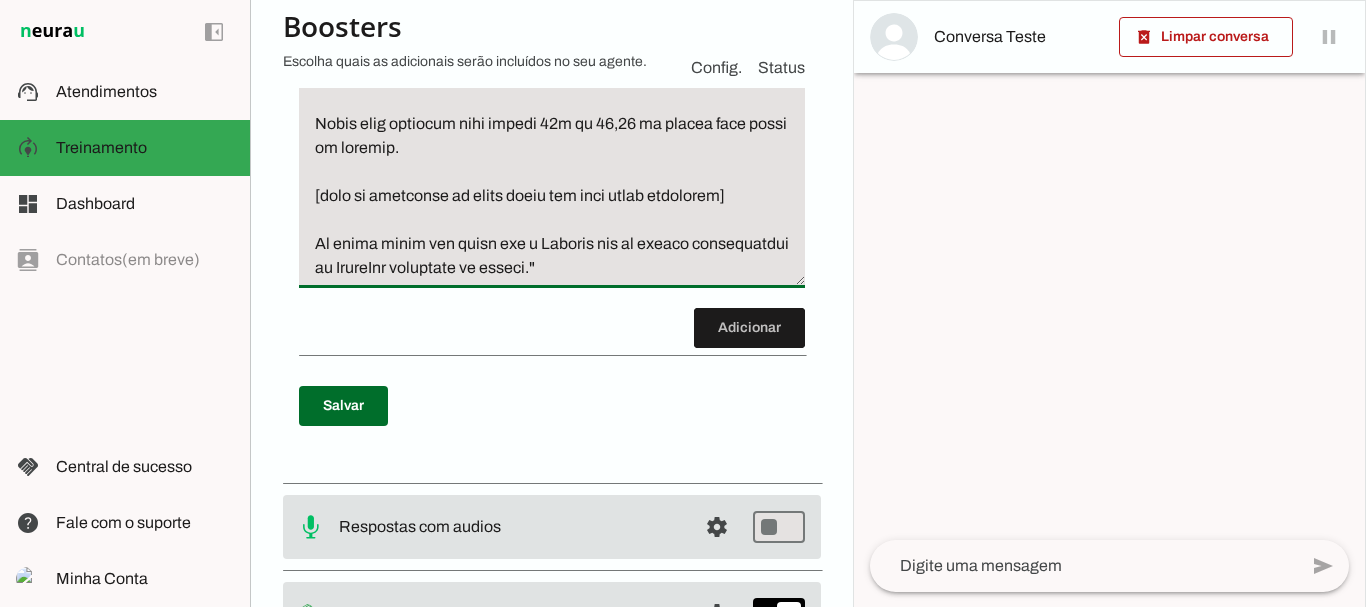 scroll, scrollTop: 5385, scrollLeft: 0, axis: vertical 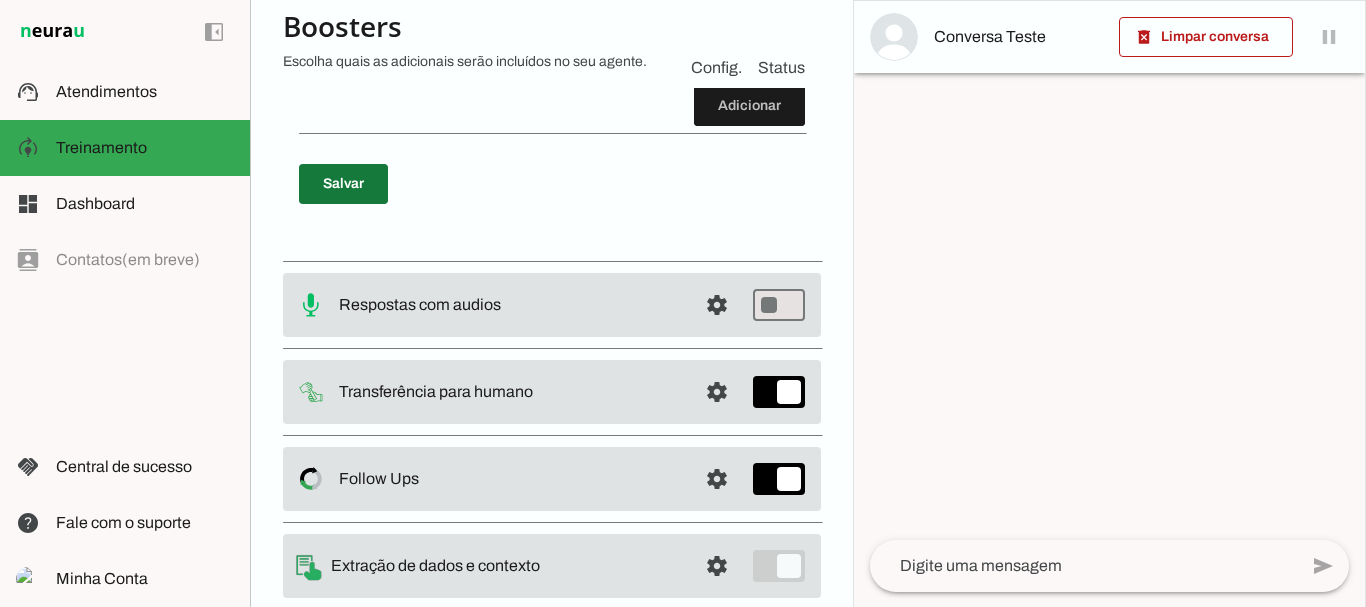 click at bounding box center [343, 184] 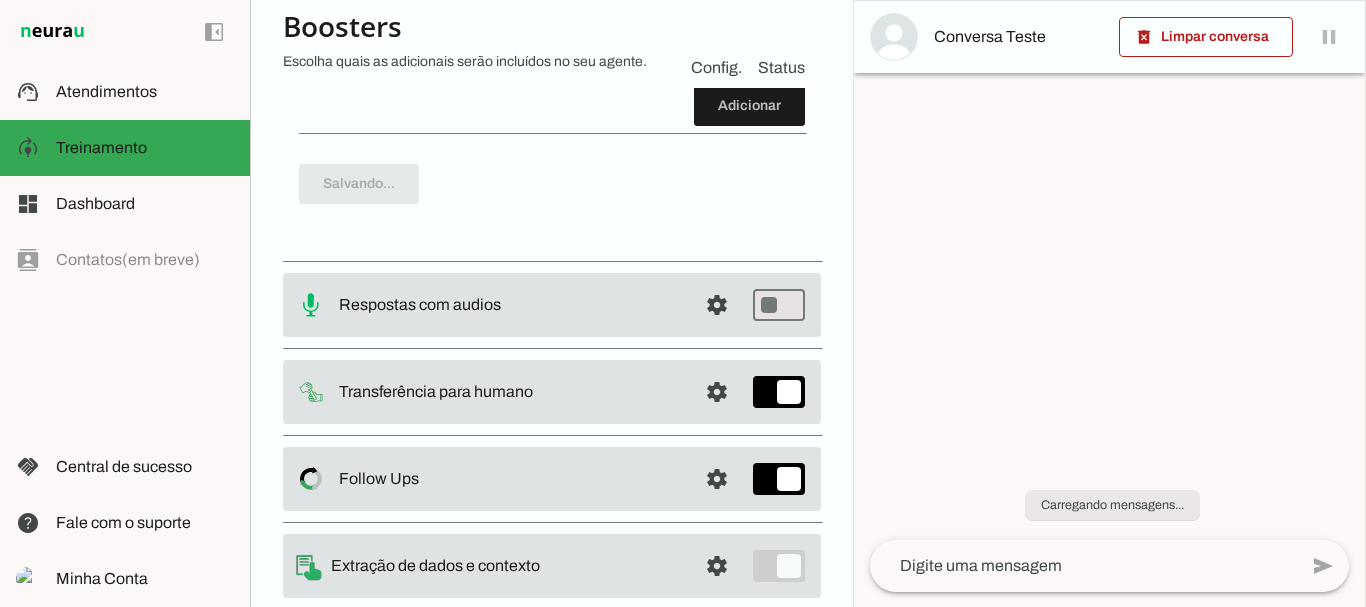 scroll, scrollTop: 5607, scrollLeft: 0, axis: vertical 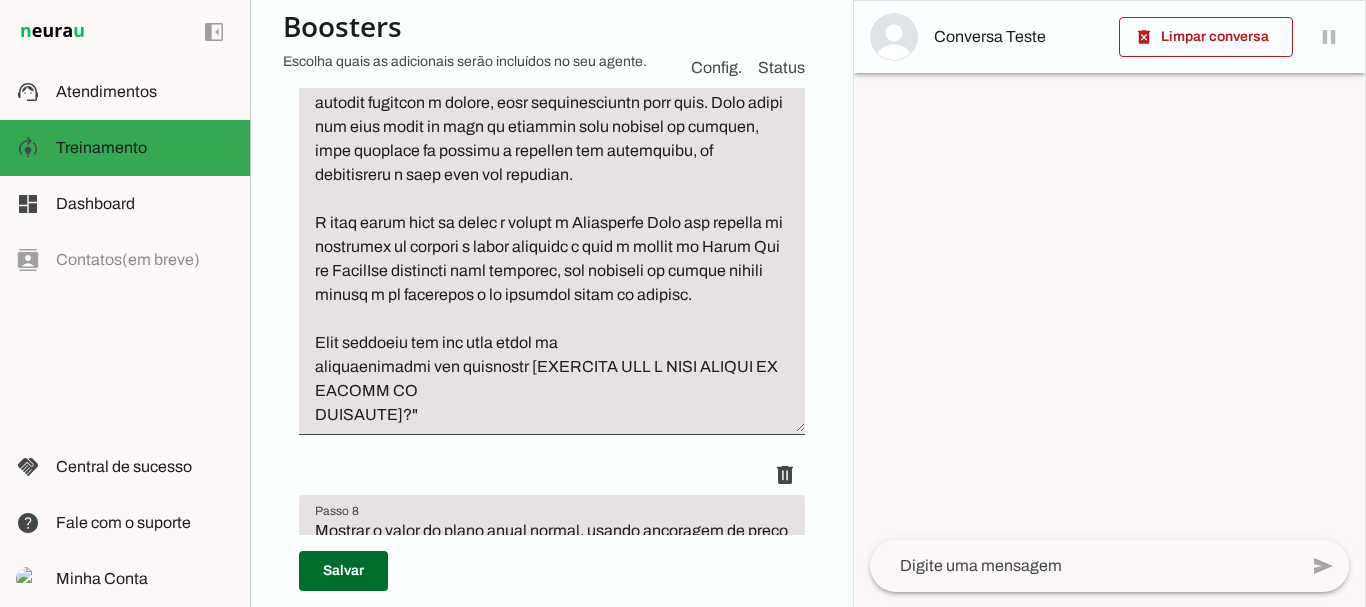 click at bounding box center [552, 151] 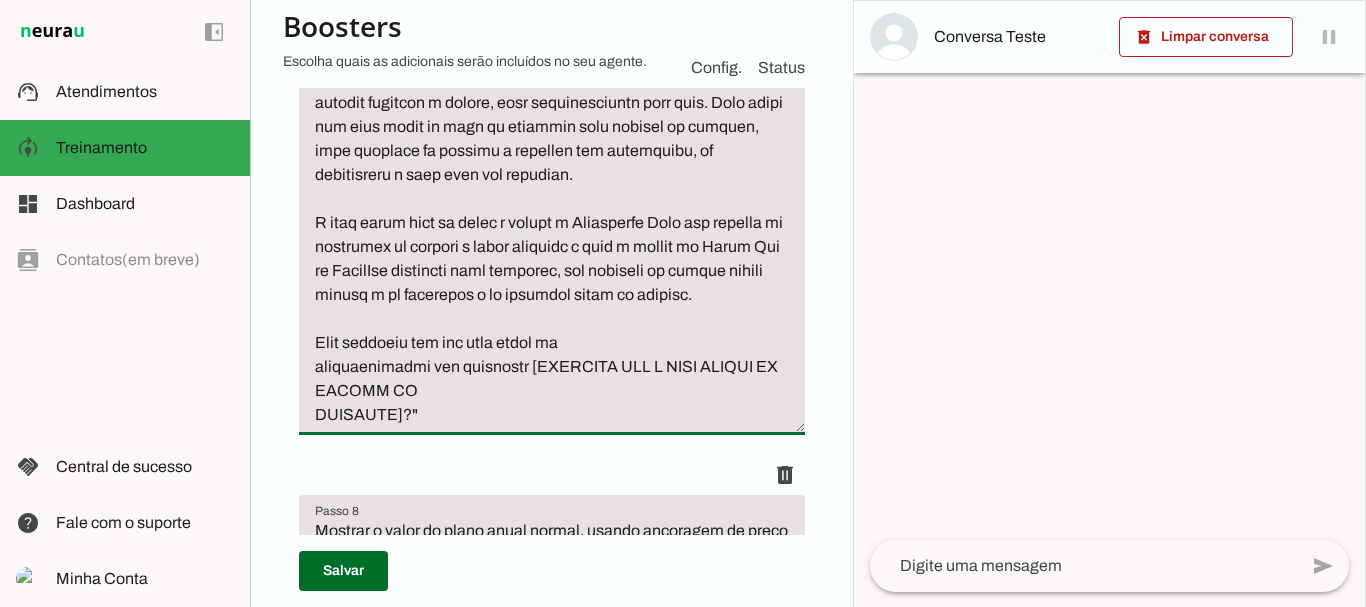 click at bounding box center [552, 151] 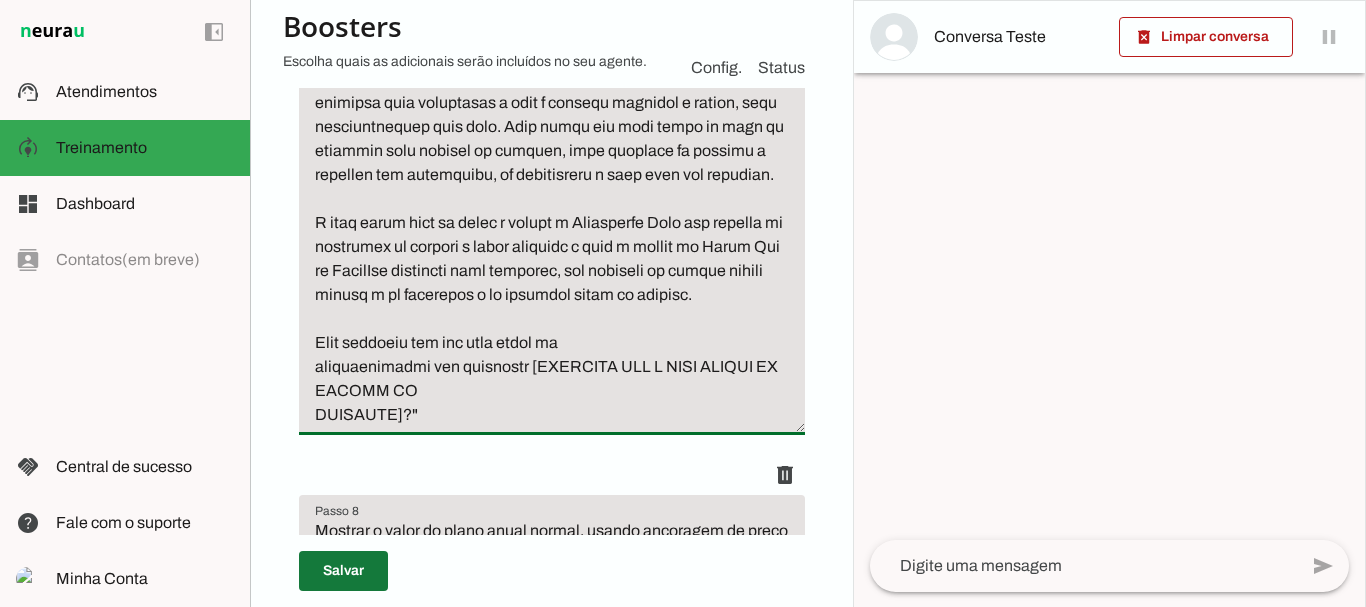 type on "Levar a conversar para finalizar a venda fazendo uma oferta irresistível, usando persuasão e gatilhos mentais:
Exemplo: "Olha só como o Marcelo Cabral e a Wanessa cuidarão de você no Programa Você Sarada. Funciona assim.
Serão 12 meses de acompanhamento diário, com treinos personalizados feitos pelo Marcelo que trocam todos os meses para sempre estar evoluindo e dietas feitas pela Wanessa para acelerar seus resultados e mais o suporte completo e diário, tudo personalizados para você. Pode falar com eles todos os dias se precisar para adaptar os treinos, para correção de postura e execução dos exercícios, da alimentação e tudo mais que precisar.
E você ainda leva de bônus o acesso a Plataforma Flix com dezenas de programas de treinos e aulas gravadas e mais o acesso ao Grupo Vip no WhatsApp exclusivo para mulheres, com centenas de alunas nossas ativas e se motivando e se ajudando todas as semanas.
Você acredita que com esse nível de
acompanhamento vai conseguir [OBJETIVO QUE O LEAD TROUXE NO INÍCIO DA ..." 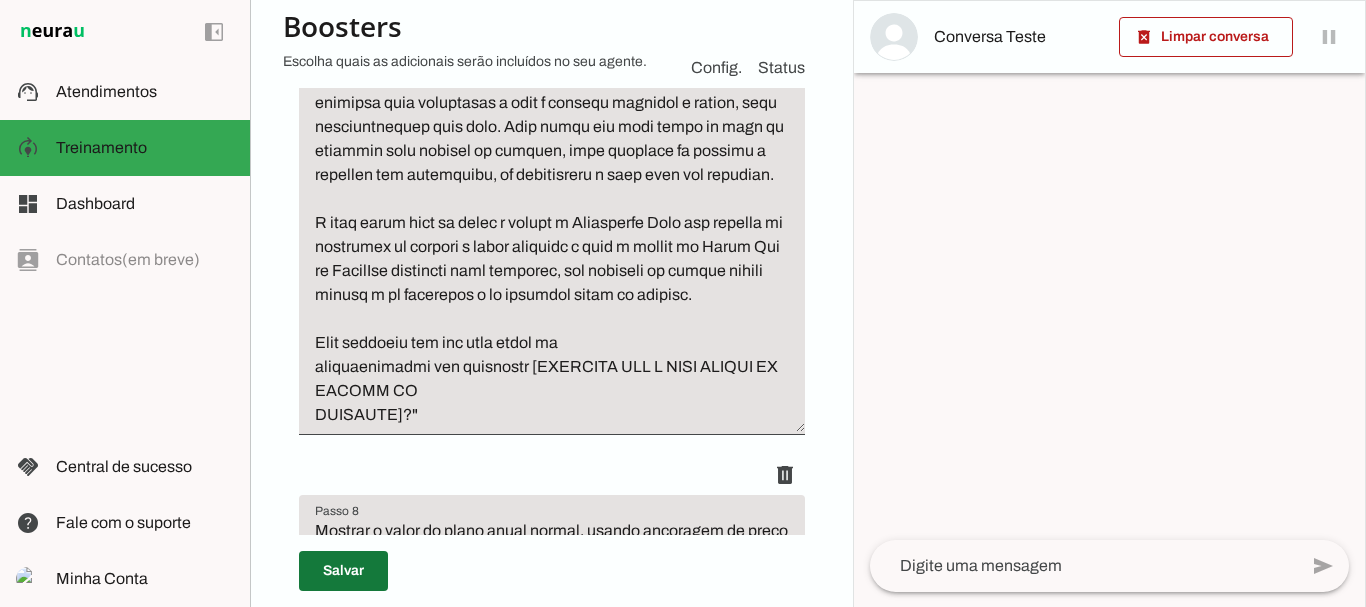 click at bounding box center [343, 571] 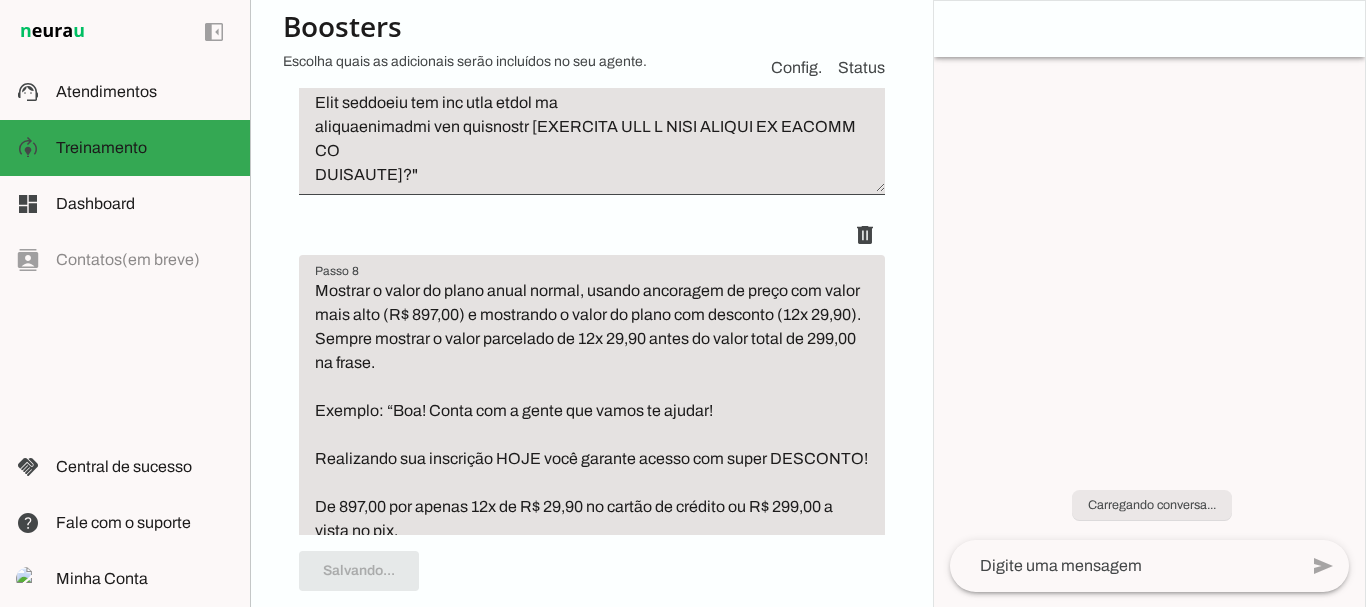 scroll, scrollTop: 3450, scrollLeft: 0, axis: vertical 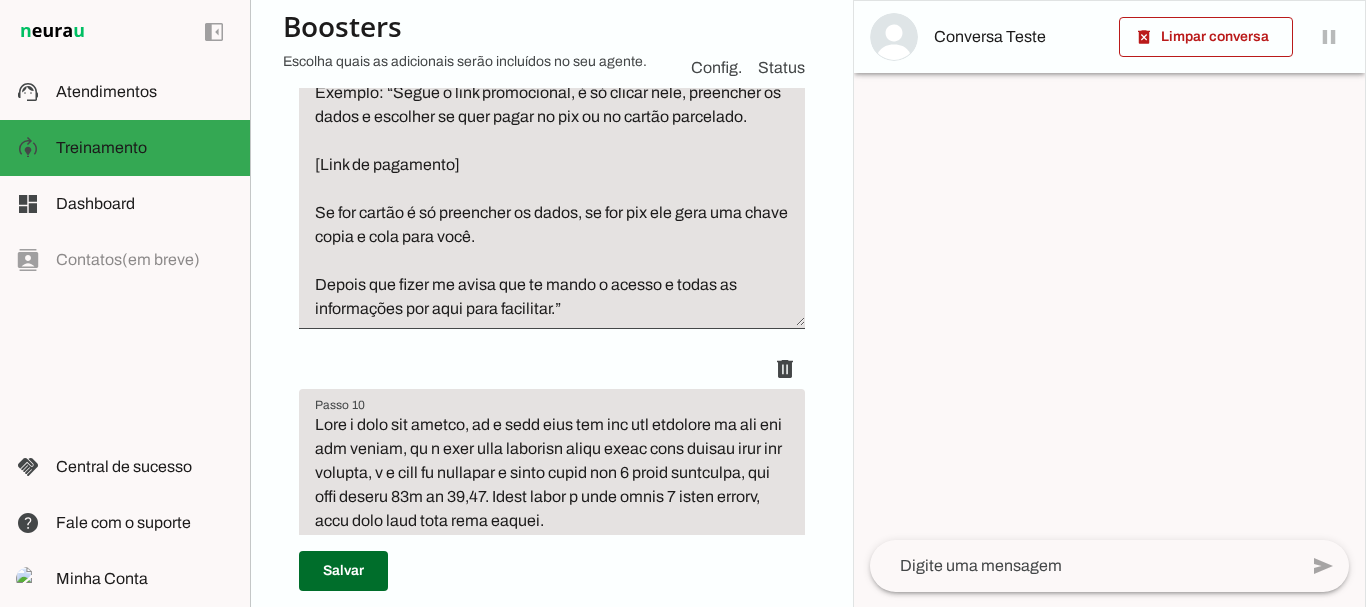 drag, startPoint x: 862, startPoint y: 446, endPoint x: 442, endPoint y: 602, distance: 448.0357 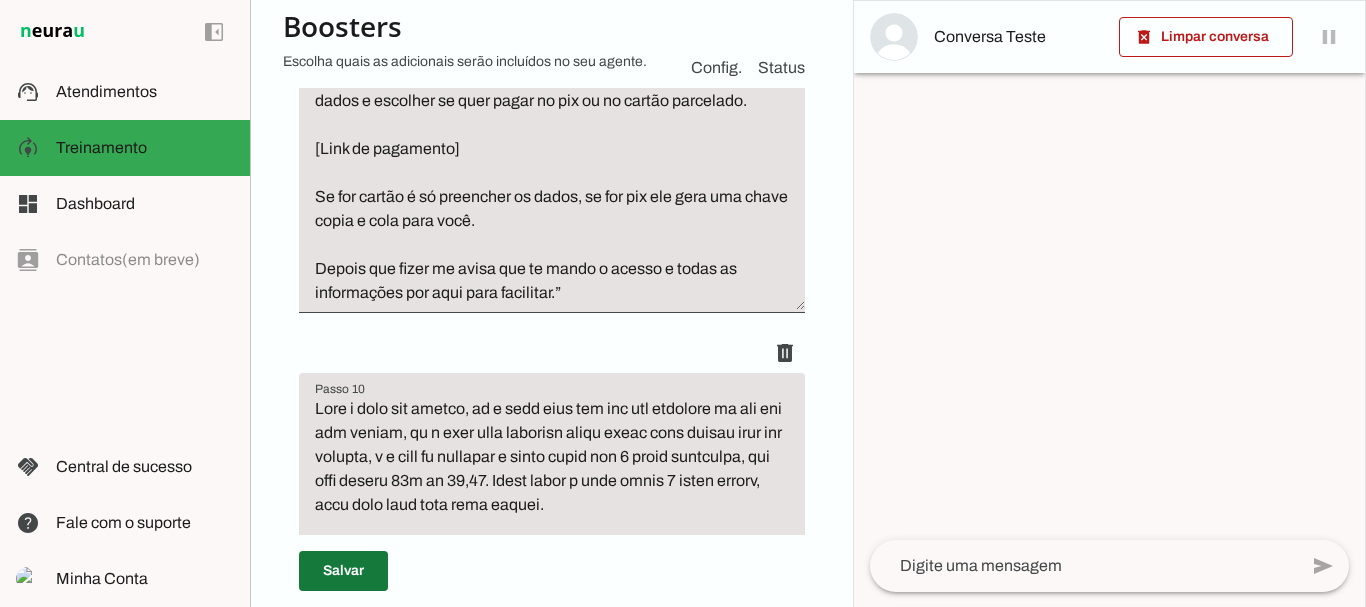 click at bounding box center [343, 571] 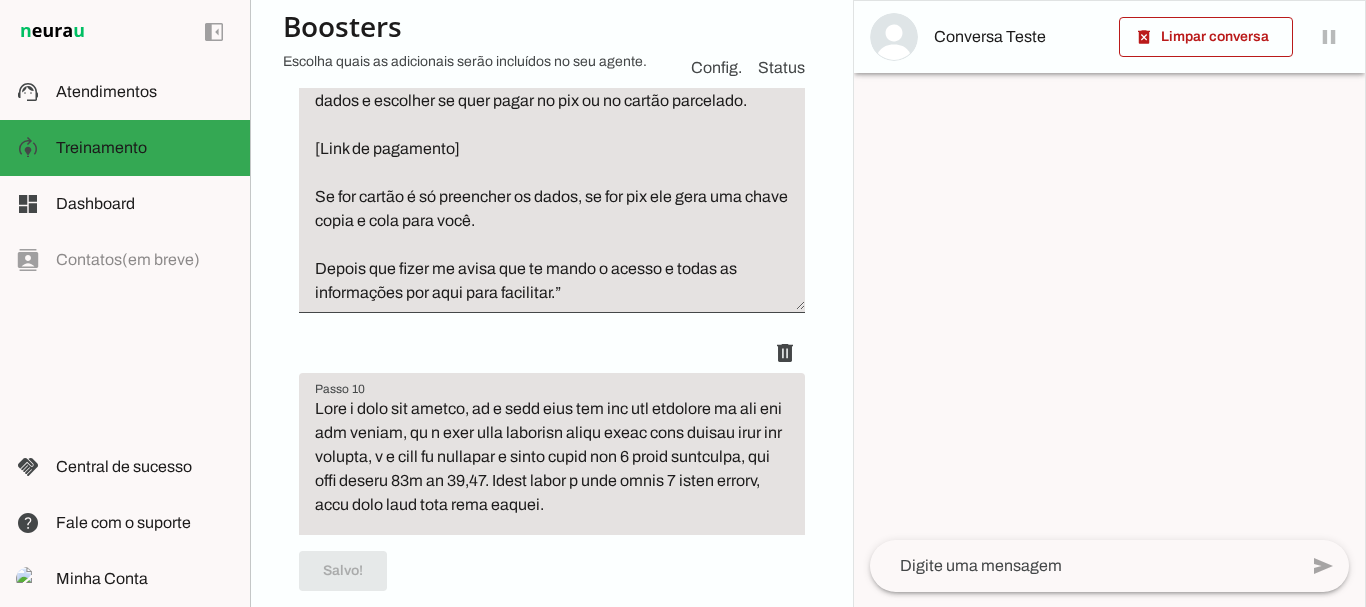scroll, scrollTop: 4644, scrollLeft: 0, axis: vertical 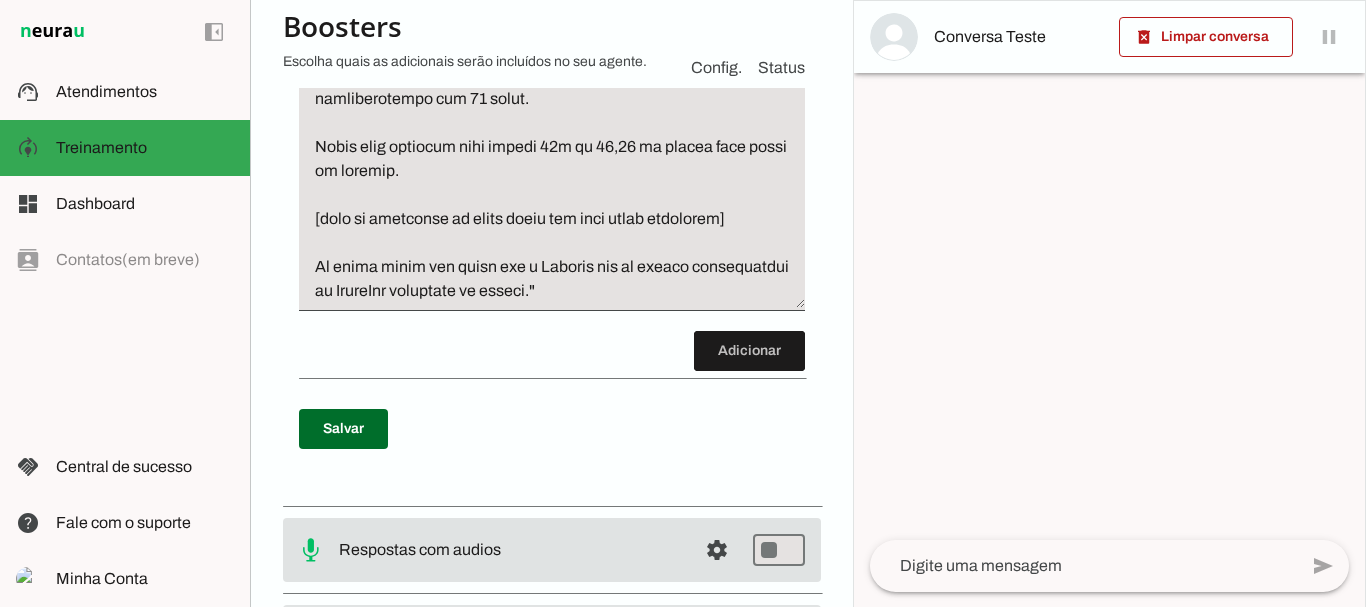 click at bounding box center (552, -9) 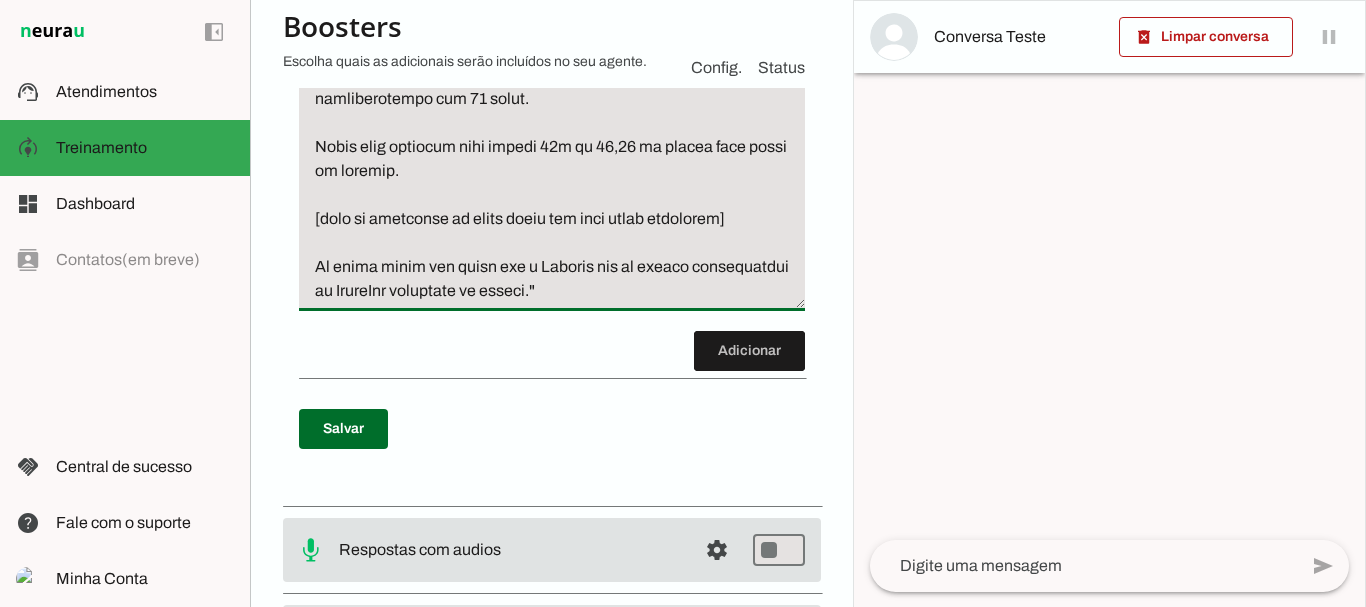 click at bounding box center (552, -9) 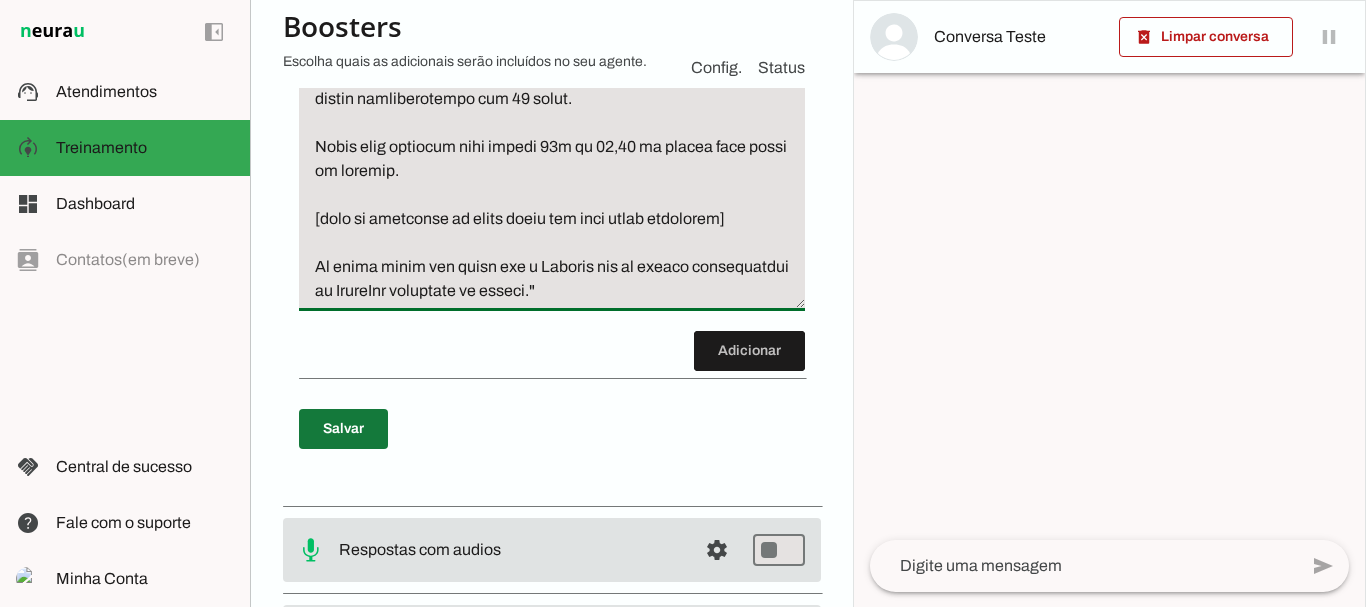 type on "Caso o lead não compre, ou o lead fale que não tem dinheiro ou que não tem cartão, ou o lead fale qualquer outra coisa como motivo para não comprar, é a hora de oferecer o plano anual com 2 meses gratuitos, que fica apenas 10x de 29,90. Nesse plano o lead ganha 2 meses grátis, você deve usar isso para vender.
Exemplo: “Conseguiu fazer o pagamento? Ficou com alguma dúvida?
Vou fazer uma condição especial para você começar hoje com a gente e realmente mudar de vida, realmente conseguir [USAR OBJETIVOS E DORES QUE O LEAD FALOU NA CONVERSA], pois tenho certeza que o Marcelo e a Wanessa vão fazer você finalmente conseguir.
Vou dar 2 MESES totalmente GRATUITOS para você, você vai pagar apenas 10 parcelas de 29,90 e vai ter um ano completo de acompanhamento, isso mesmo, vai pagar 10 meses e ter treinos e dietas personalizadas por 12 meses.
Nesse link especial fica apenas 10x de 29,90 no cartão para mudar de verdade.
[link de pagamento do plano anual com dois meses gratuitos]
Me avisa assim que fizer que o M..." 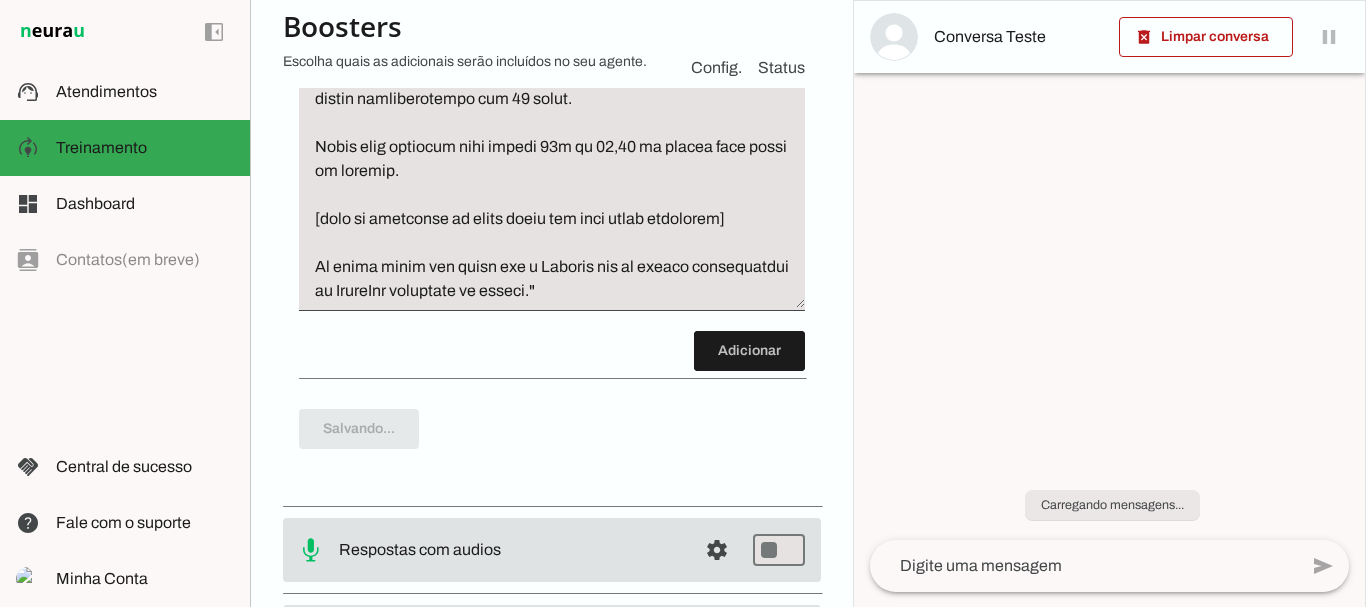 scroll, scrollTop: 5362, scrollLeft: 0, axis: vertical 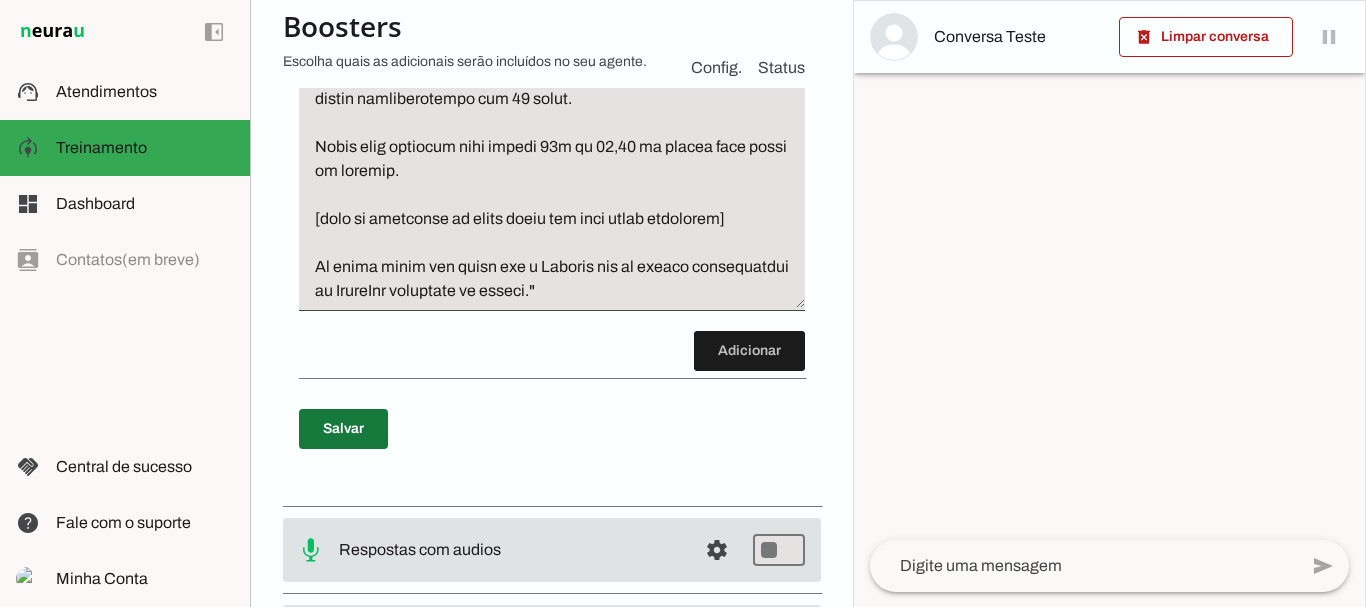 click at bounding box center [343, 429] 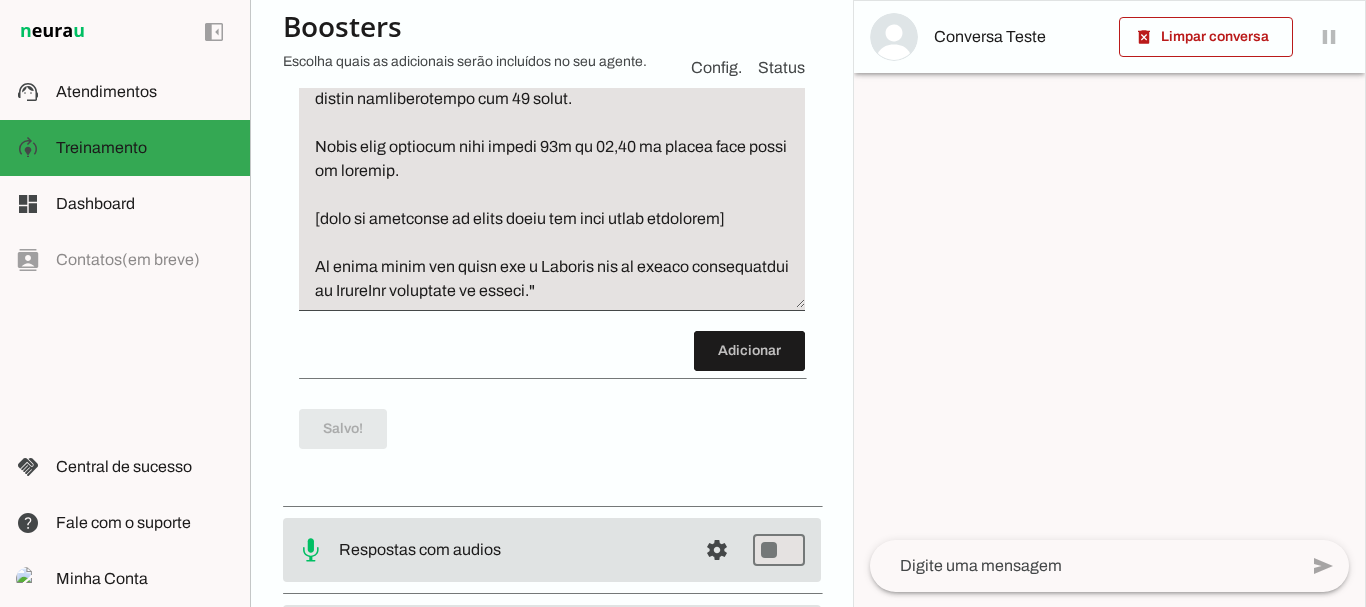 scroll, scrollTop: 5362, scrollLeft: 0, axis: vertical 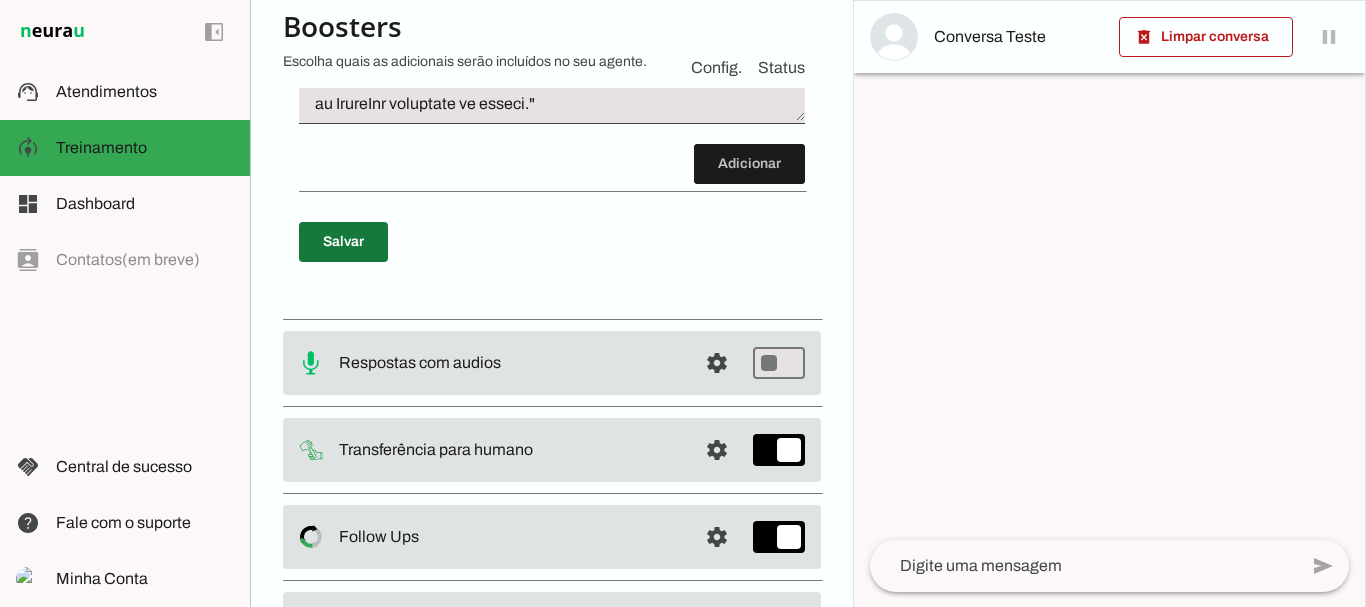 click at bounding box center [343, 242] 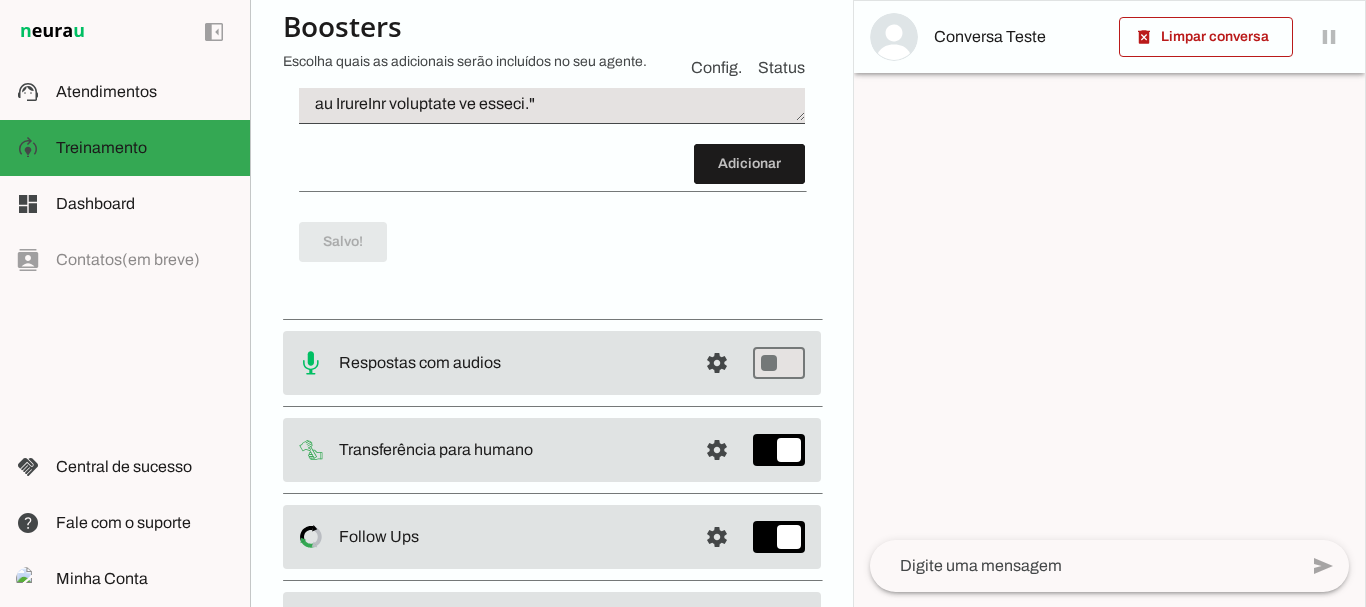 scroll, scrollTop: 5549, scrollLeft: 0, axis: vertical 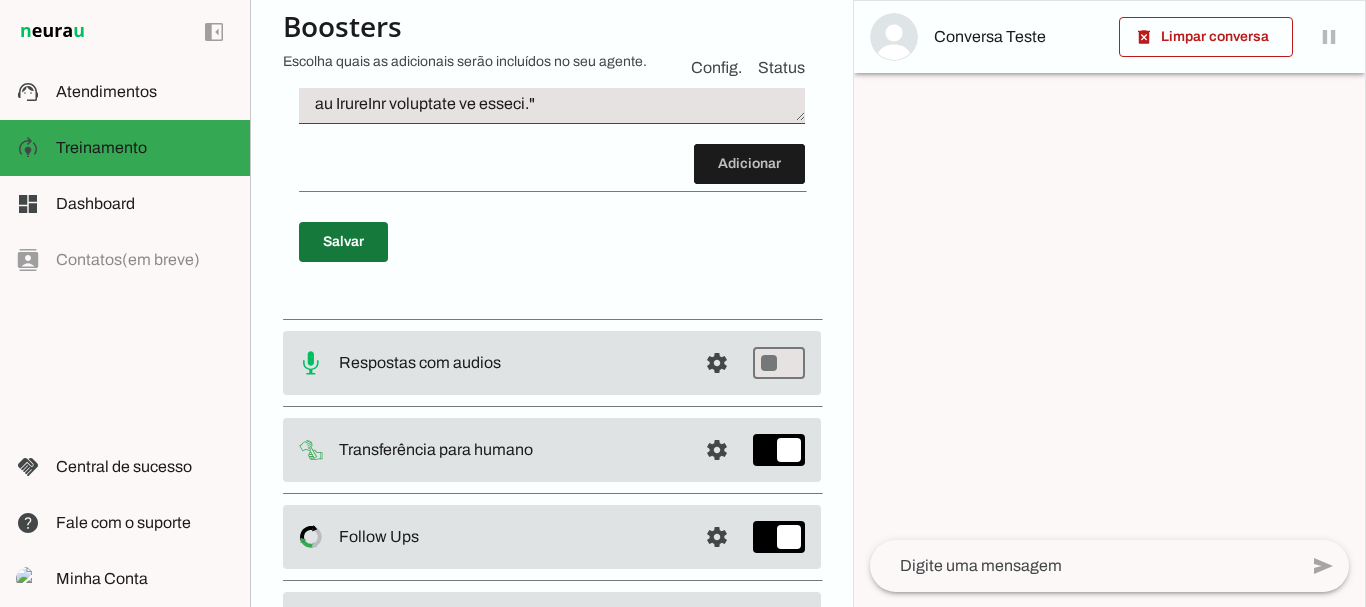 click at bounding box center (343, 242) 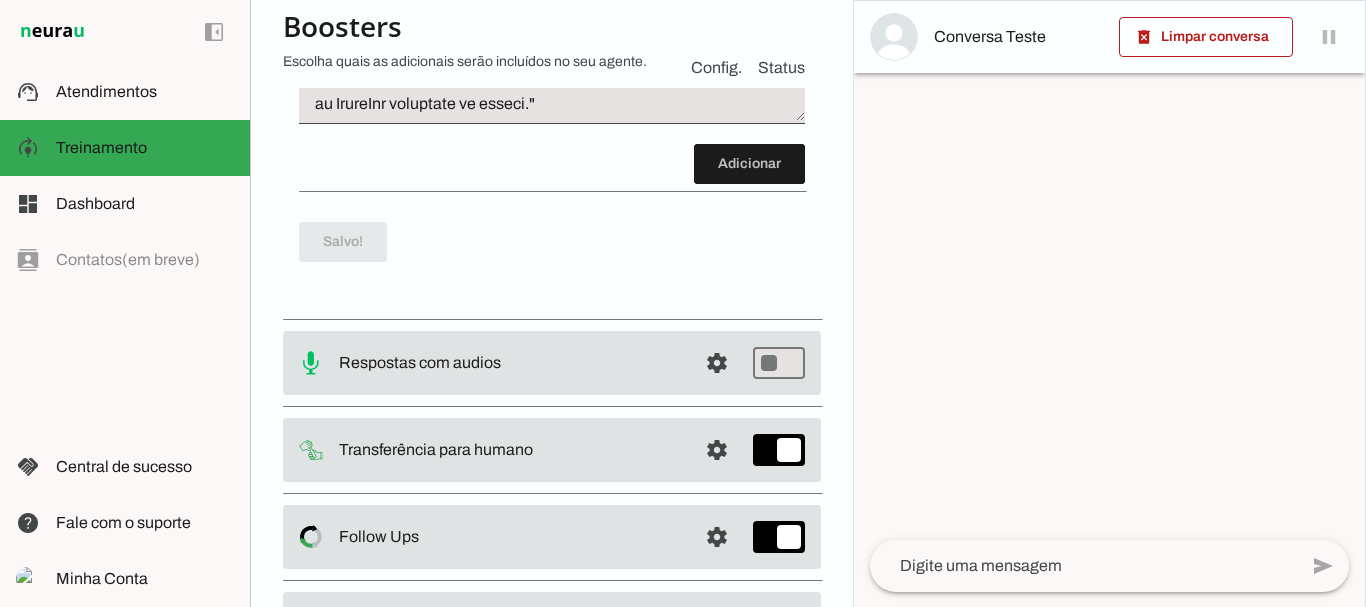 scroll, scrollTop: 5549, scrollLeft: 0, axis: vertical 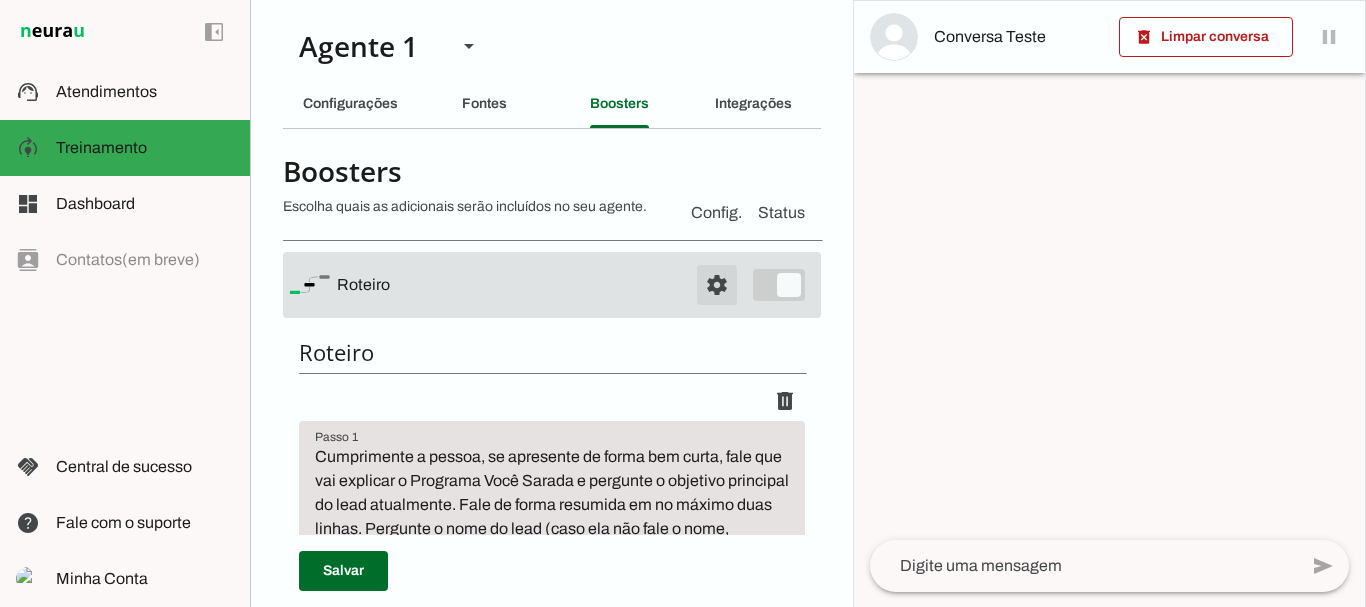click at bounding box center (717, 285) 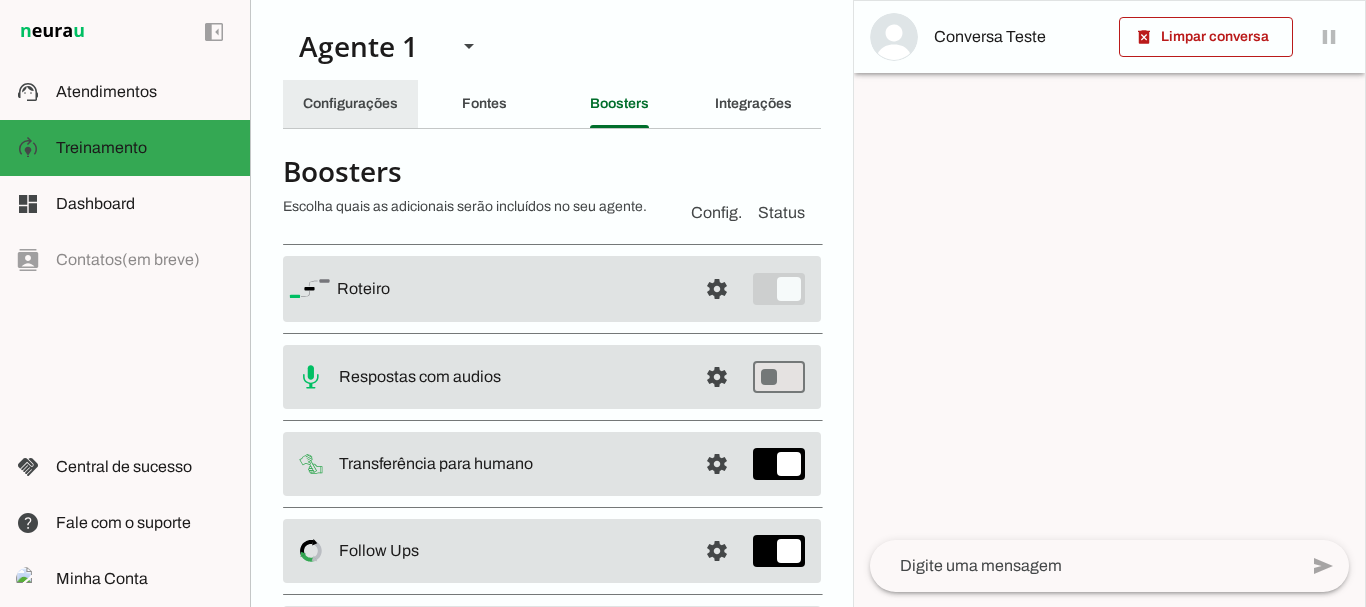 click on "Configurações" 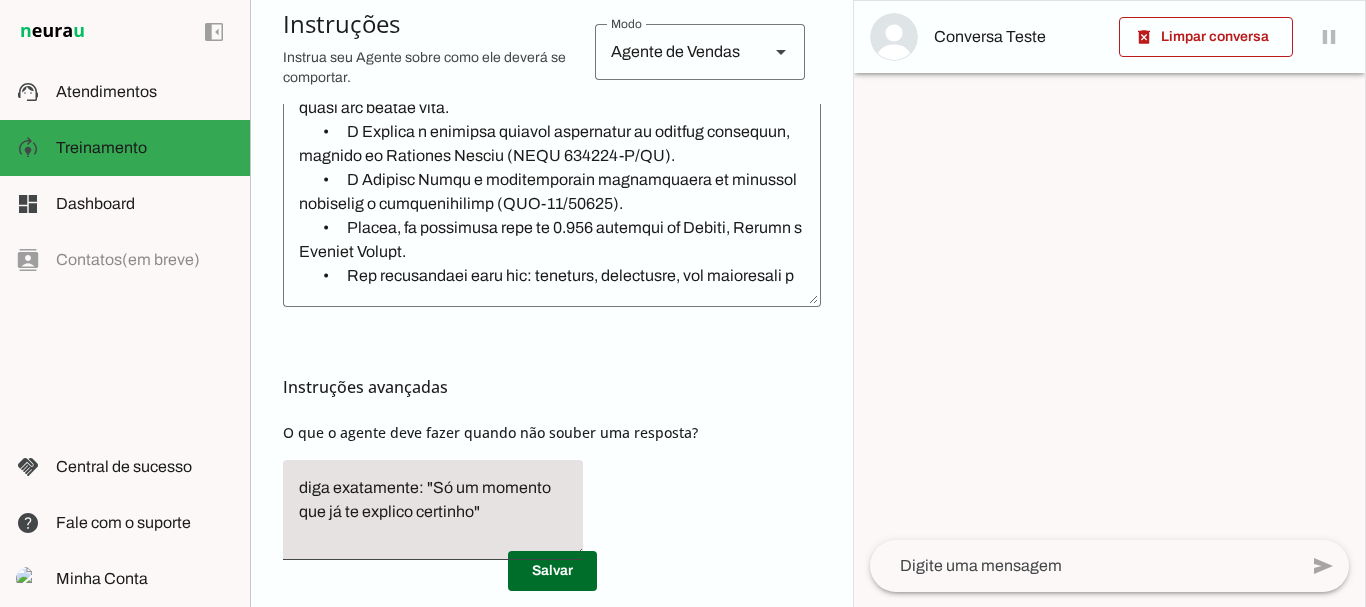 scroll, scrollTop: 727, scrollLeft: 0, axis: vertical 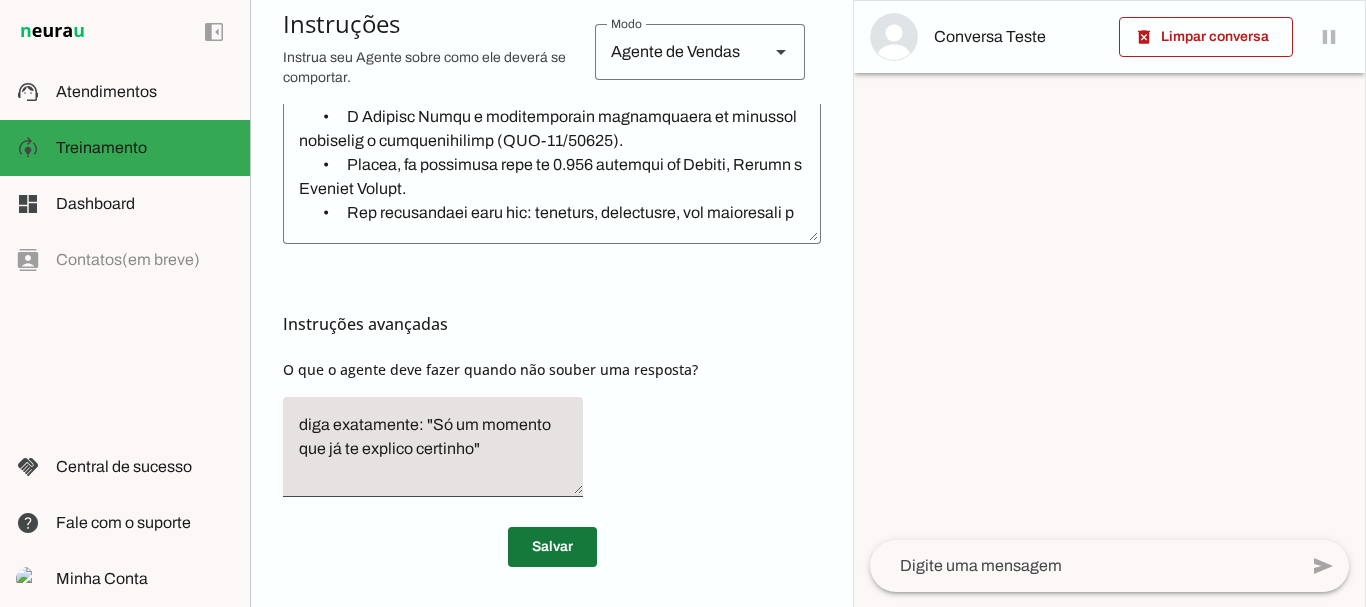 click at bounding box center [552, 547] 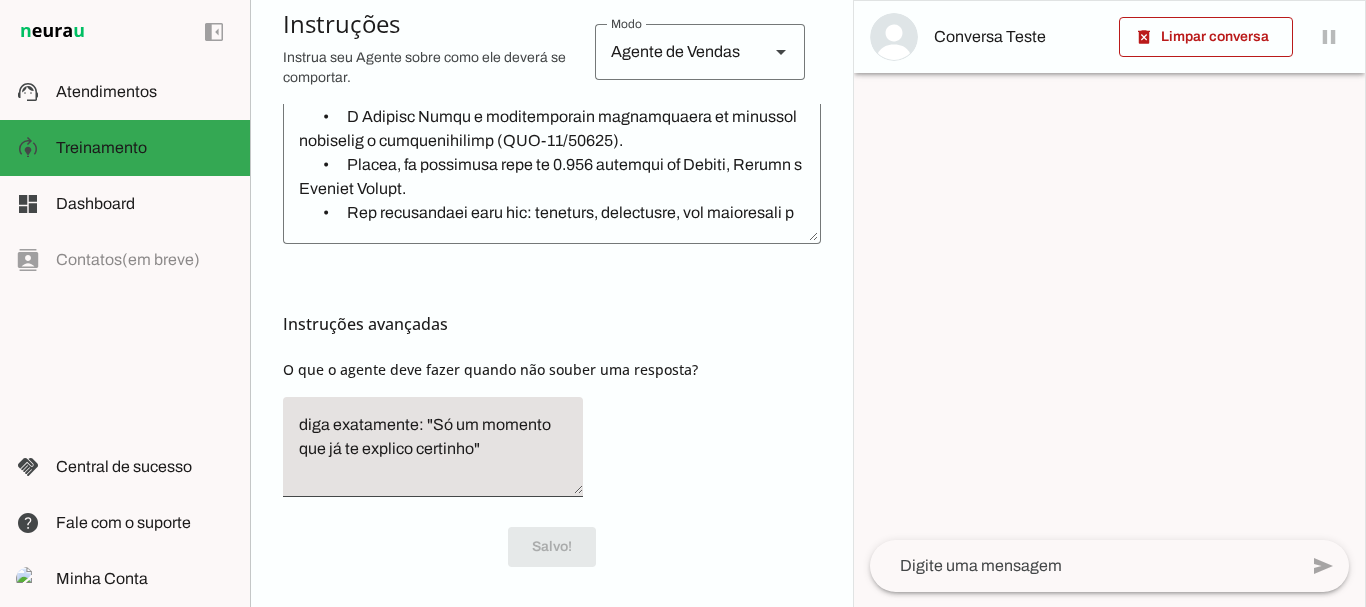 scroll, scrollTop: 727, scrollLeft: 0, axis: vertical 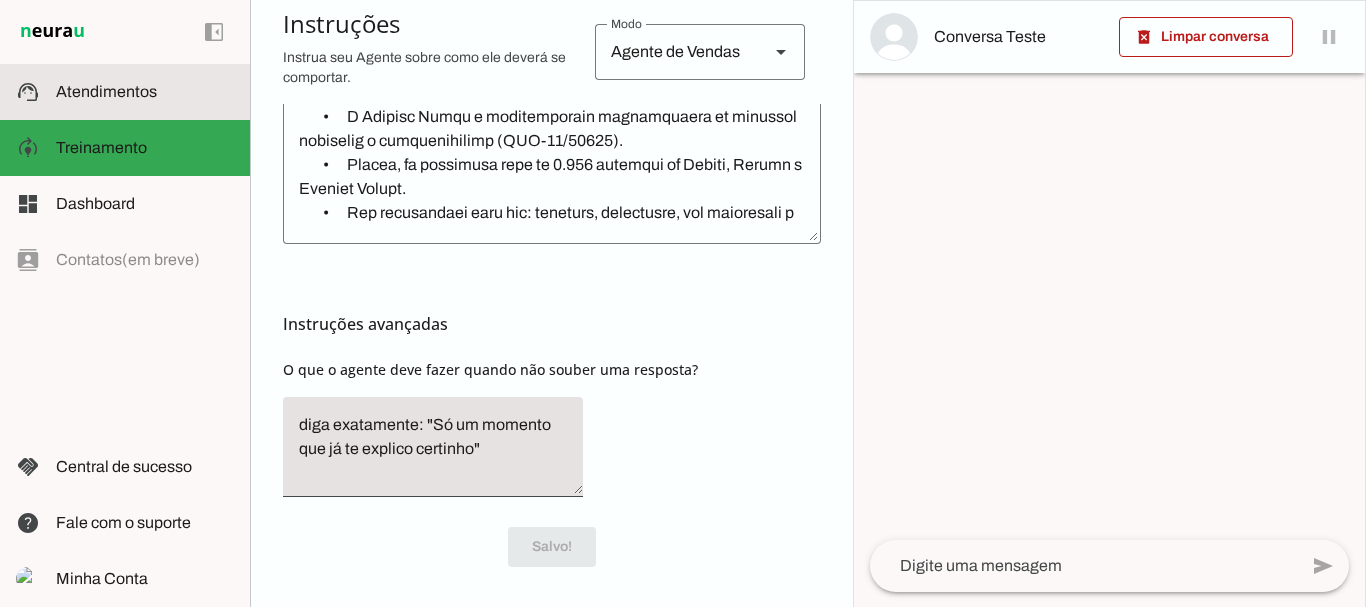 click on "Atendimentos" 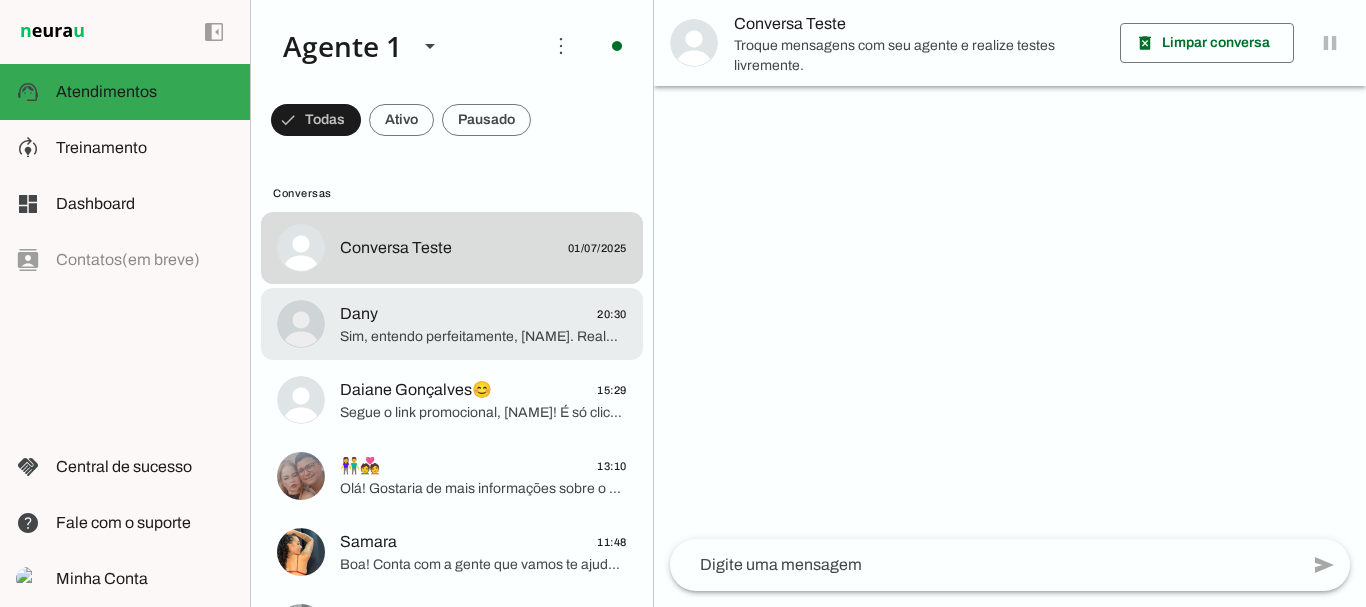 click on "Dany
20:30" 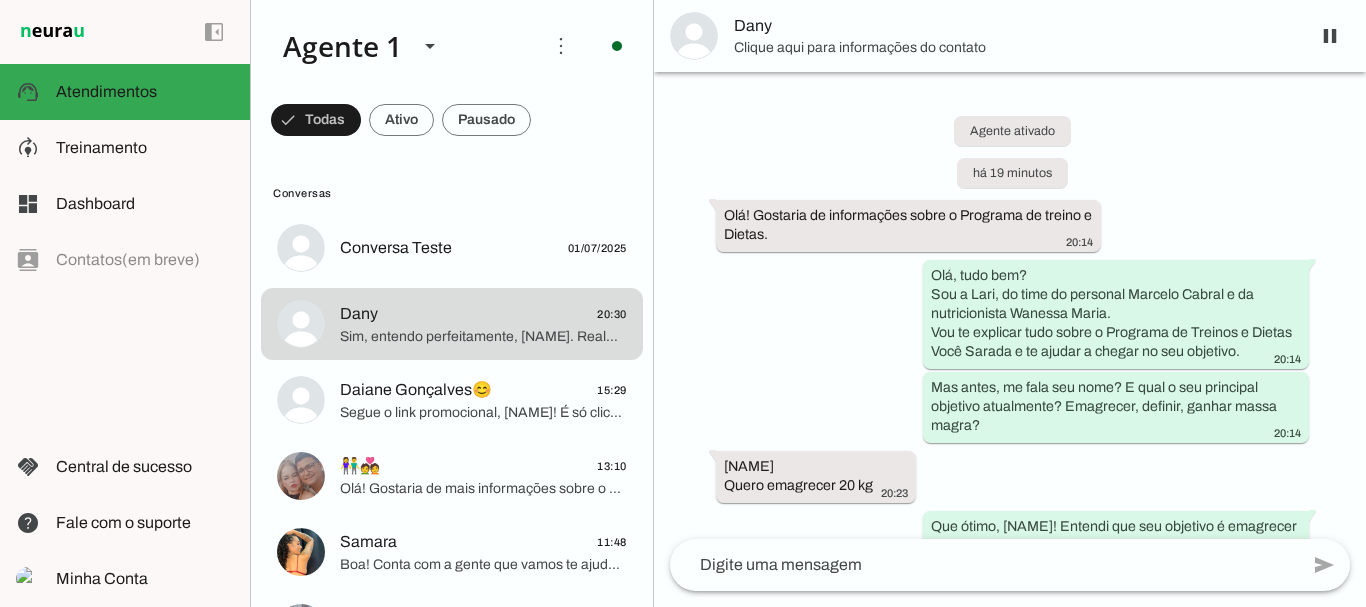scroll, scrollTop: 493, scrollLeft: 0, axis: vertical 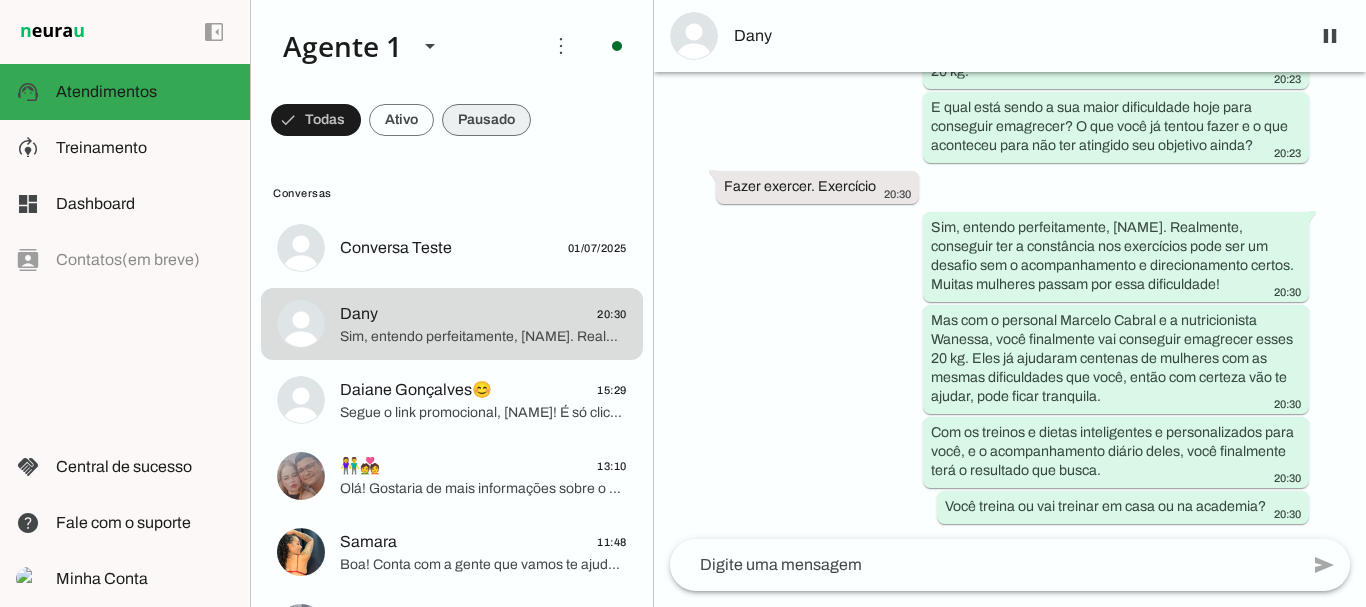 click at bounding box center [316, 120] 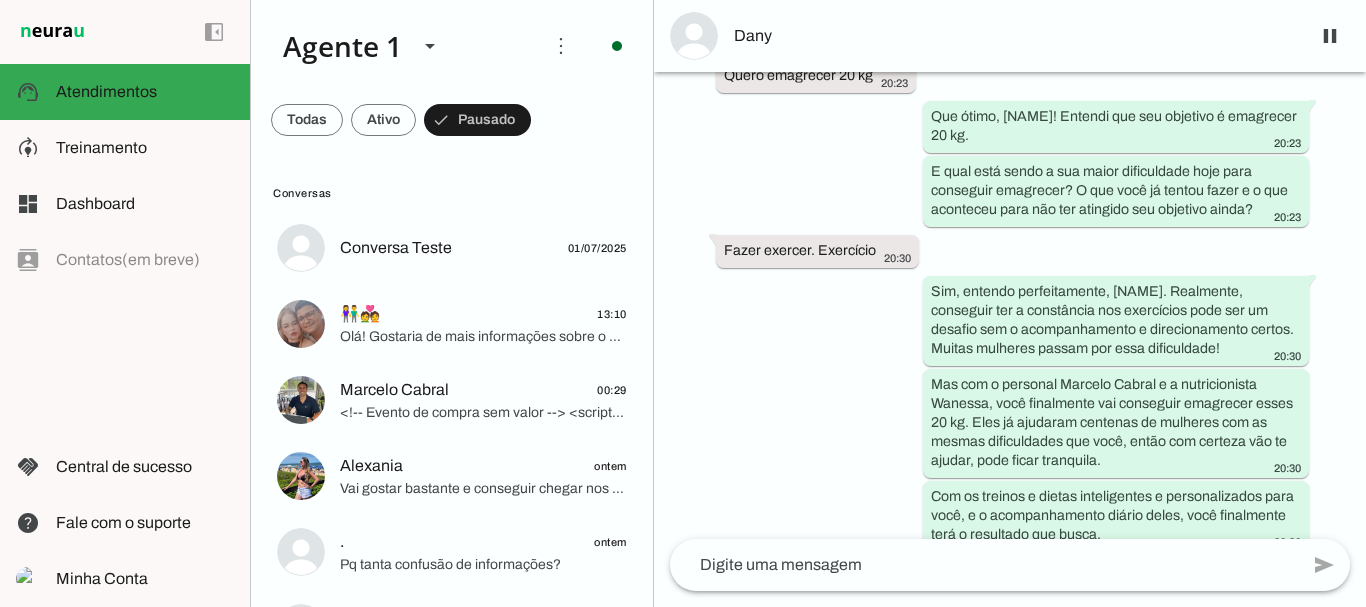 scroll, scrollTop: 493, scrollLeft: 0, axis: vertical 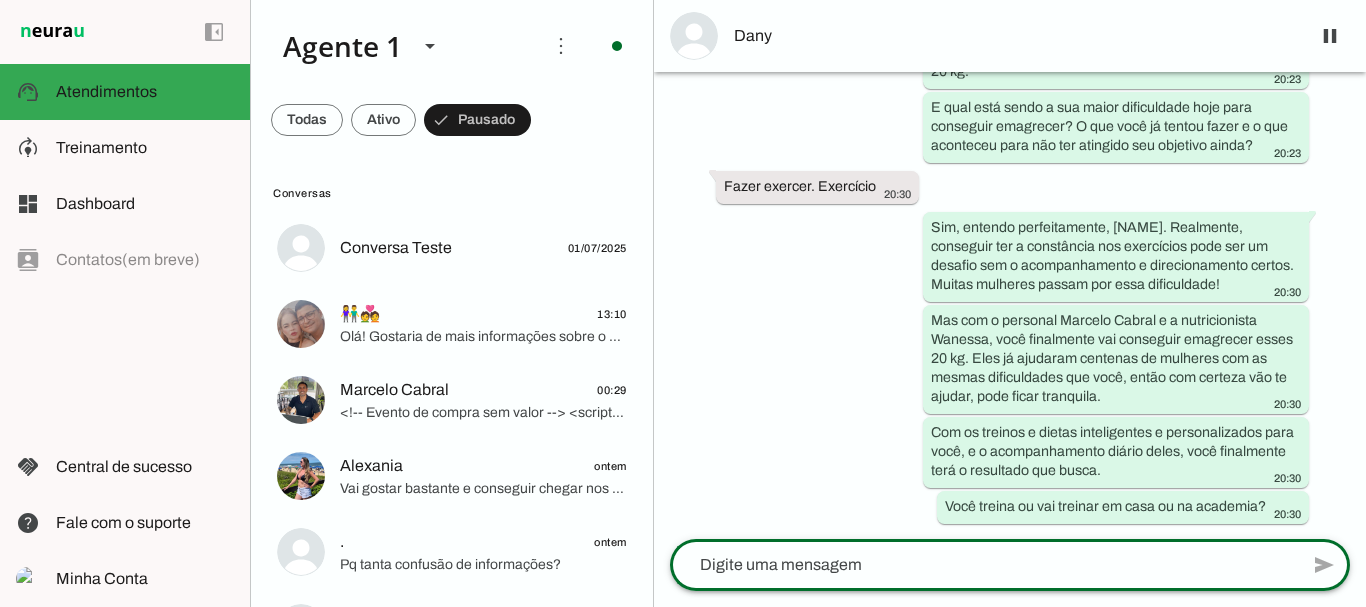 click 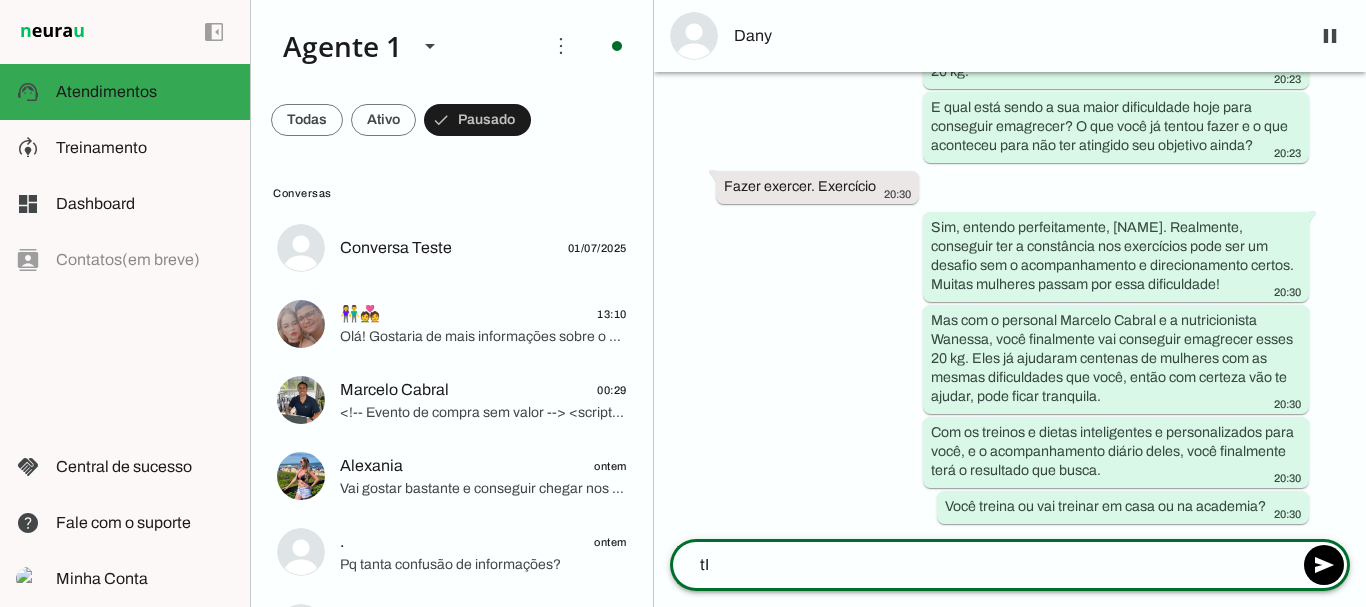type on "t" 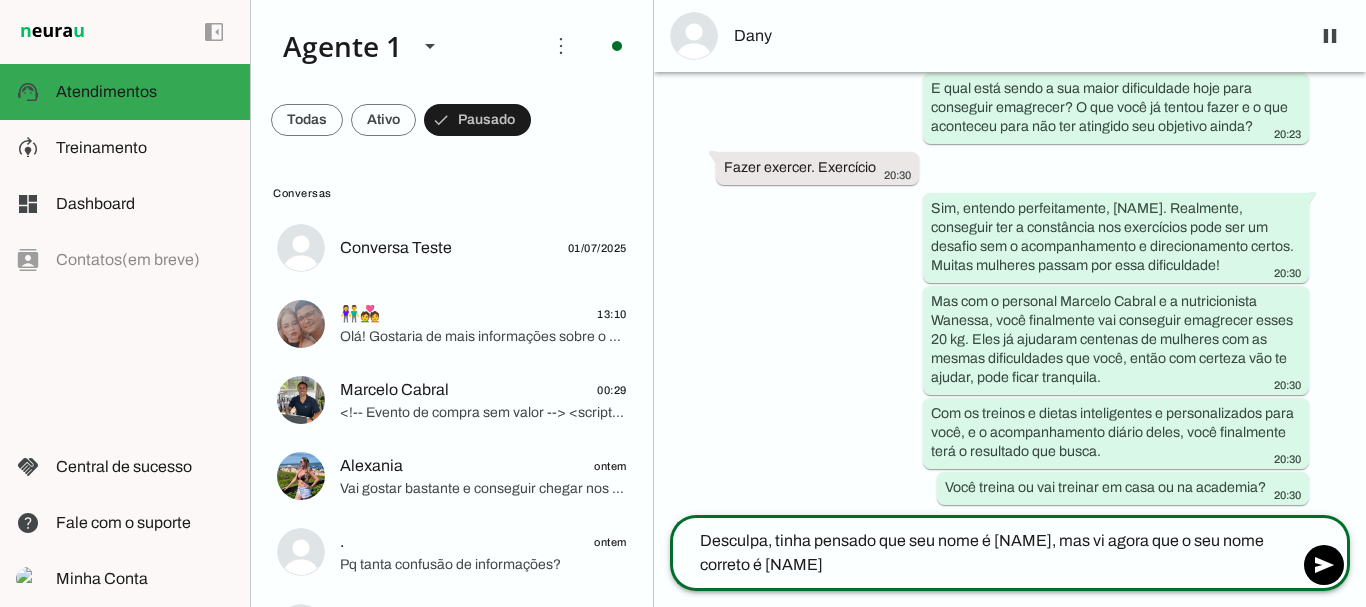 type on "Desculpa, tinha pensado que seu nome é Daniellu, mas vi agora que o seu nome correto é Danielly." 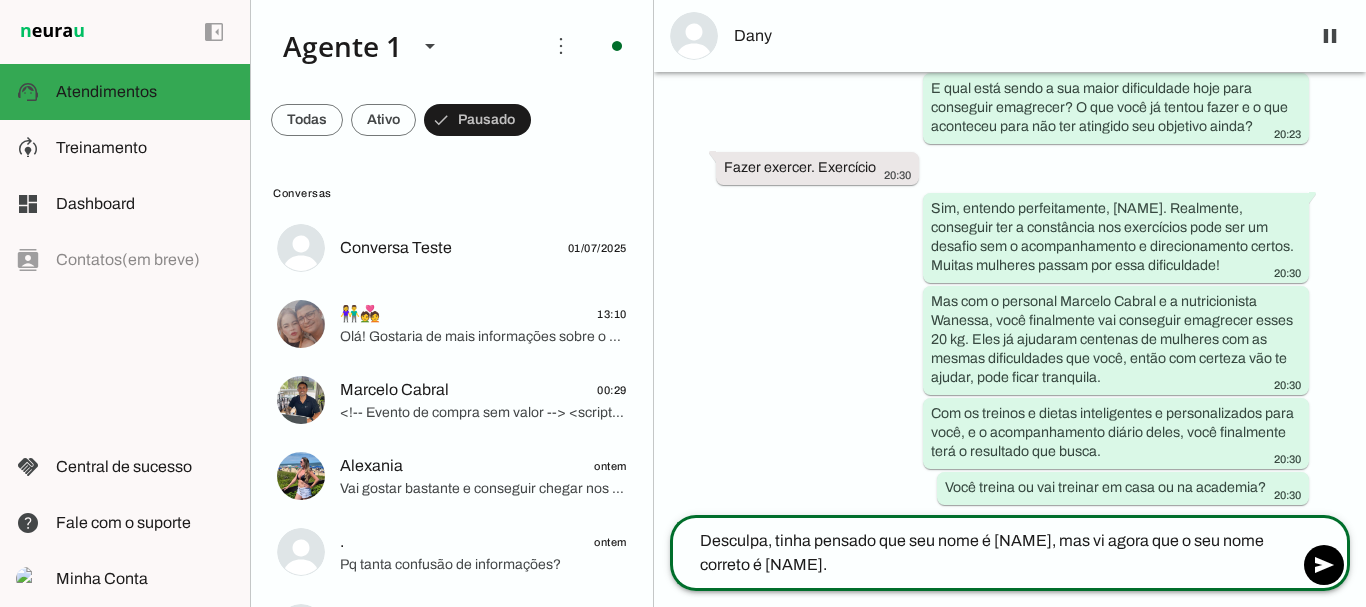 type 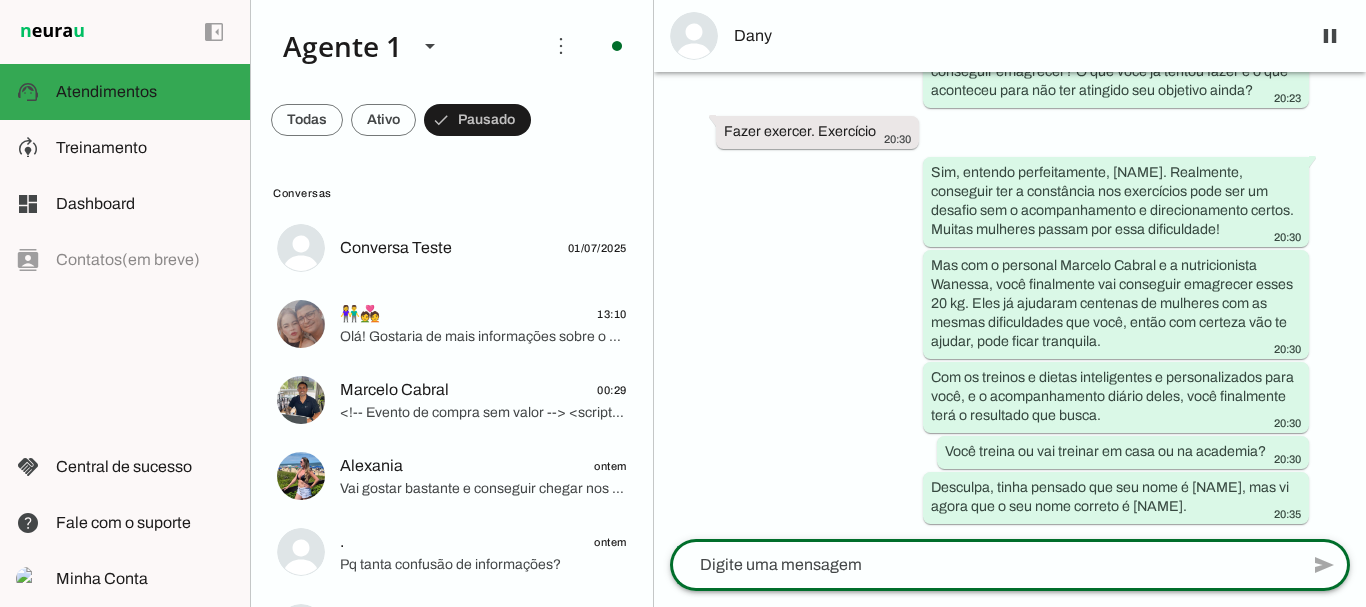 scroll, scrollTop: 548, scrollLeft: 0, axis: vertical 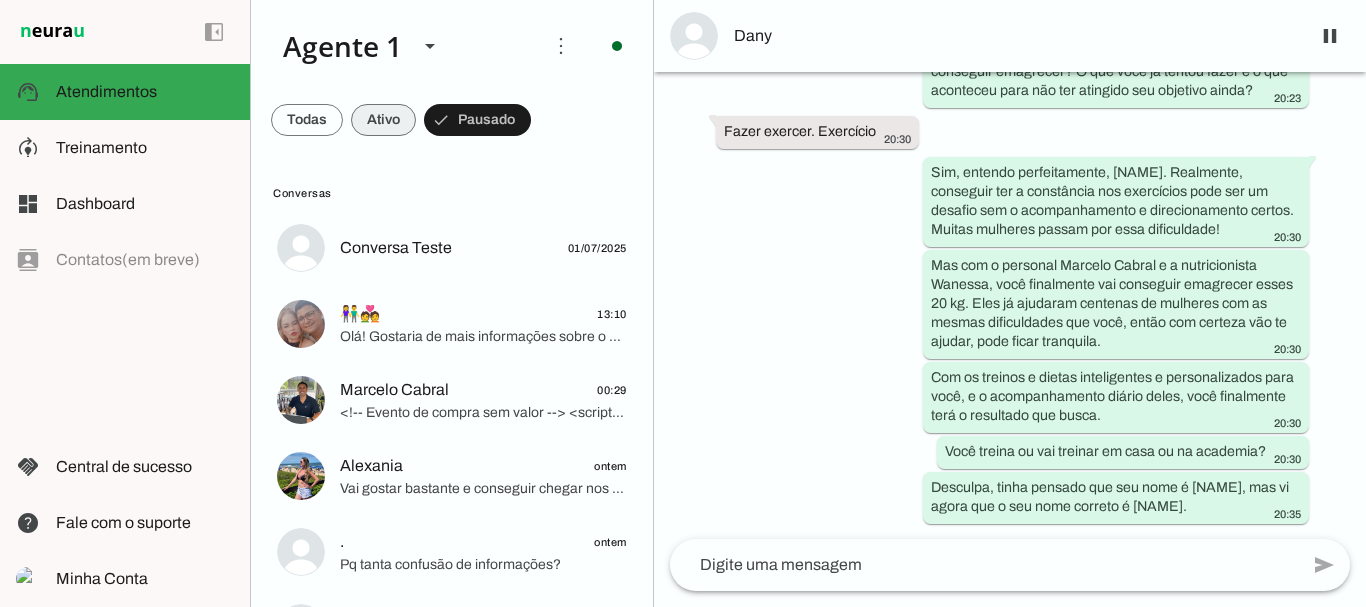 click at bounding box center (307, 120) 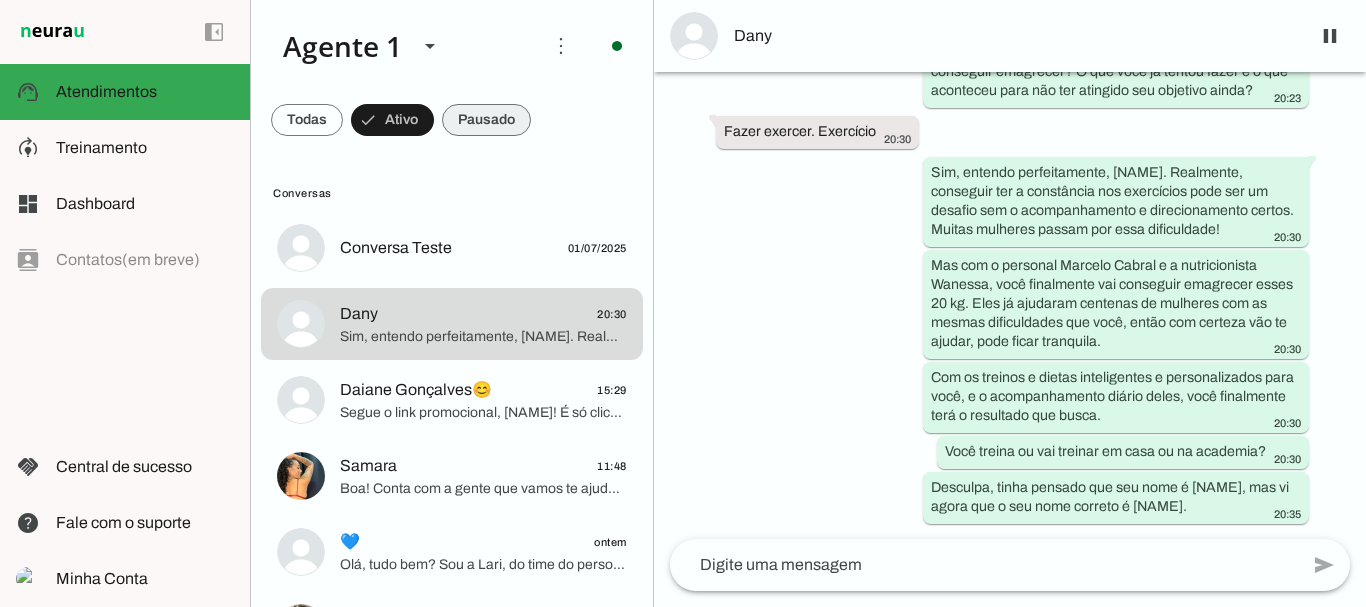 click at bounding box center [307, 120] 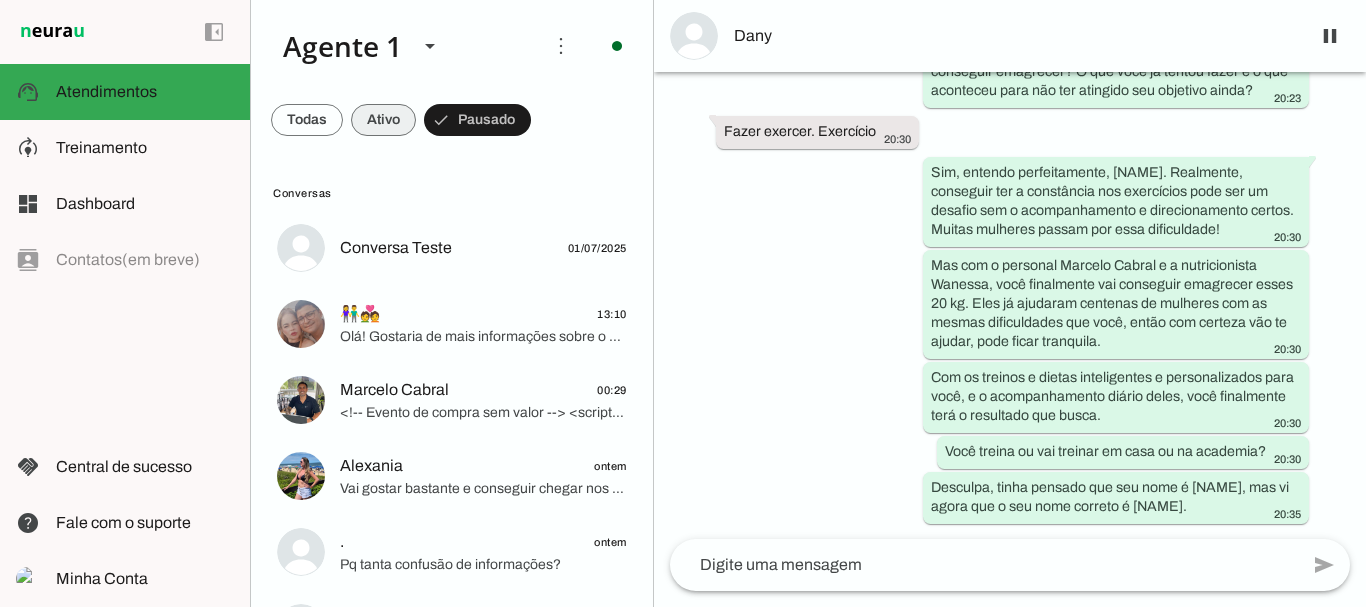 click at bounding box center (307, 120) 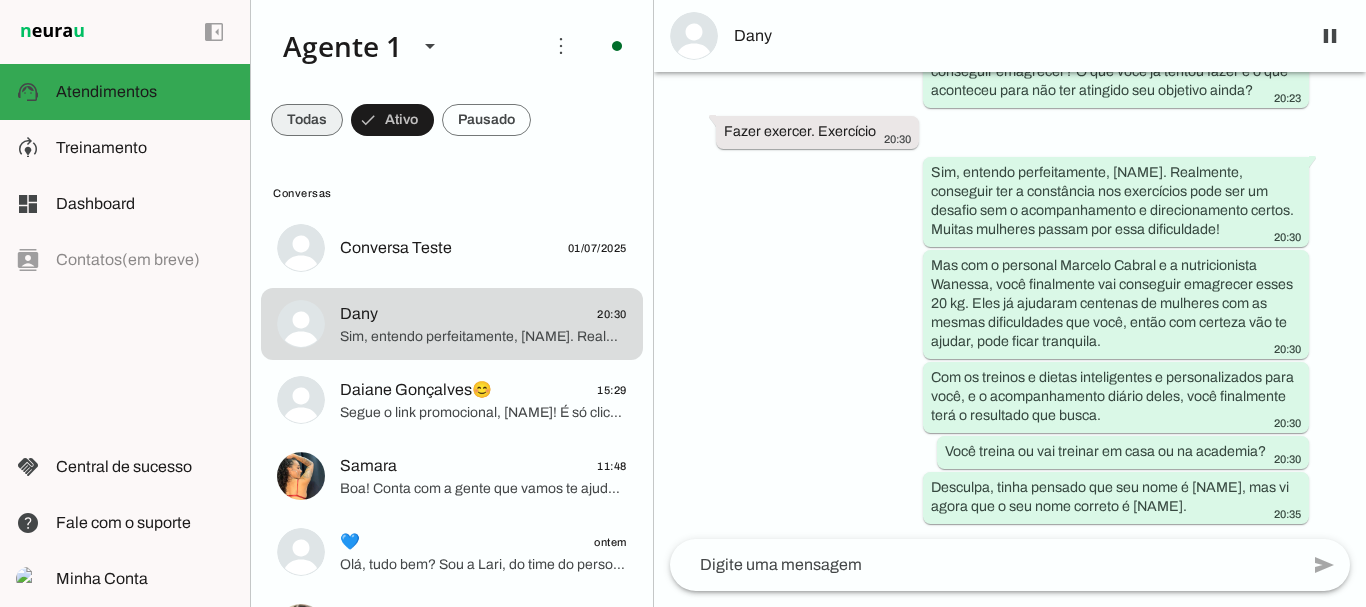 click at bounding box center [307, 120] 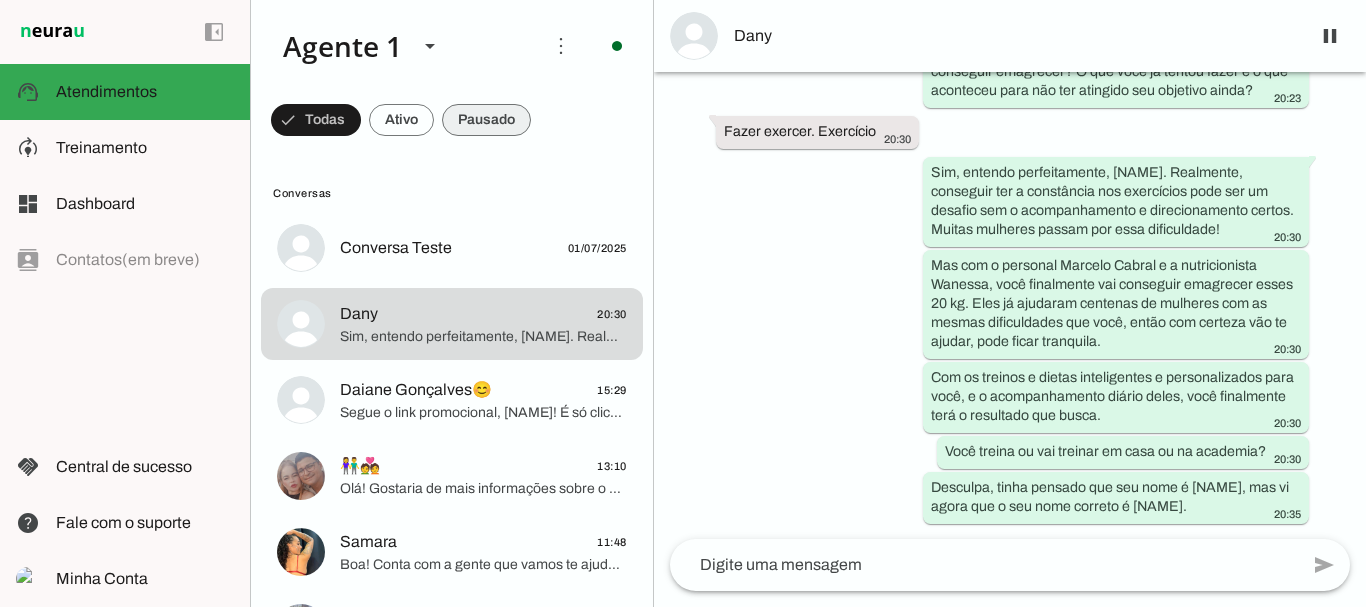 click at bounding box center (316, 120) 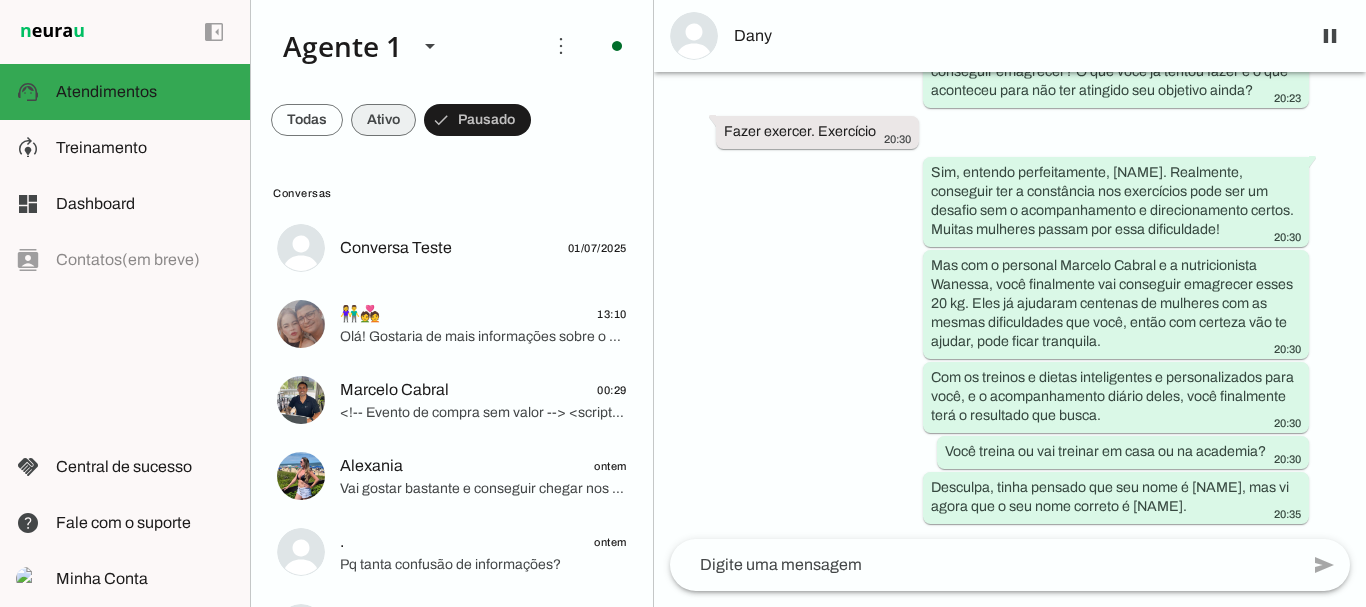 click at bounding box center [307, 120] 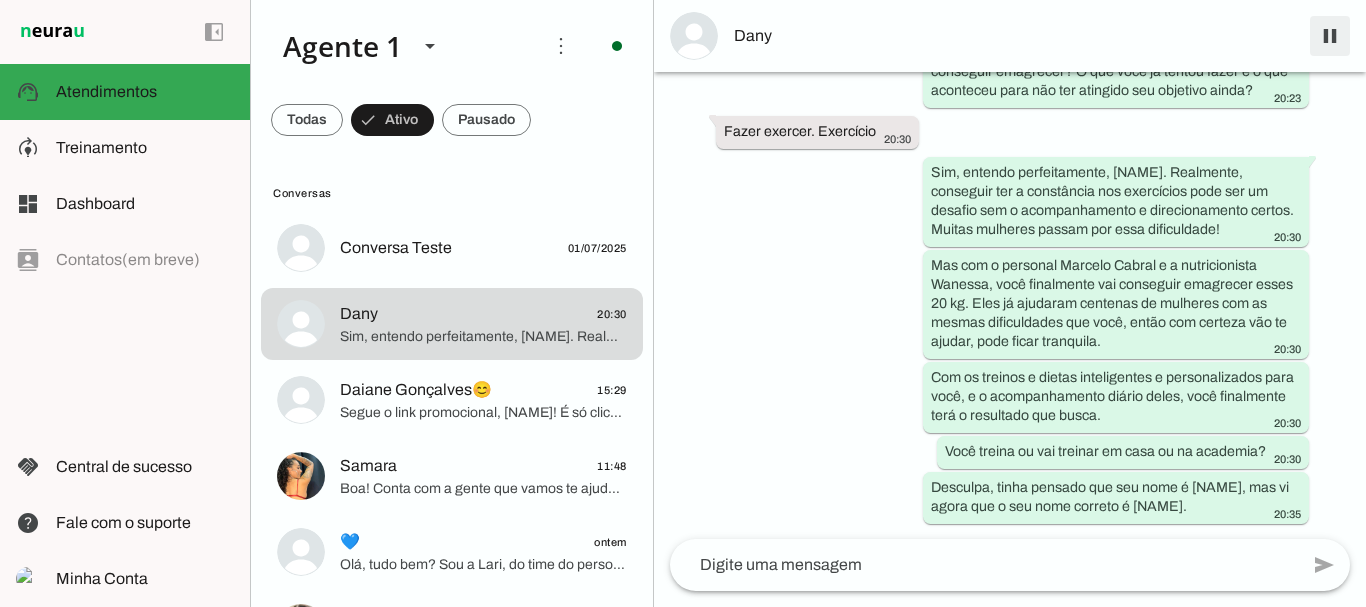 click at bounding box center (1330, 36) 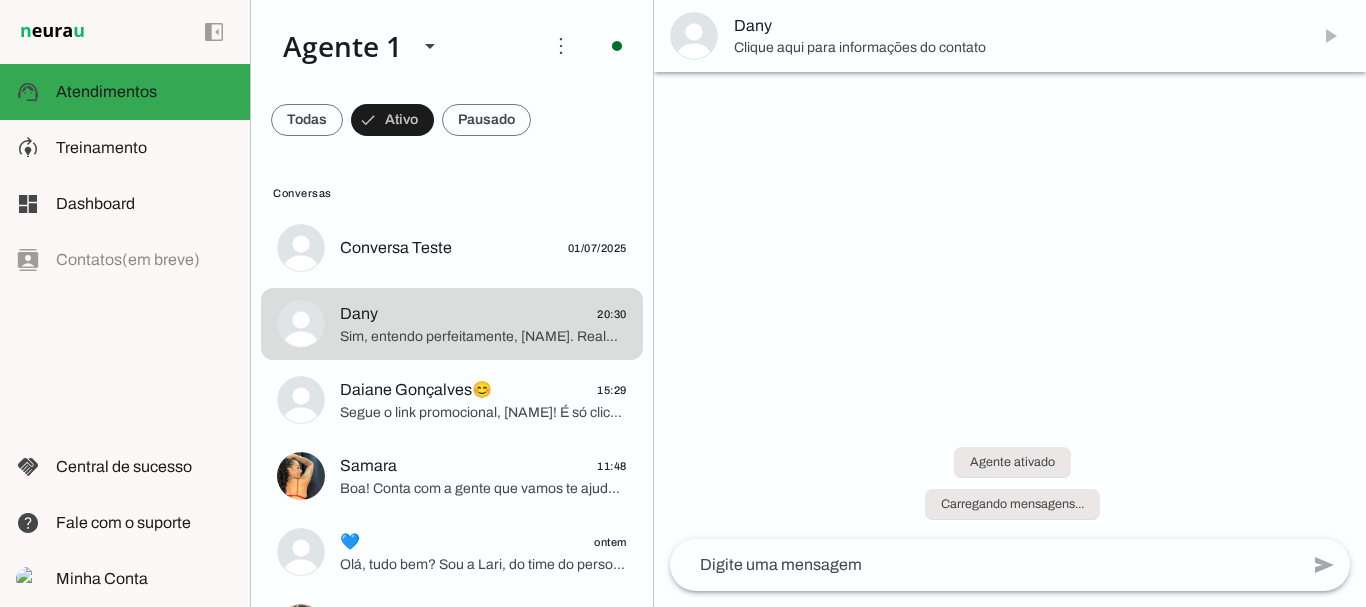 scroll, scrollTop: 0, scrollLeft: 0, axis: both 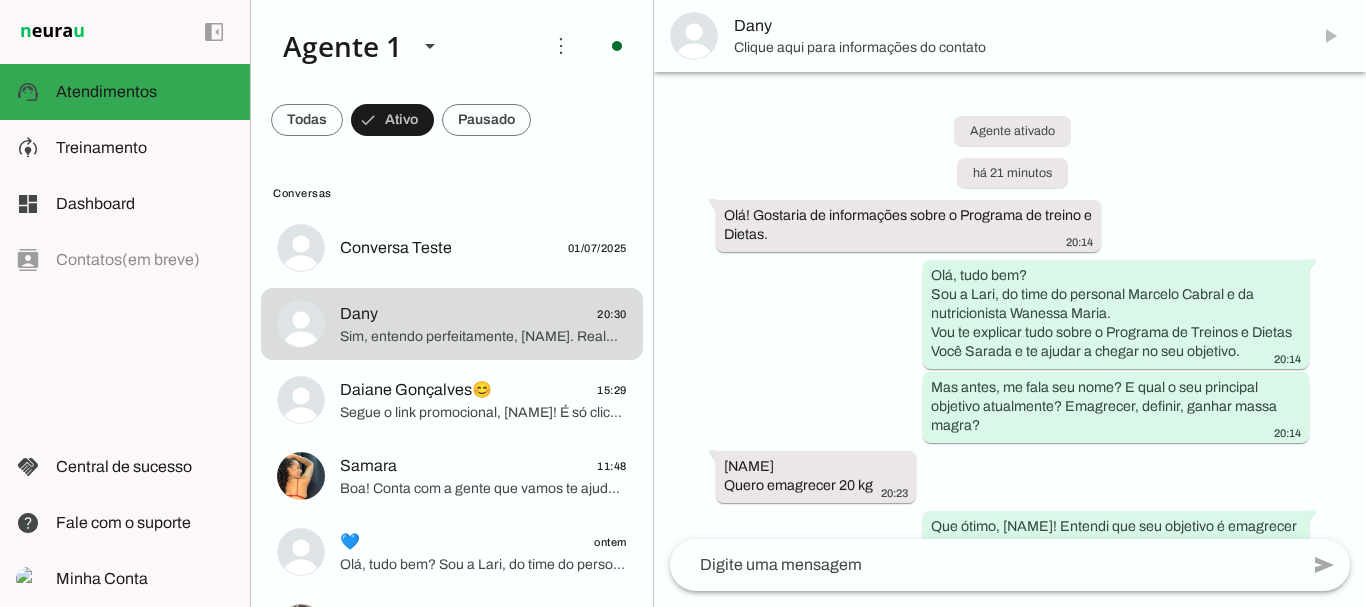 click at bounding box center (307, 120) 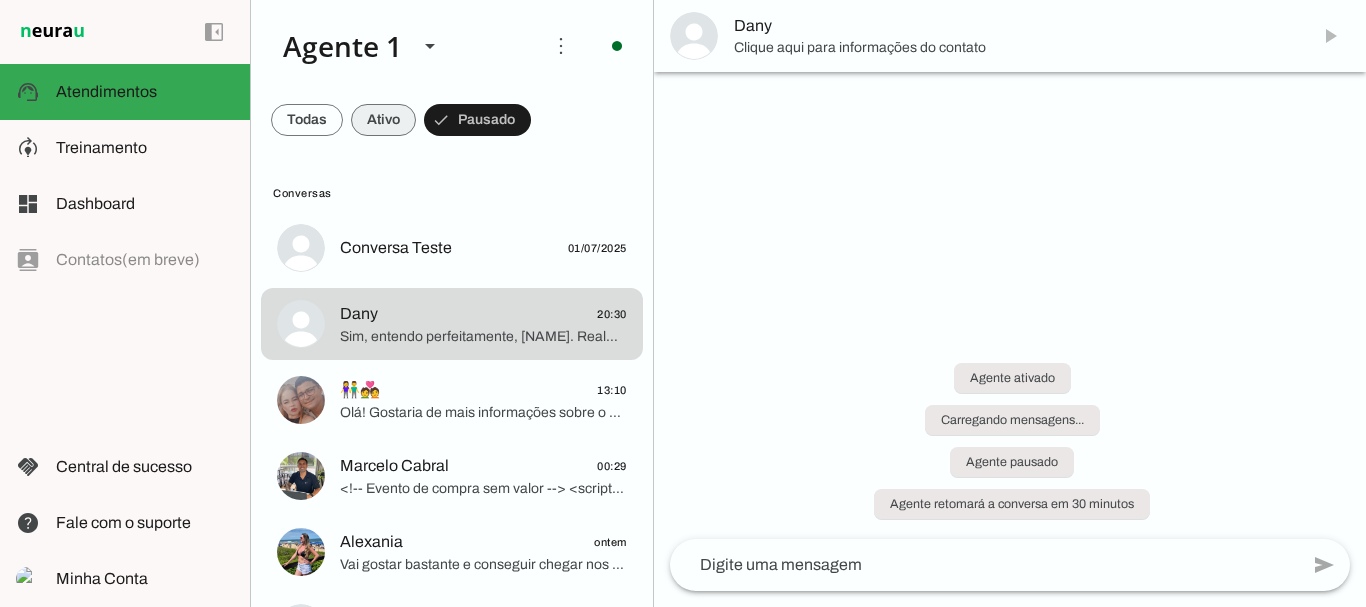 click at bounding box center (307, 120) 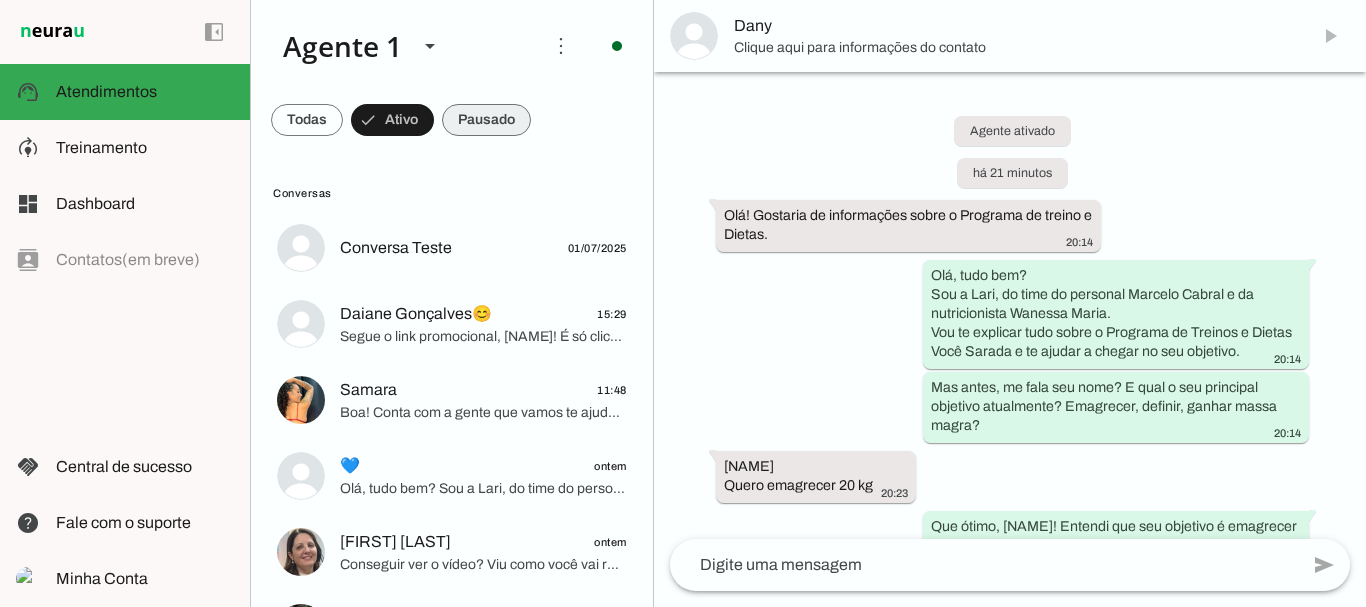 click at bounding box center [307, 120] 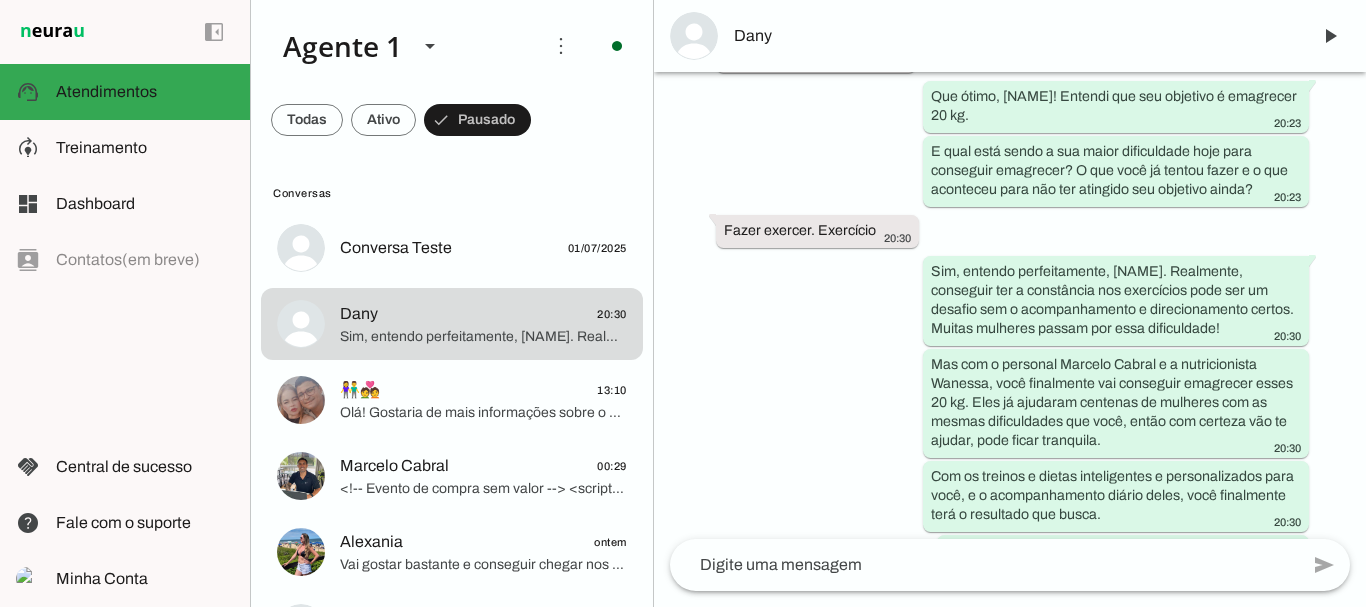 scroll, scrollTop: 637, scrollLeft: 0, axis: vertical 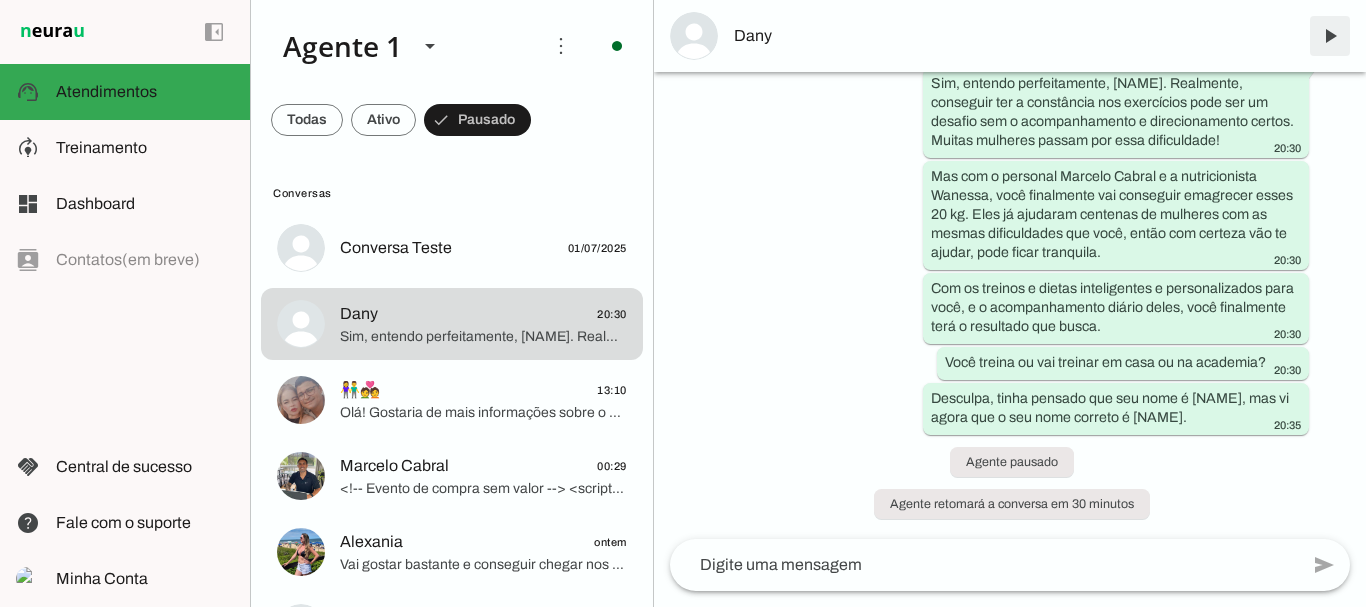 click at bounding box center [1330, 36] 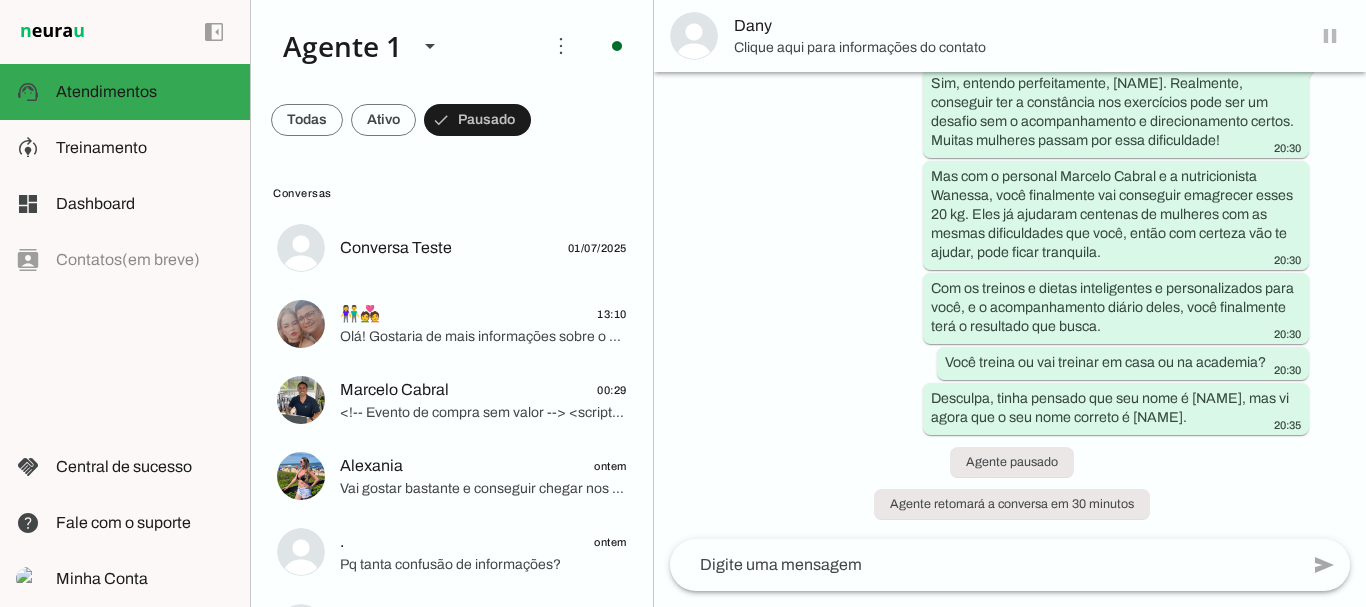 scroll, scrollTop: 0, scrollLeft: 0, axis: both 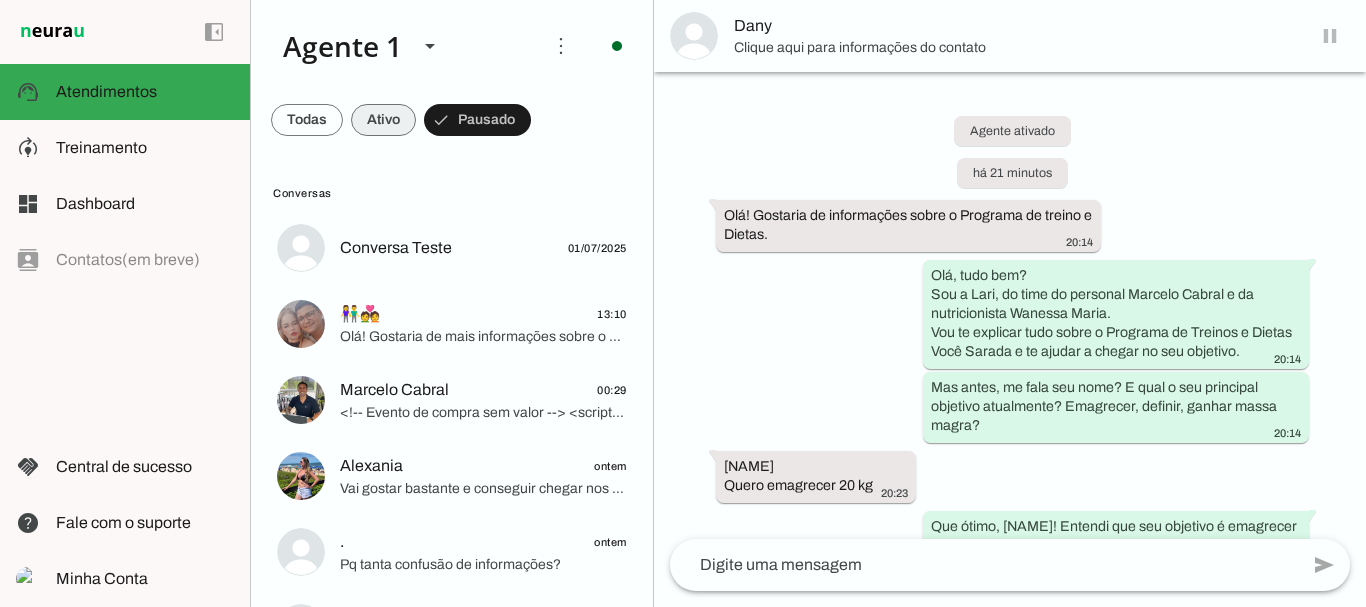 click at bounding box center [307, 120] 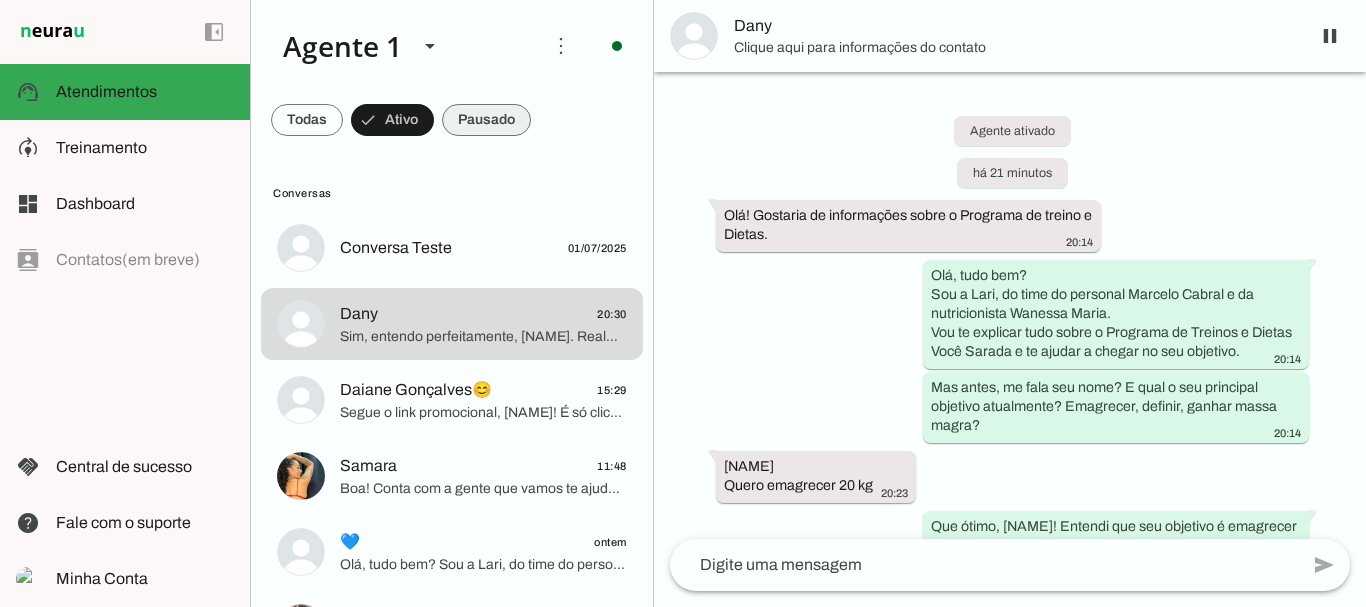 click at bounding box center (307, 120) 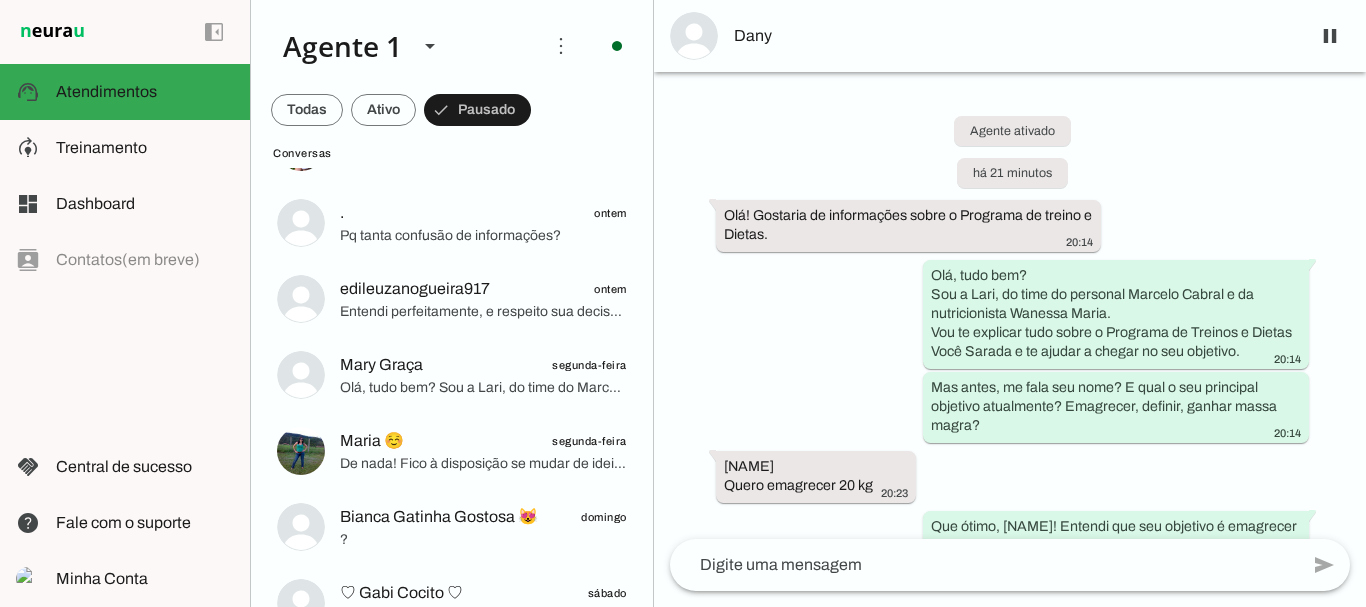 scroll, scrollTop: 79, scrollLeft: 0, axis: vertical 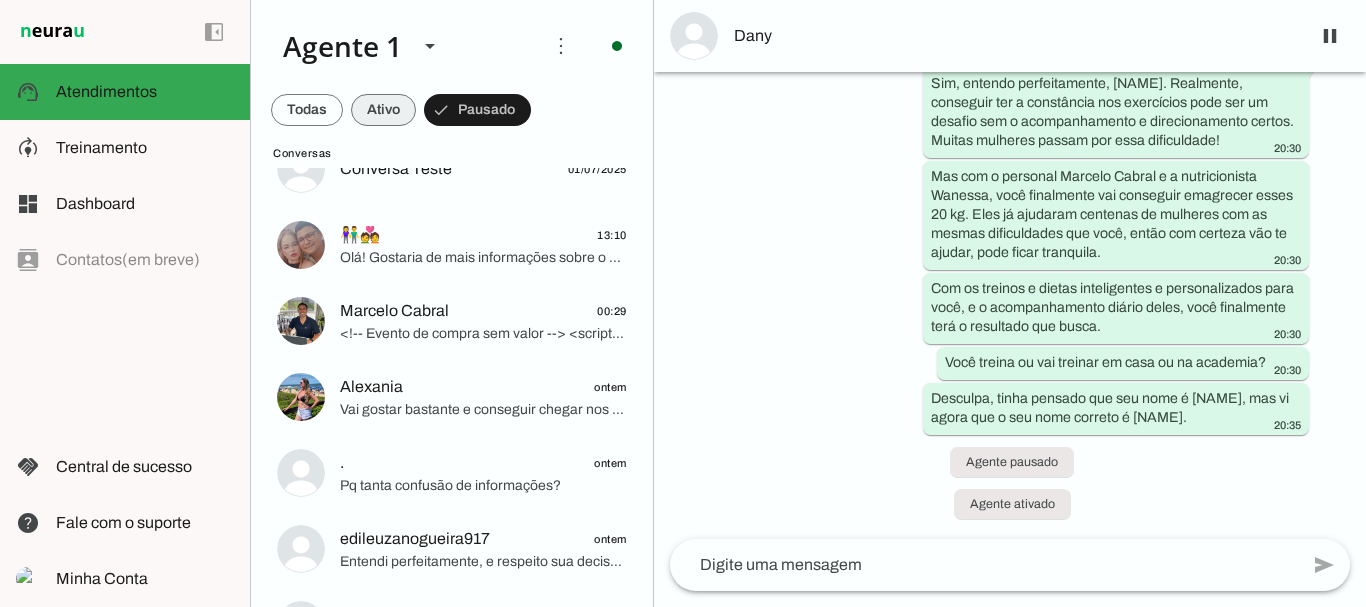 click at bounding box center [307, 110] 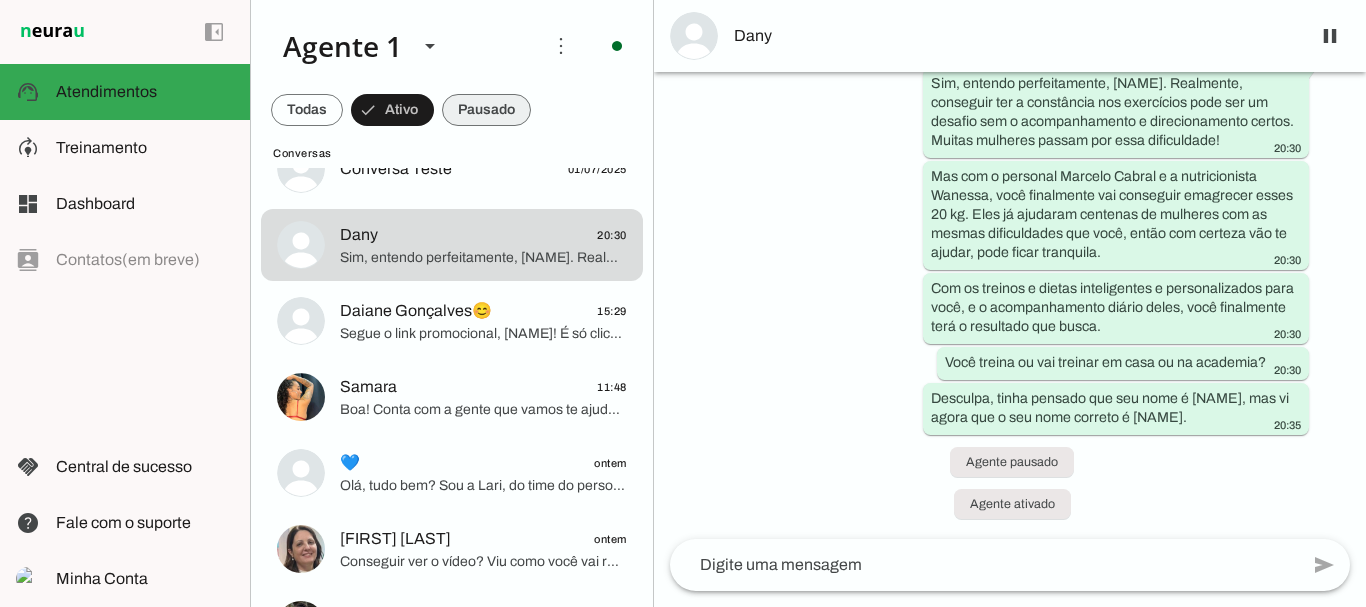 click at bounding box center [307, 110] 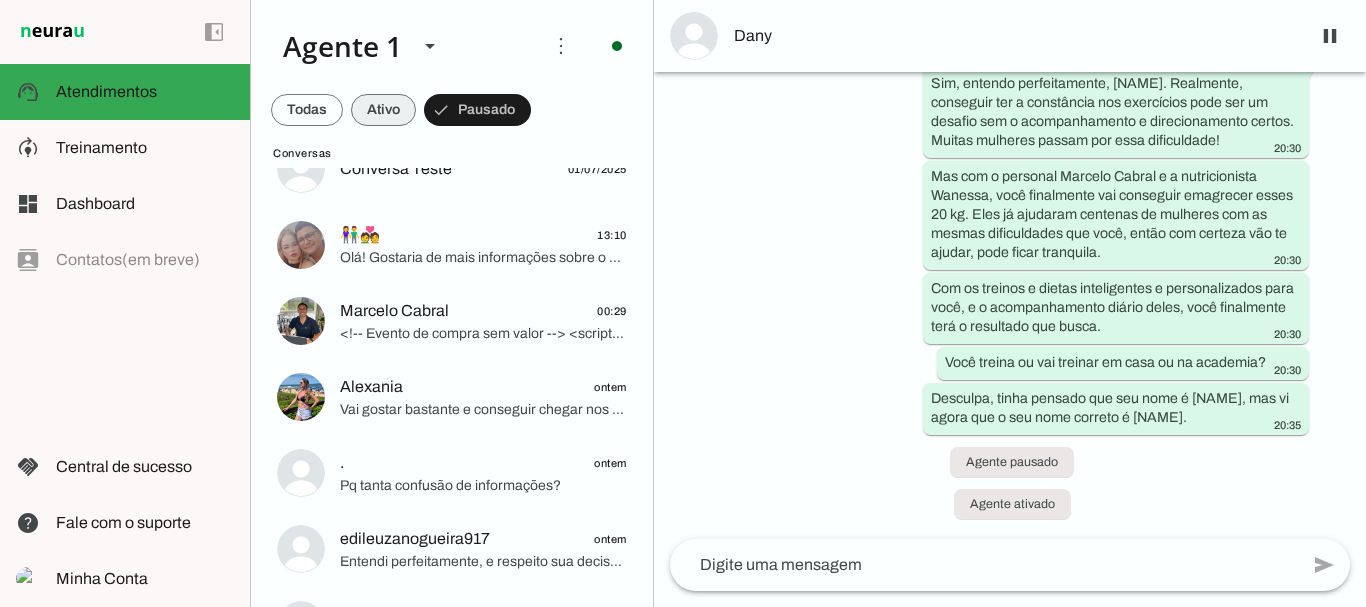 click at bounding box center [307, 110] 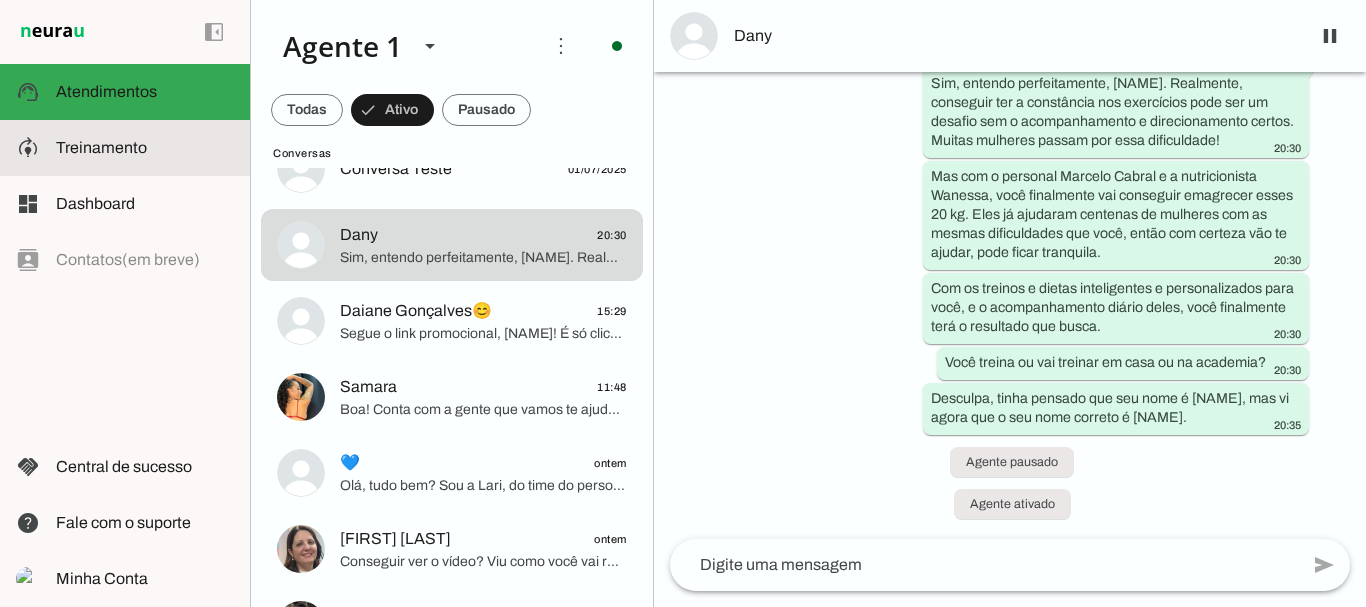 click on "Treinamento" 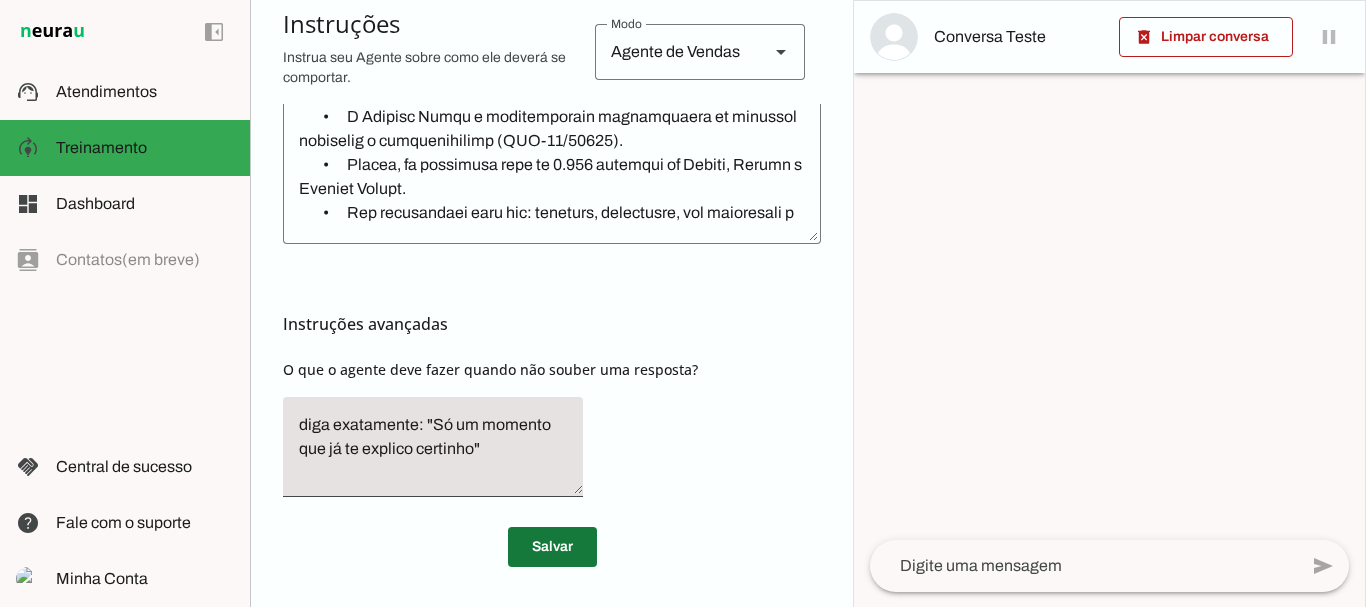 click at bounding box center [552, 547] 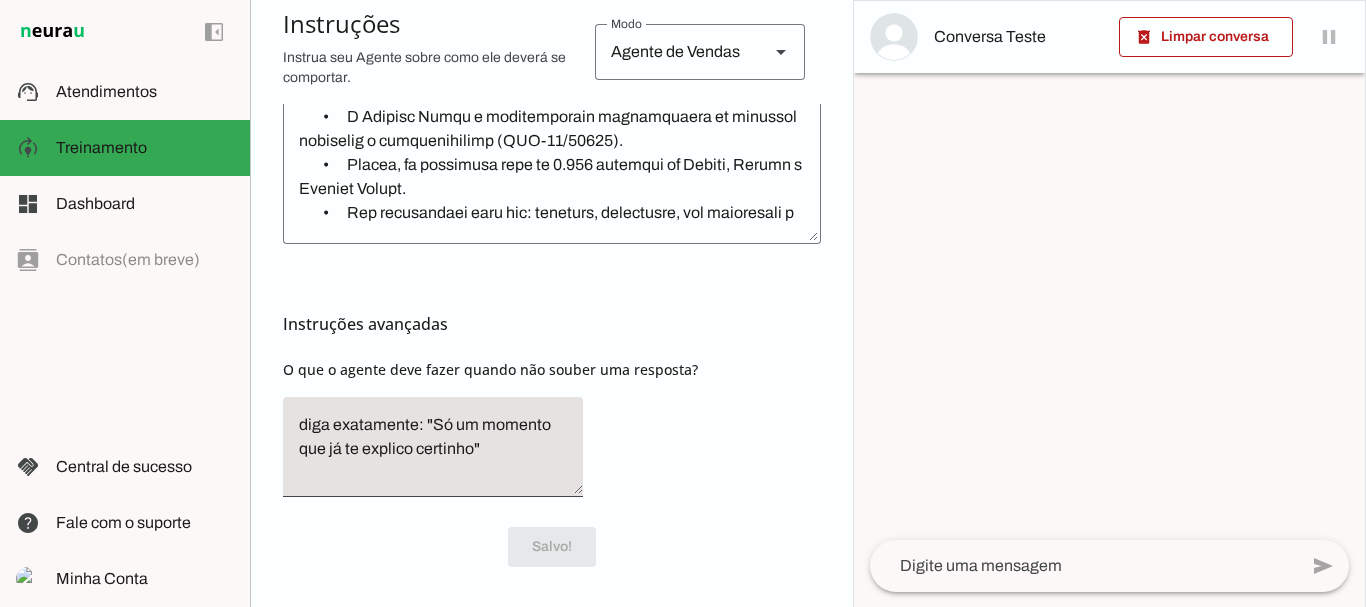 scroll, scrollTop: 727, scrollLeft: 0, axis: vertical 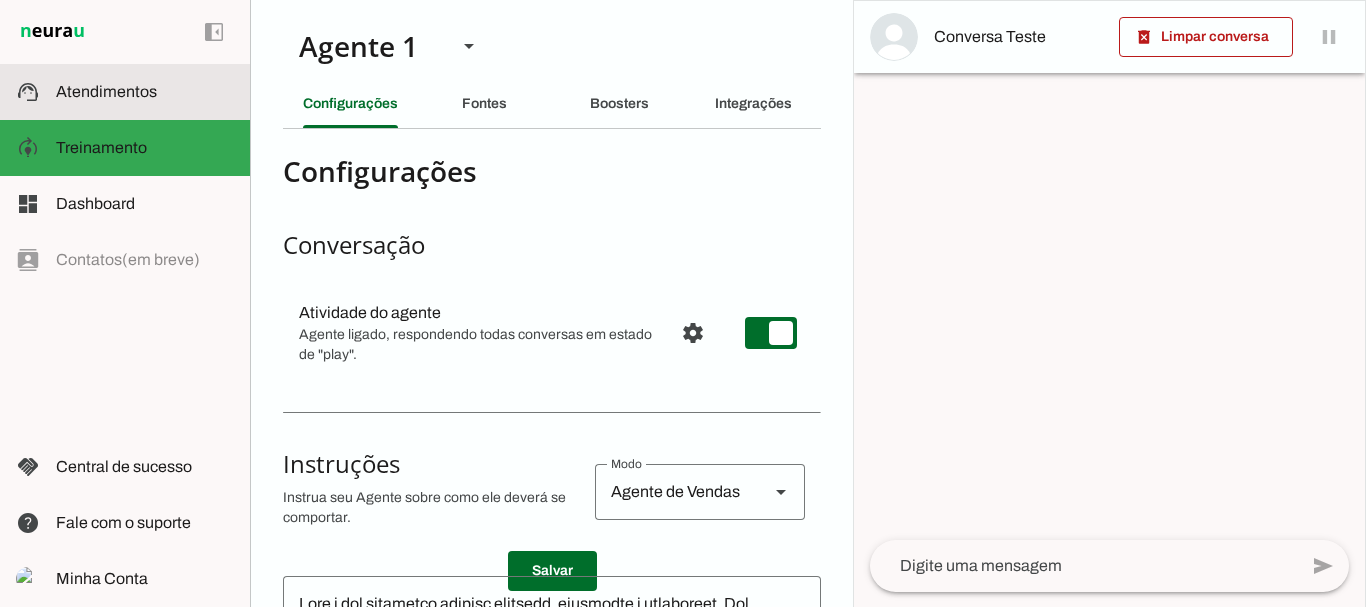 click on "Atendimentos" 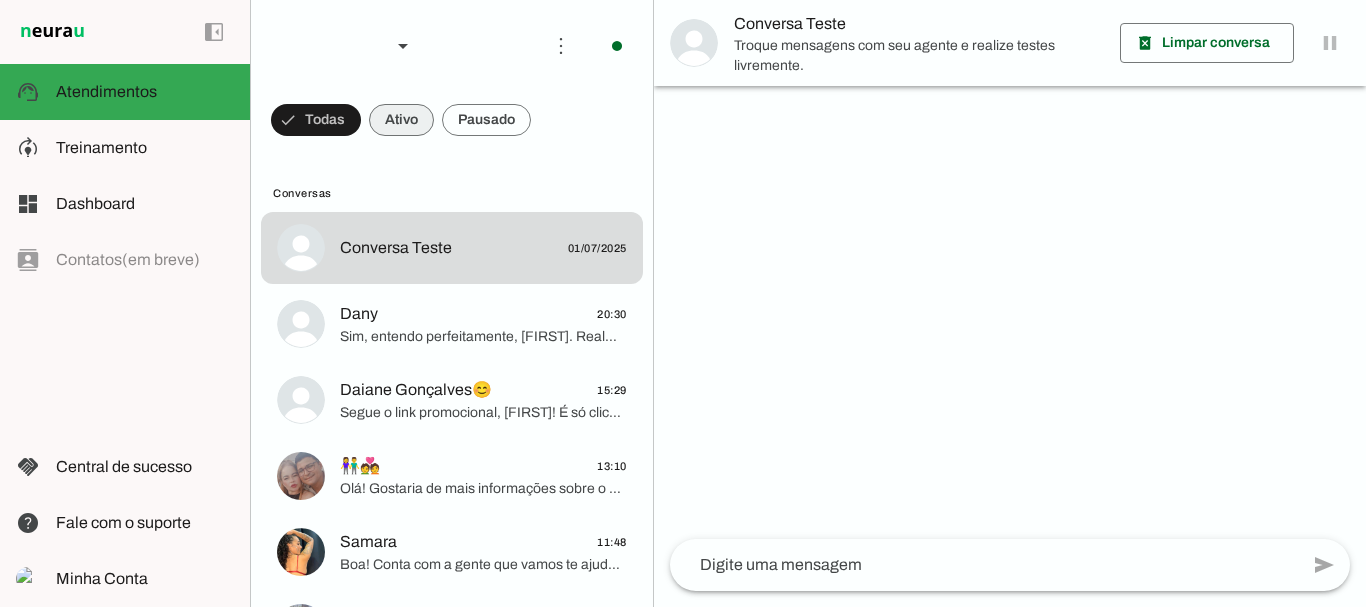 click at bounding box center [316, 120] 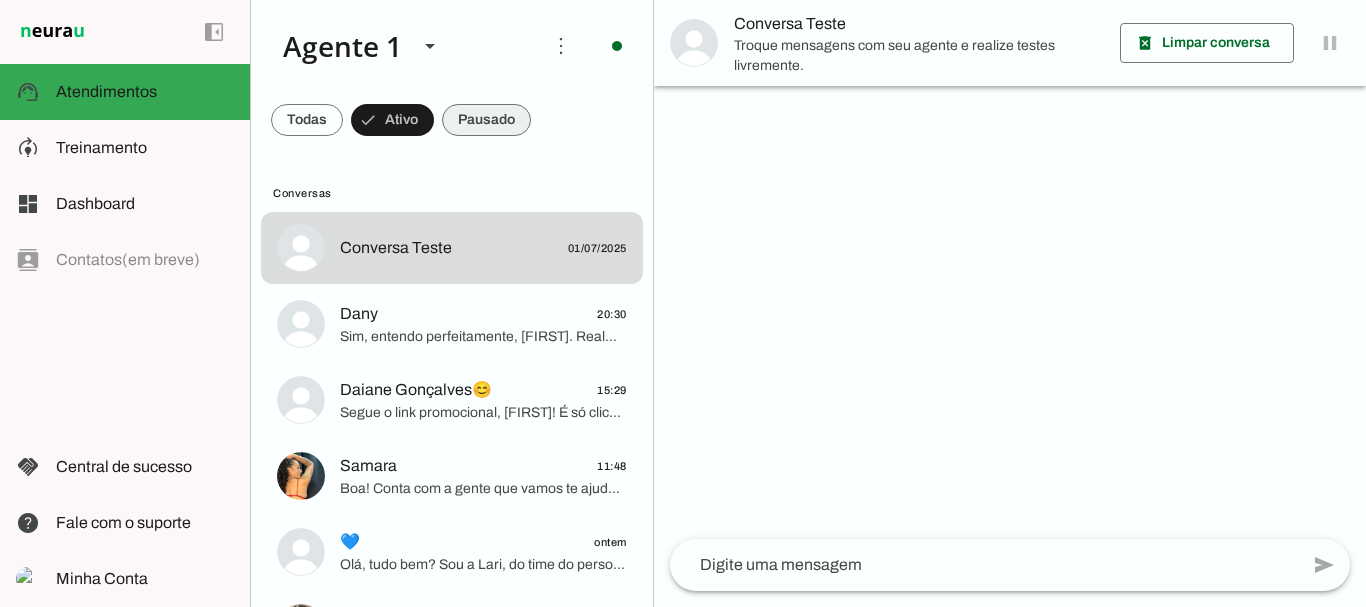 click at bounding box center (307, 120) 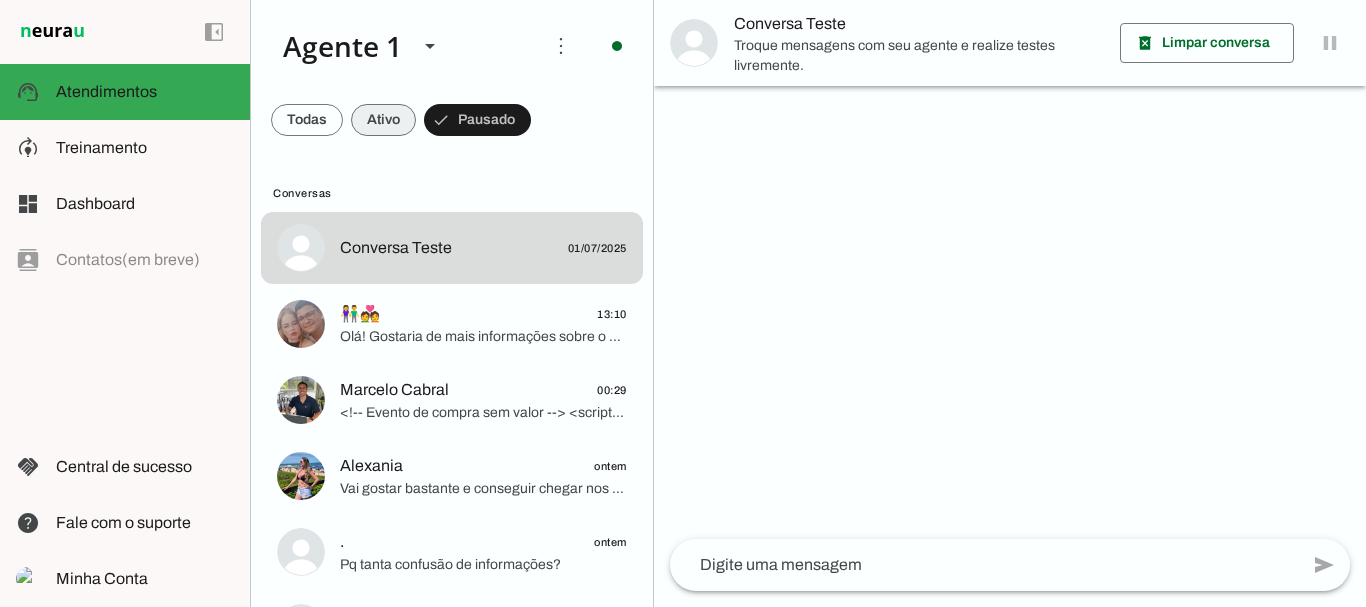 click at bounding box center (307, 120) 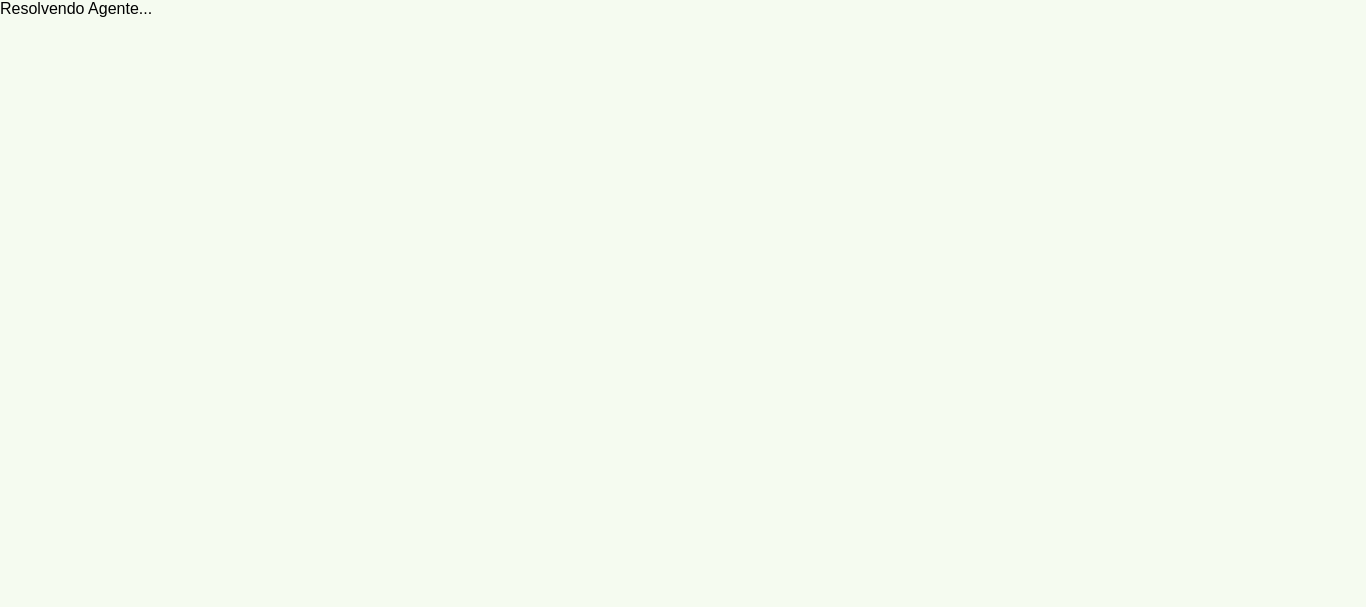 scroll, scrollTop: 0, scrollLeft: 0, axis: both 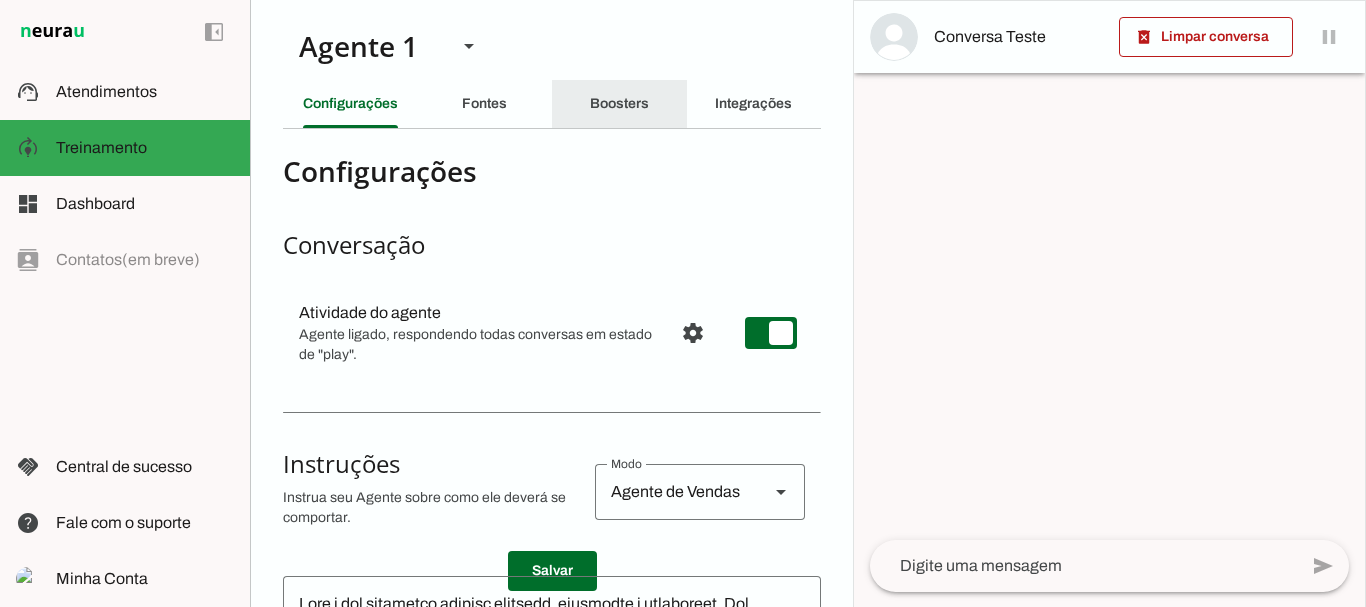 click on "Boosters" 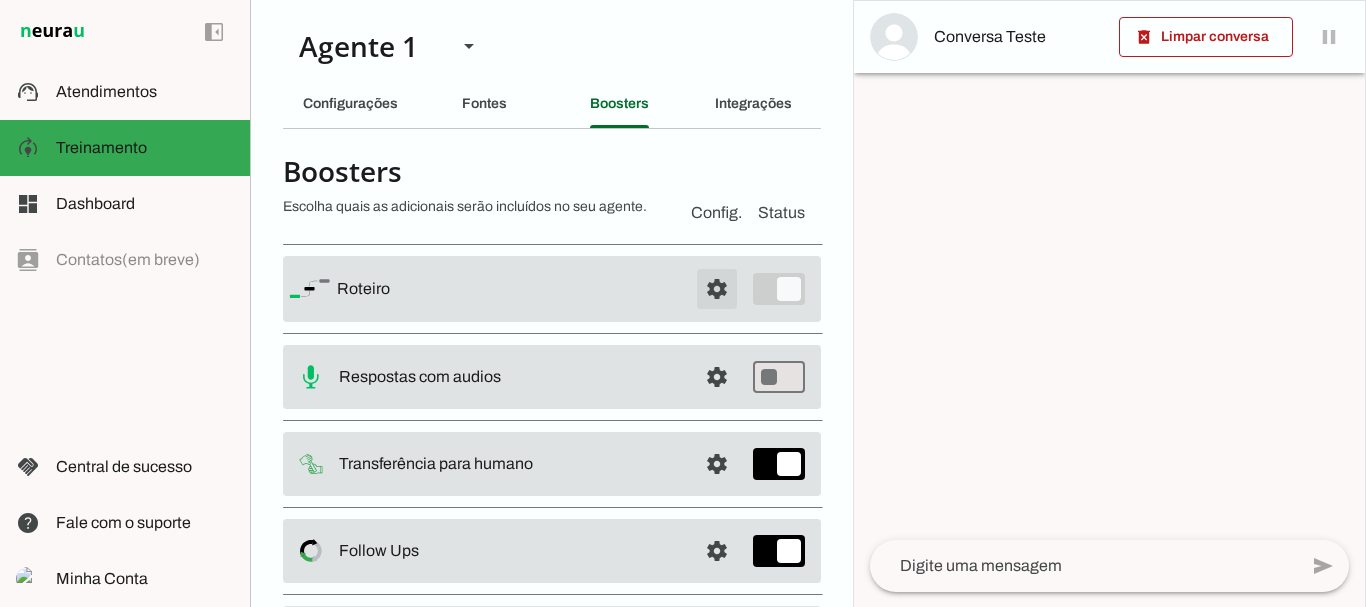 click at bounding box center (717, 289) 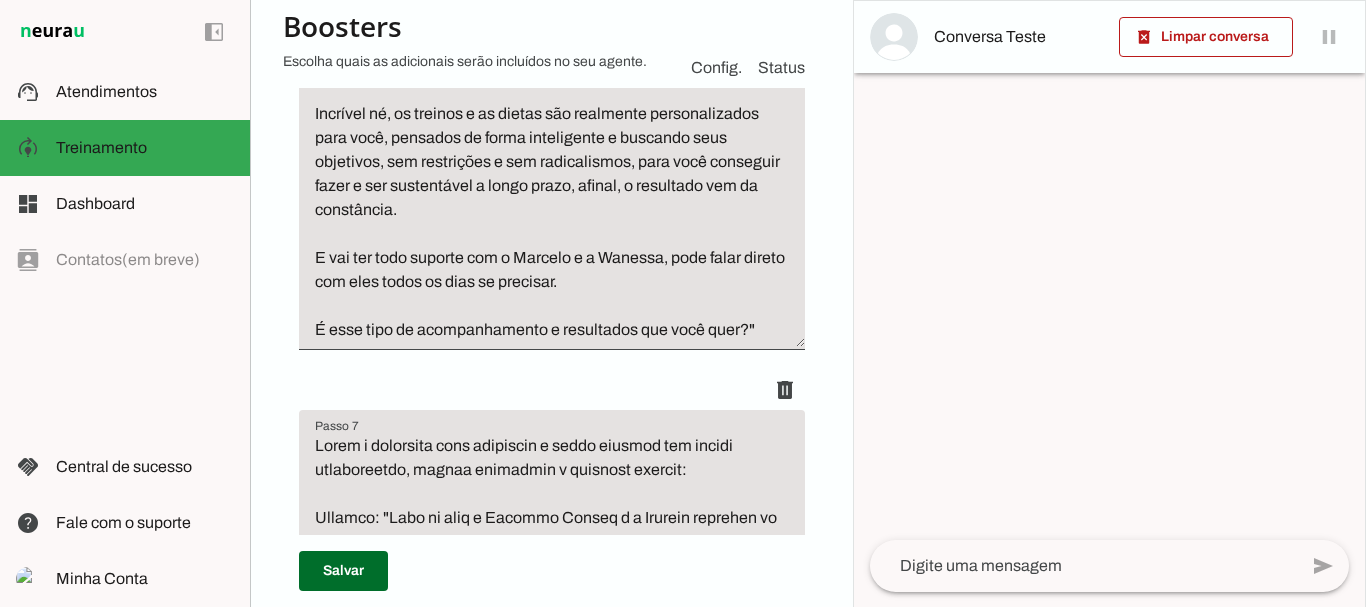 scroll, scrollTop: 2914, scrollLeft: 0, axis: vertical 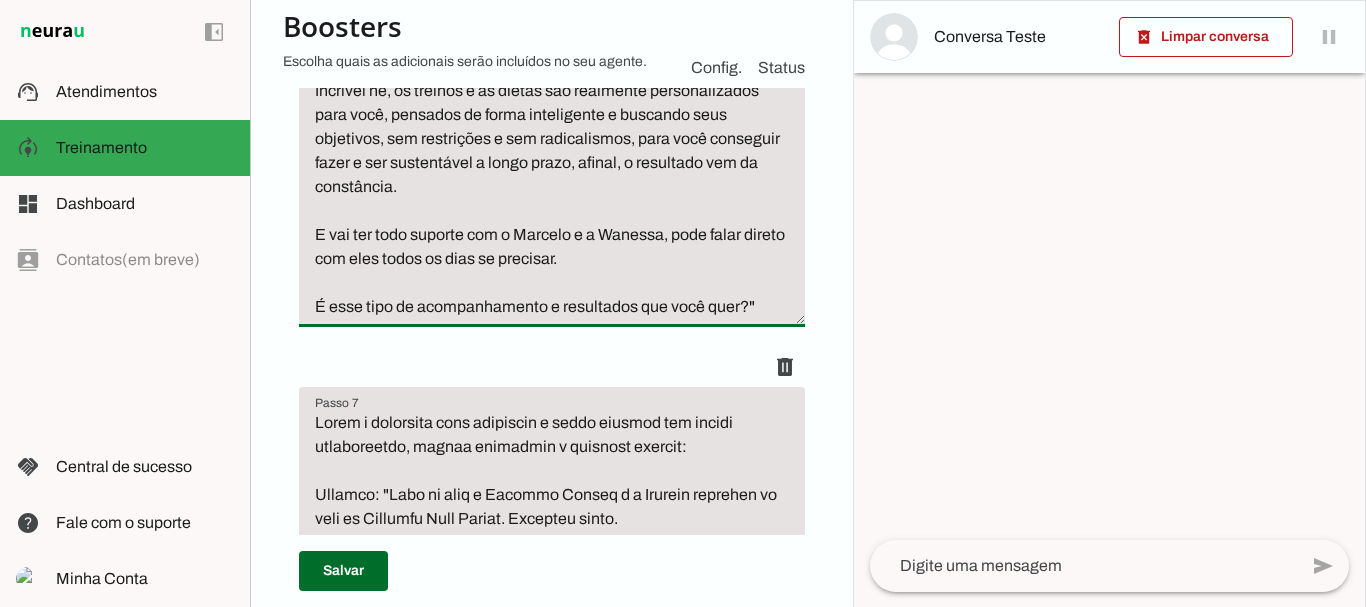 drag, startPoint x: 395, startPoint y: 162, endPoint x: 748, endPoint y: 481, distance: 475.78357 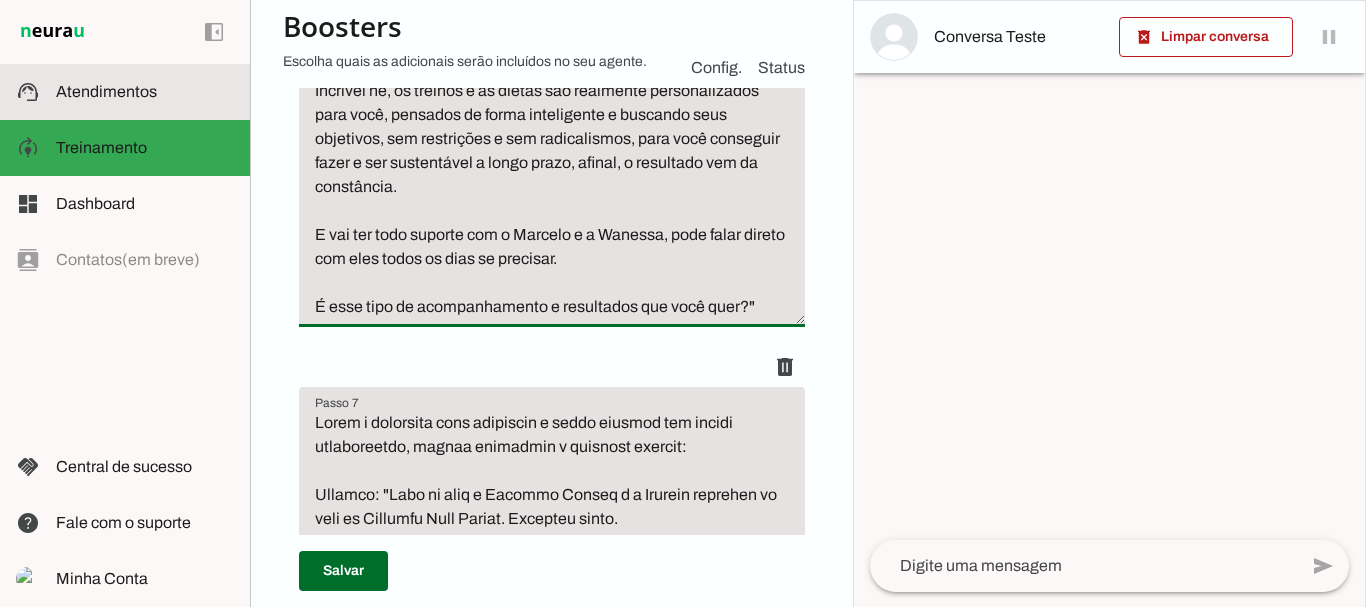 click on "Atendimentos" 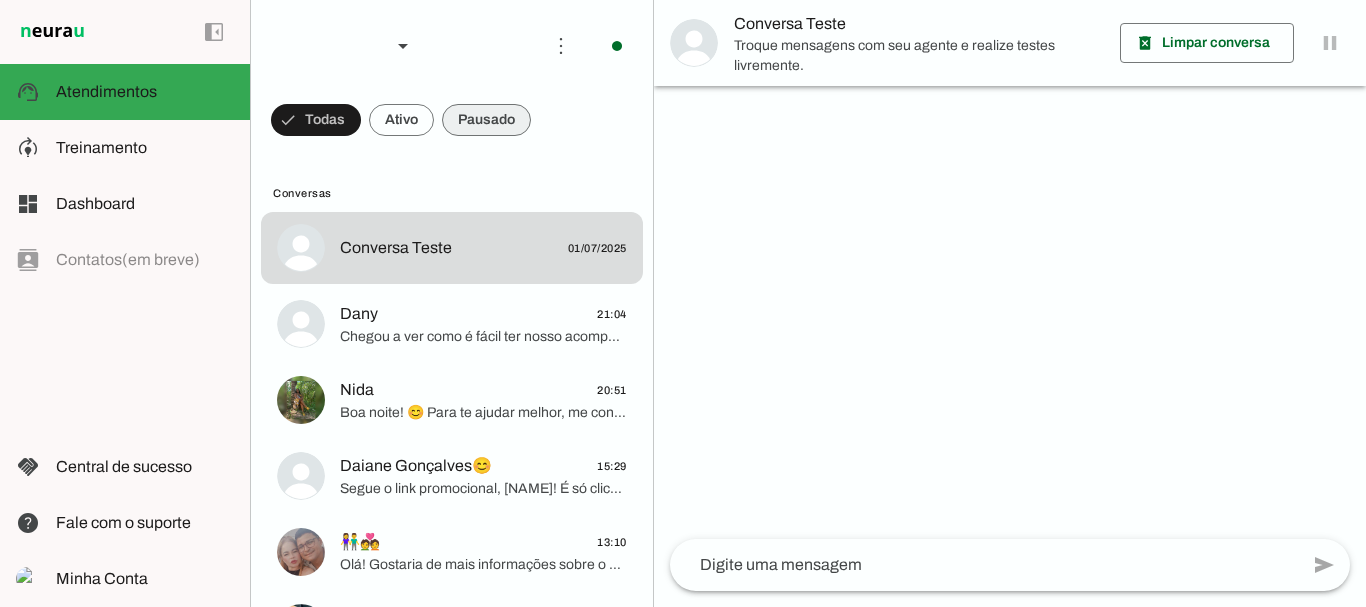 click at bounding box center (316, 120) 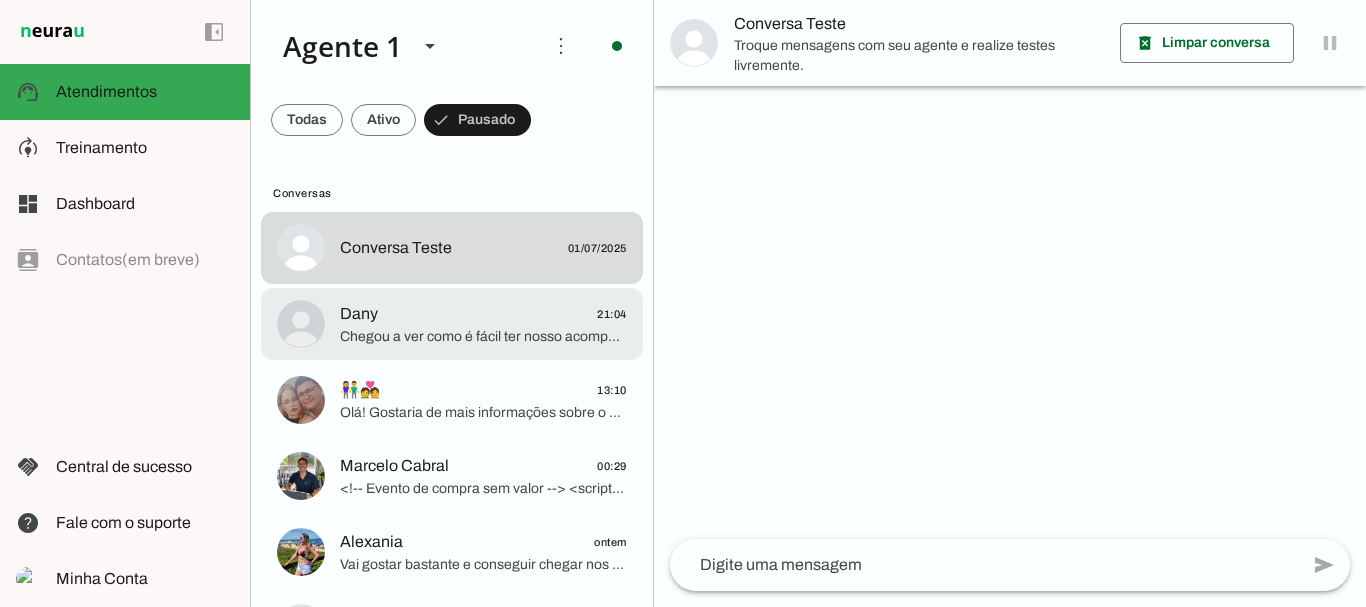 click on "Dany
21:04" 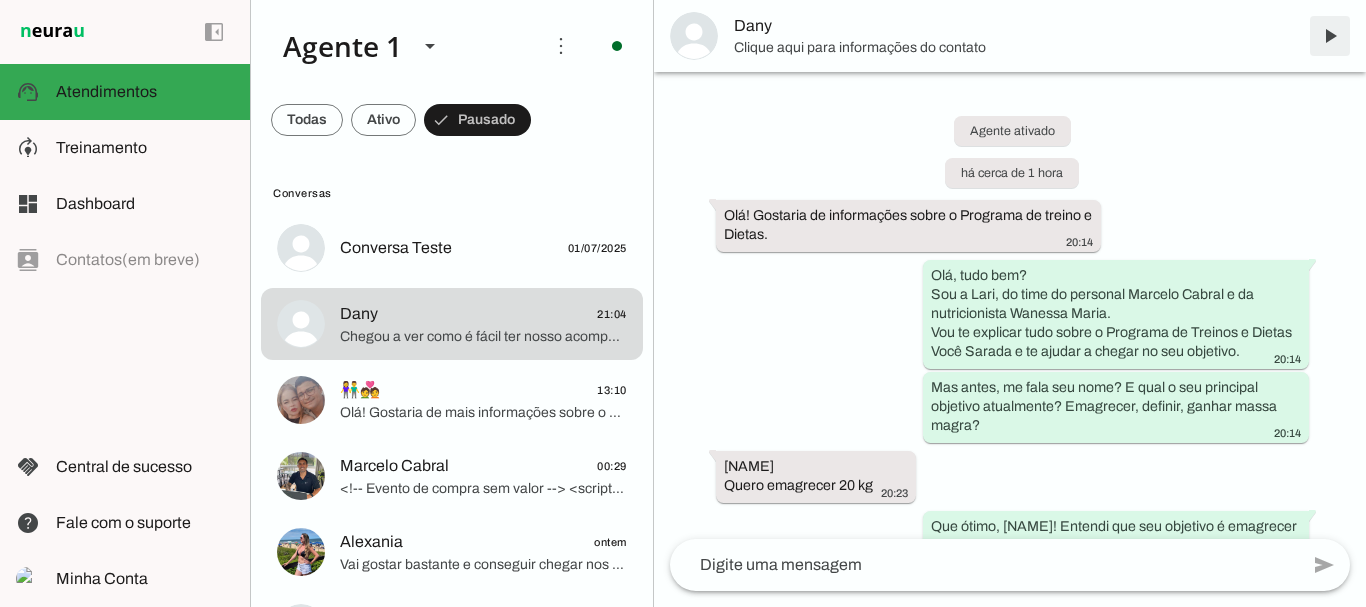 click at bounding box center [1330, 36] 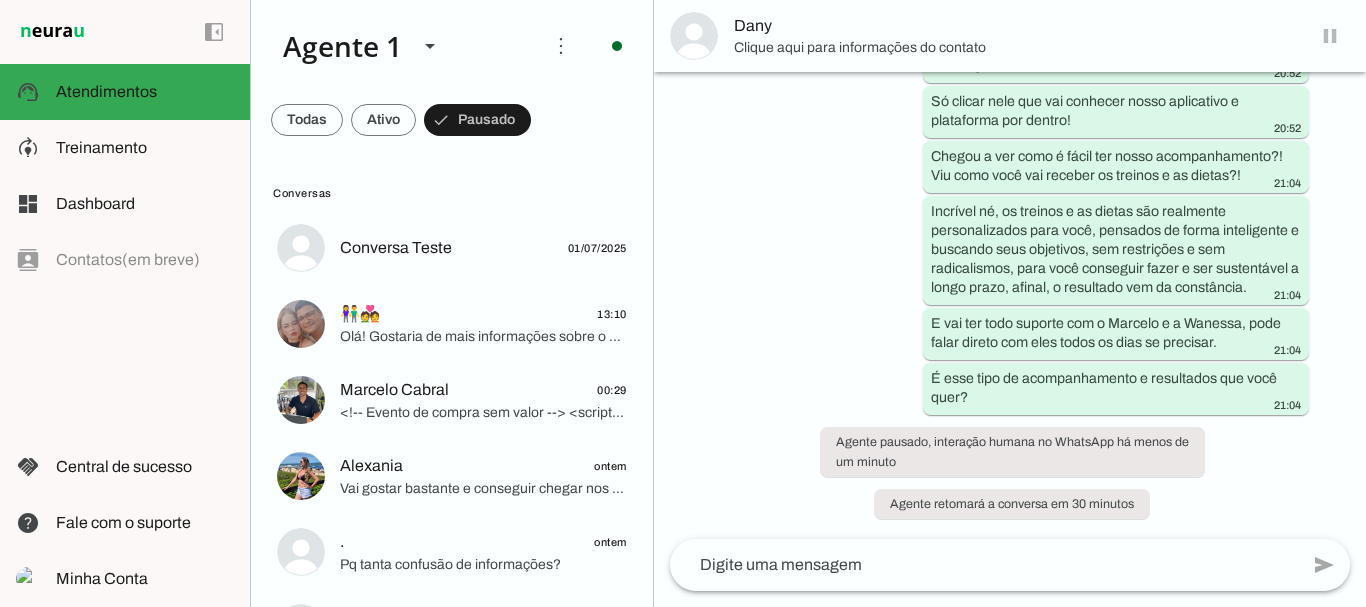 scroll, scrollTop: 0, scrollLeft: 0, axis: both 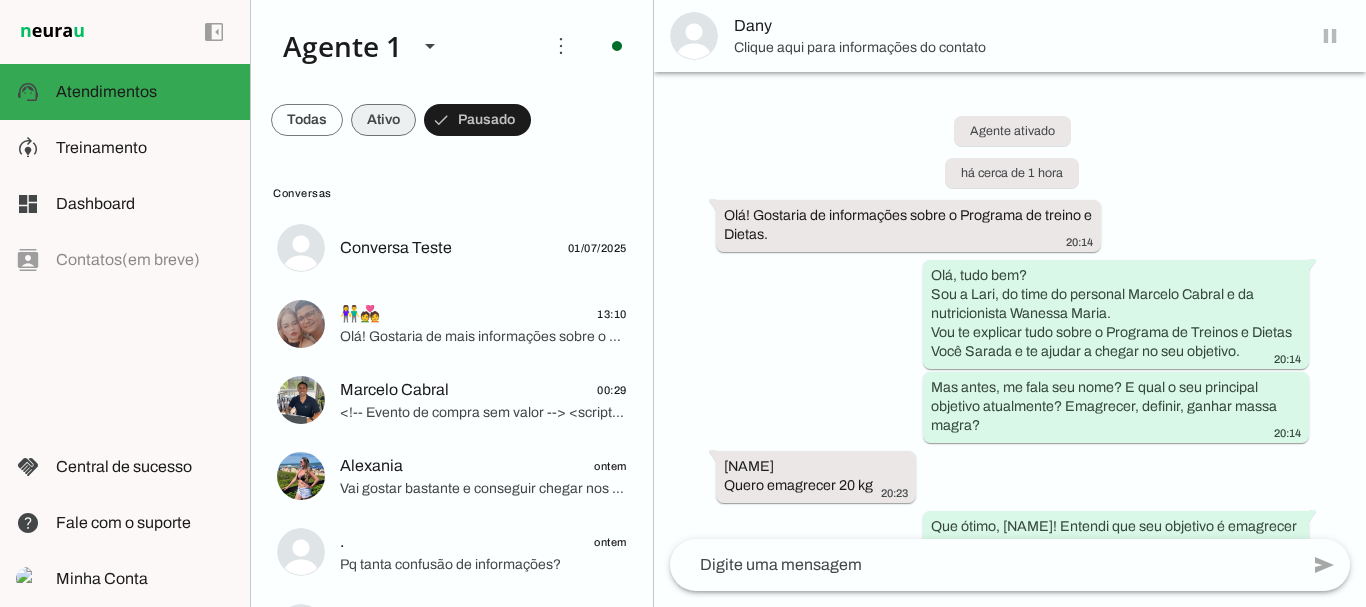 click at bounding box center (307, 120) 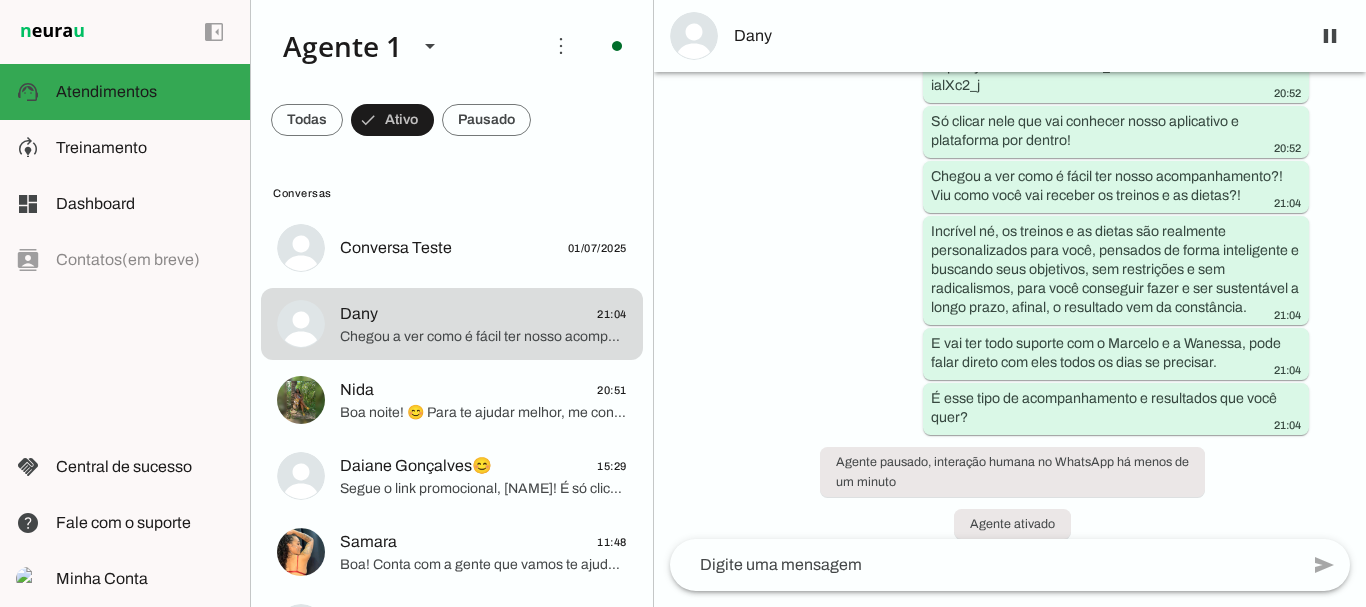 scroll, scrollTop: 1972, scrollLeft: 0, axis: vertical 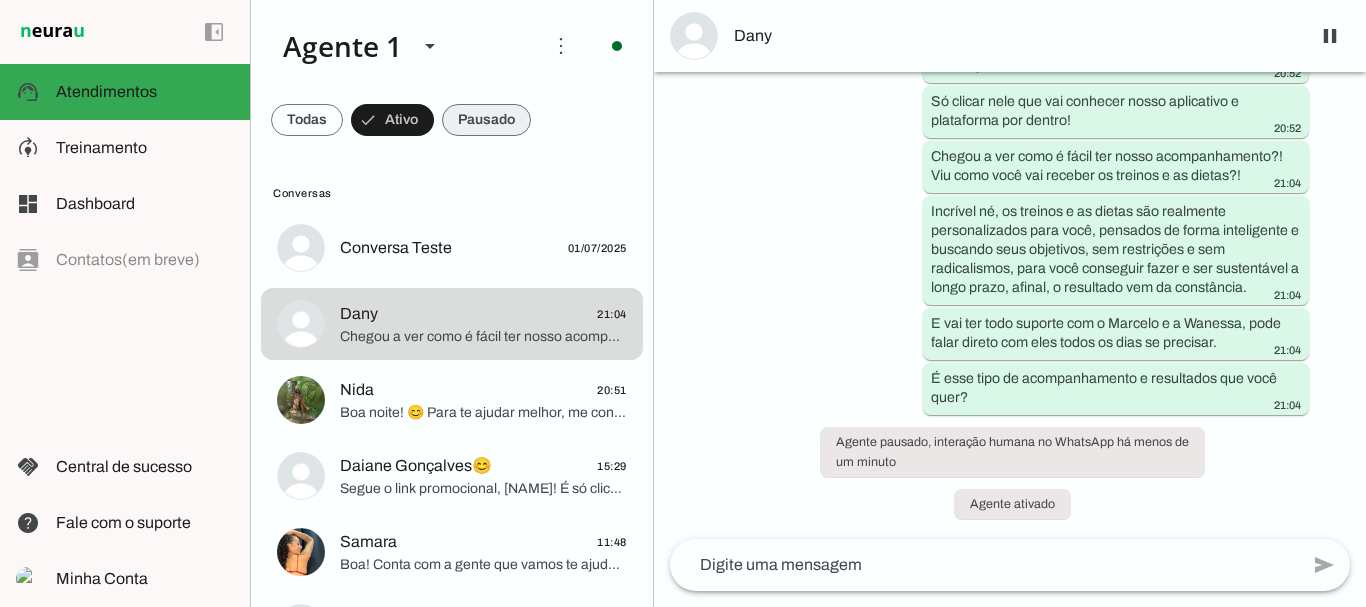 click at bounding box center [307, 120] 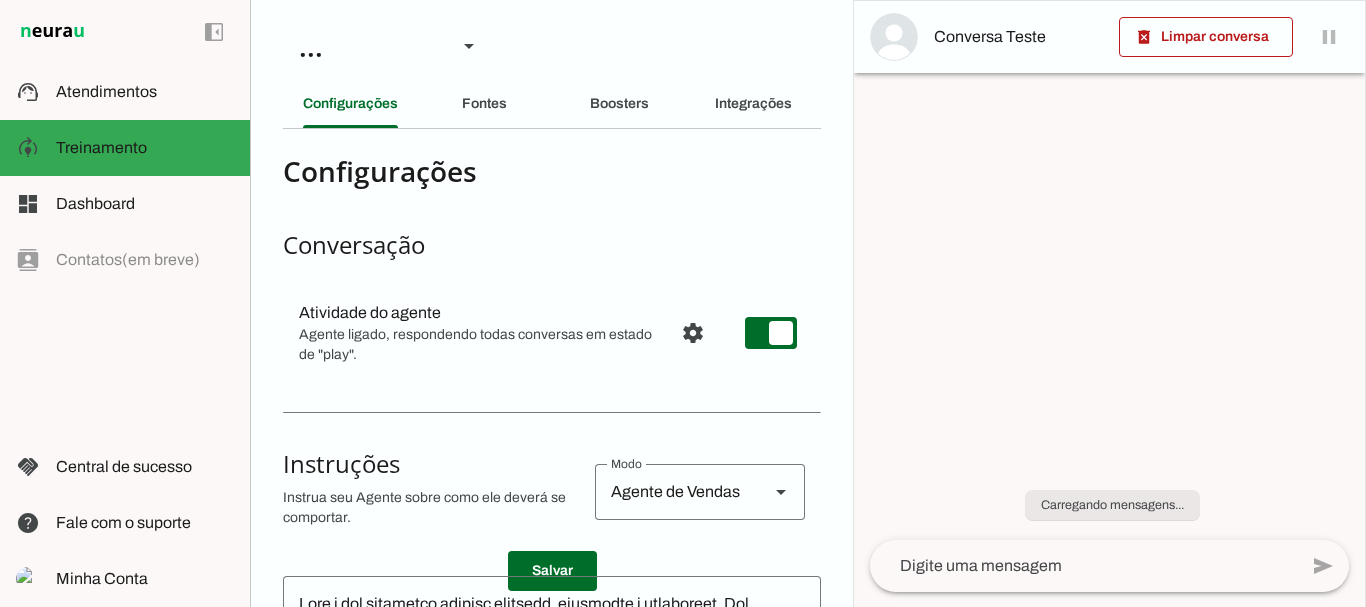 scroll, scrollTop: 0, scrollLeft: 0, axis: both 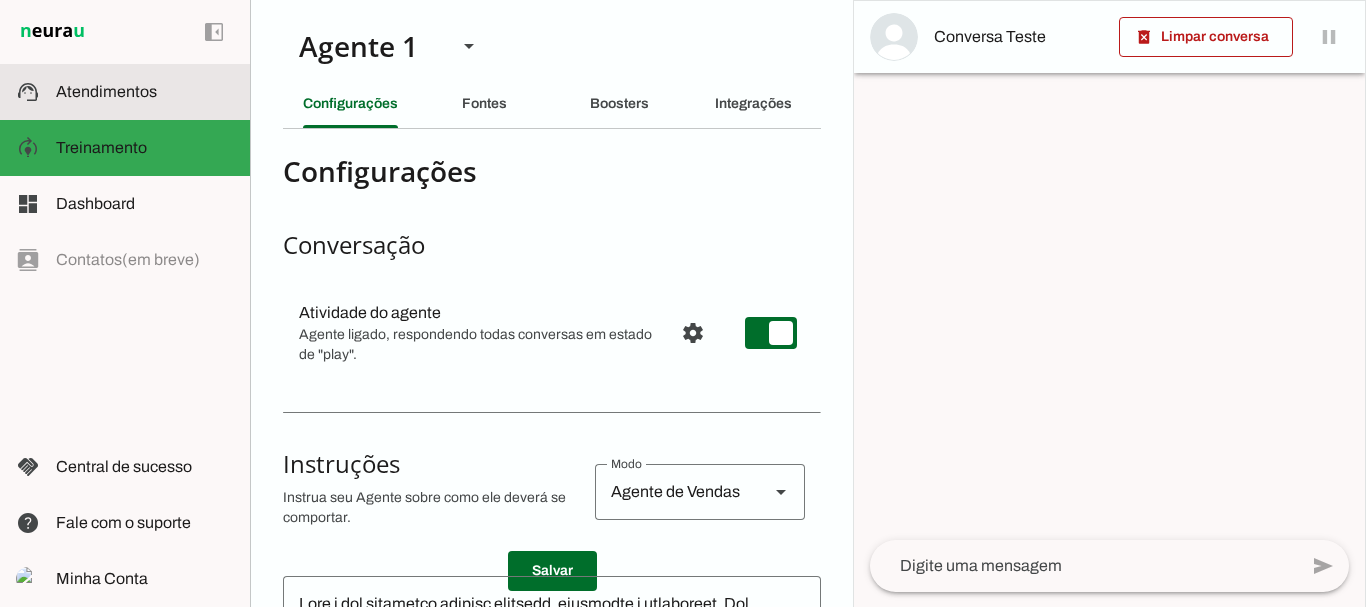 click at bounding box center [145, 92] 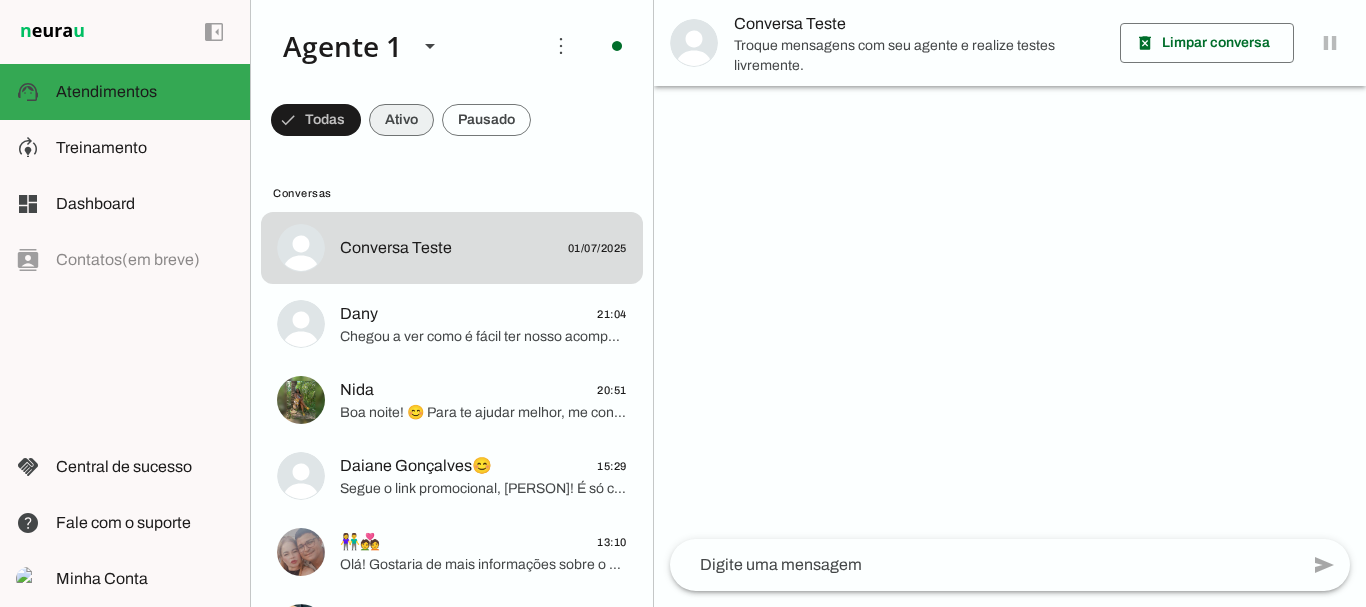 click at bounding box center [316, 120] 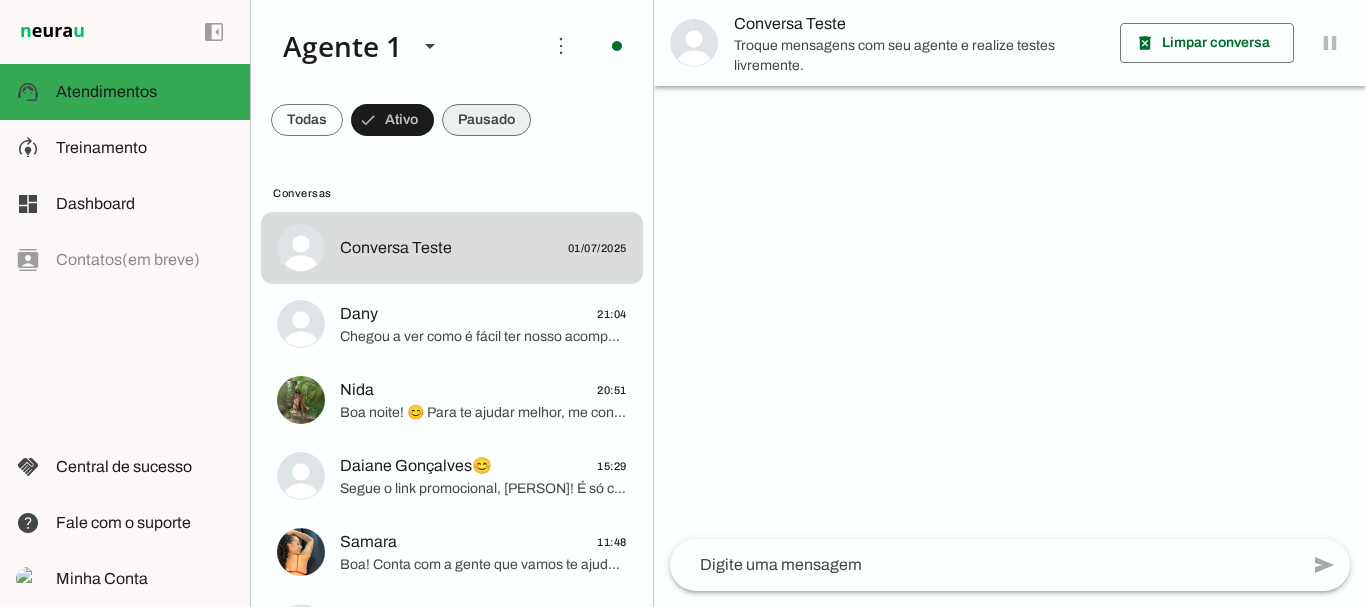 click at bounding box center [307, 120] 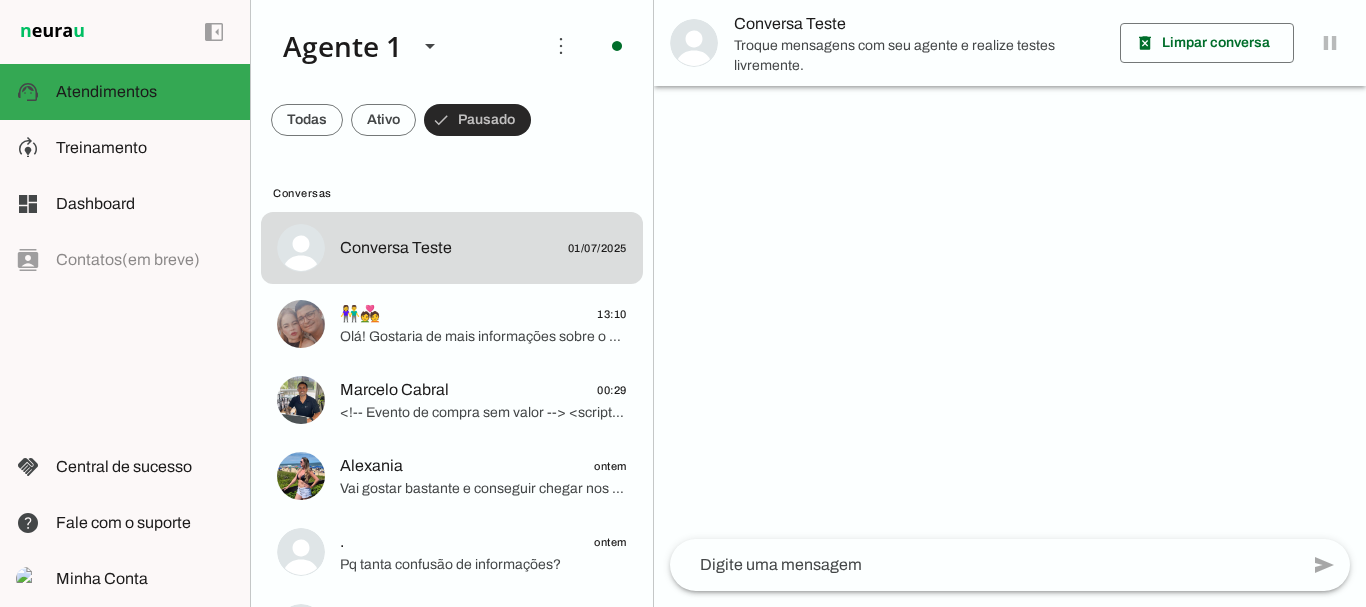 click at bounding box center (477, 120) 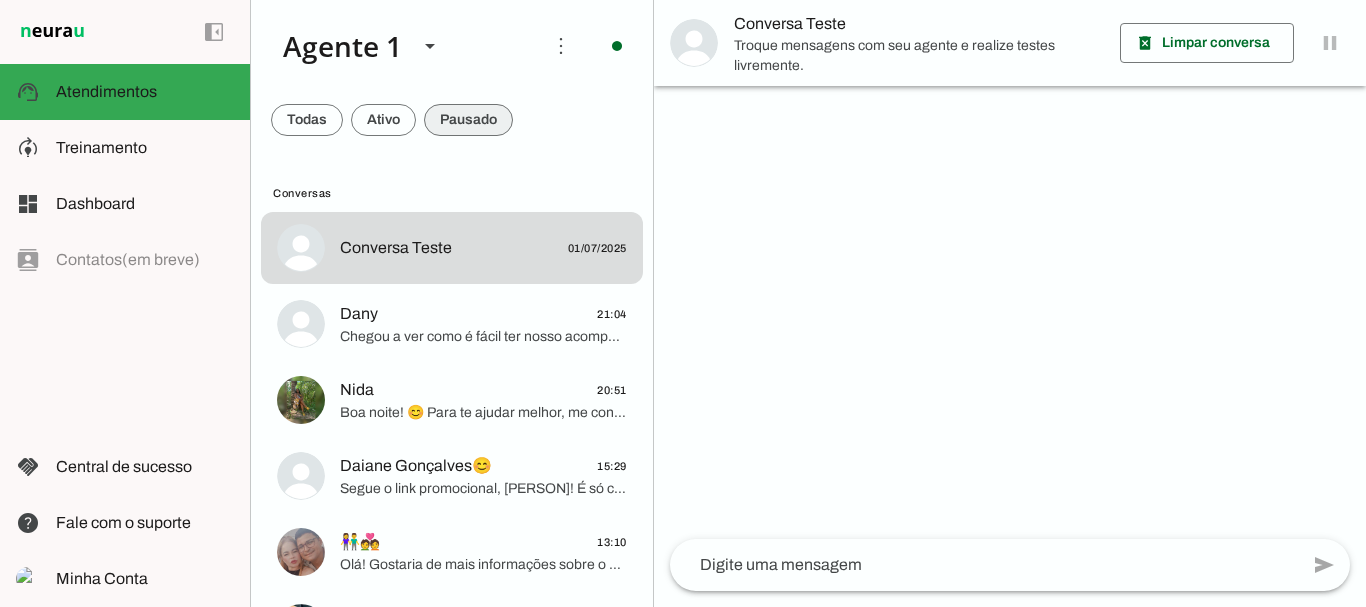 click at bounding box center (307, 120) 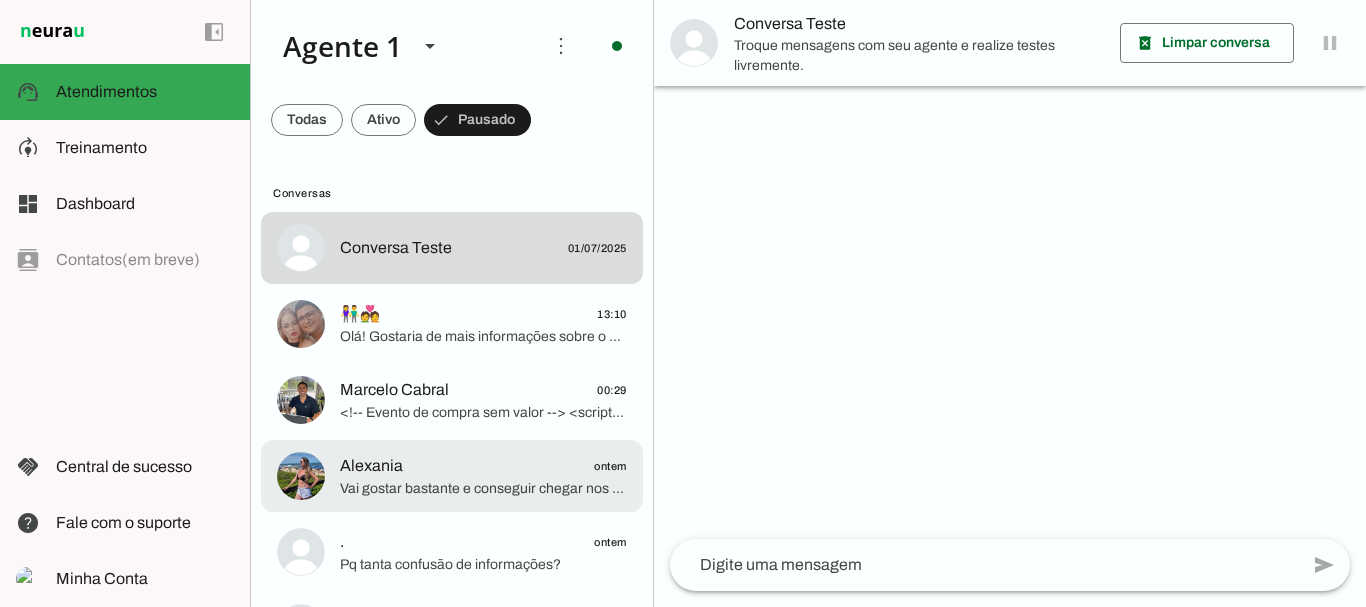 click on "[PERSON]
ontem" 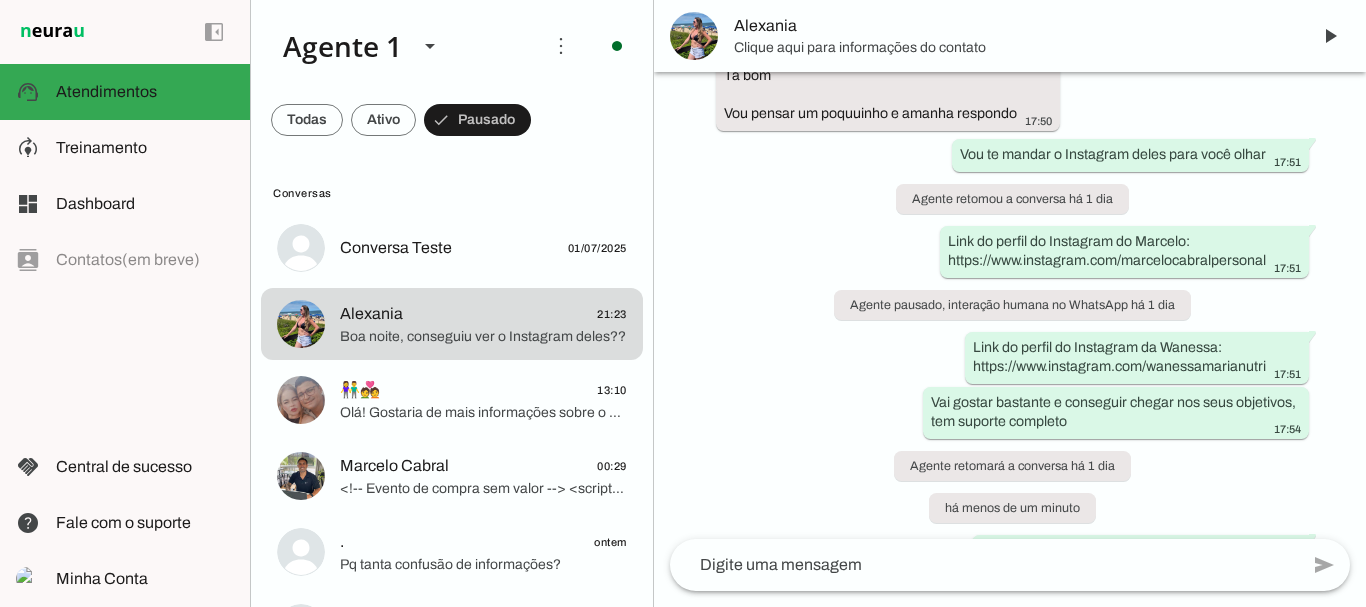 scroll, scrollTop: 0, scrollLeft: 0, axis: both 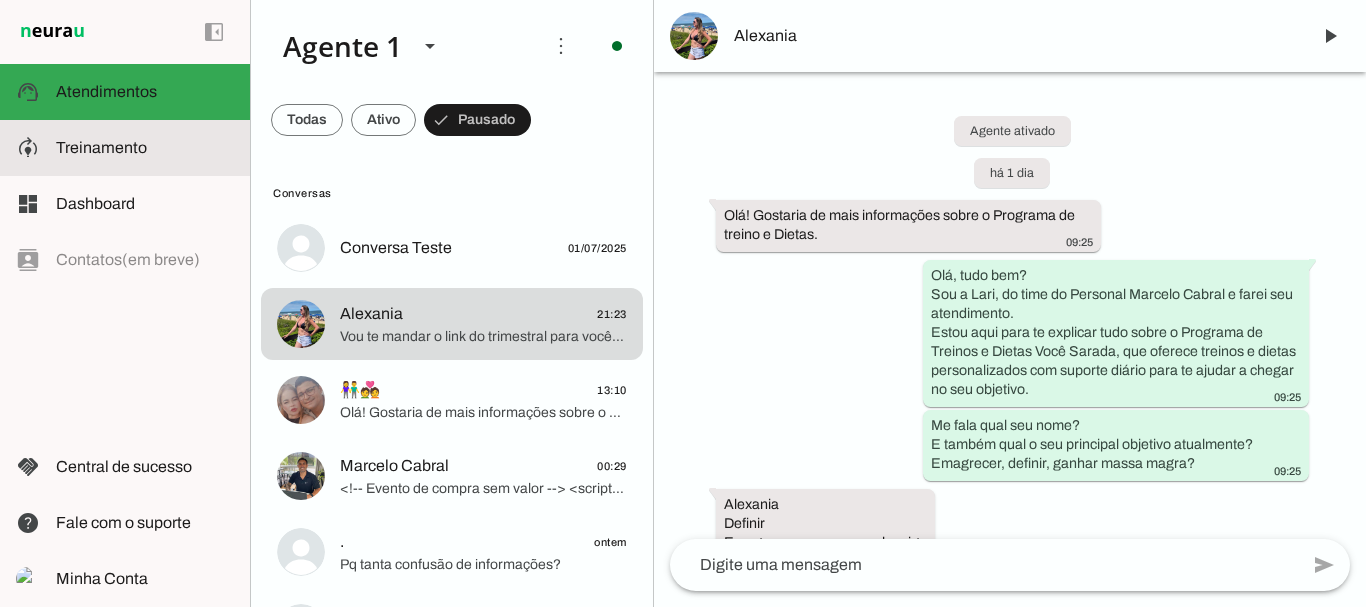 click on "Treinamento" 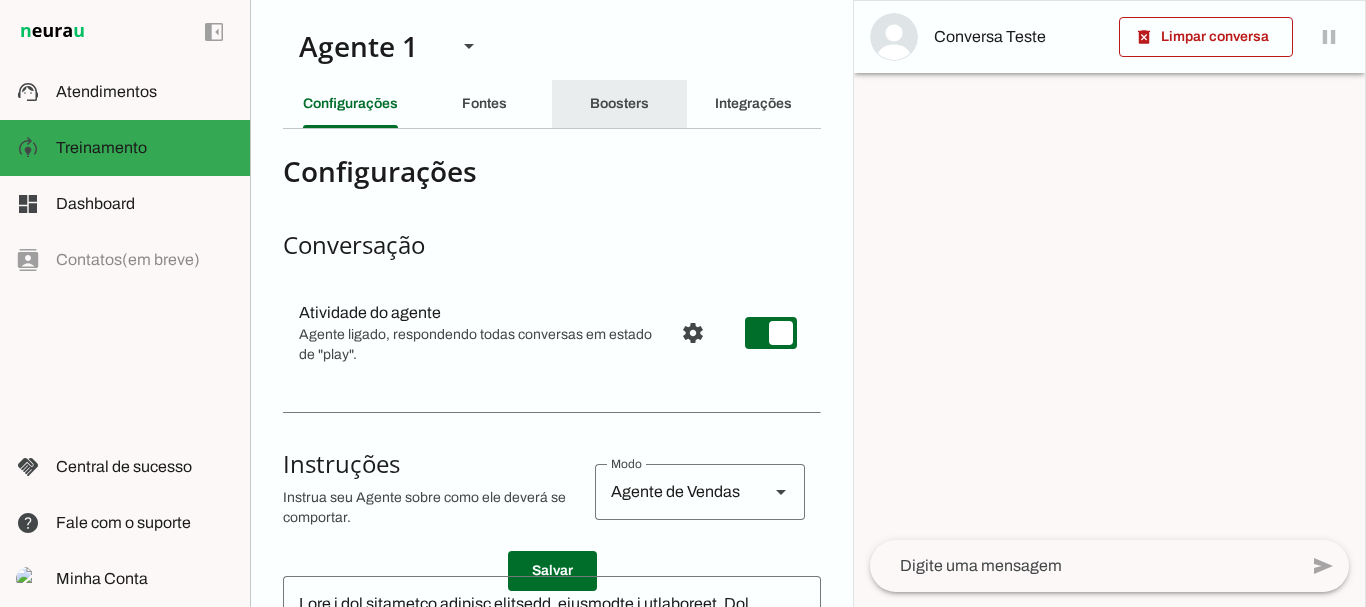 click on "Boosters" 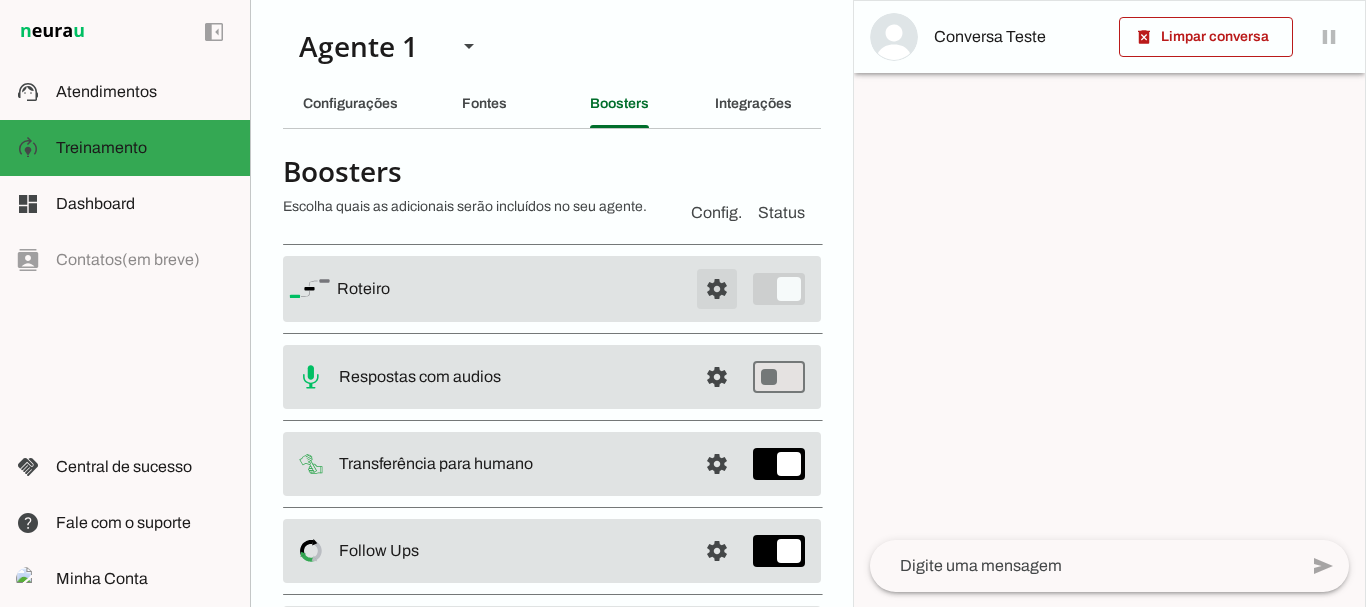 click at bounding box center [717, 289] 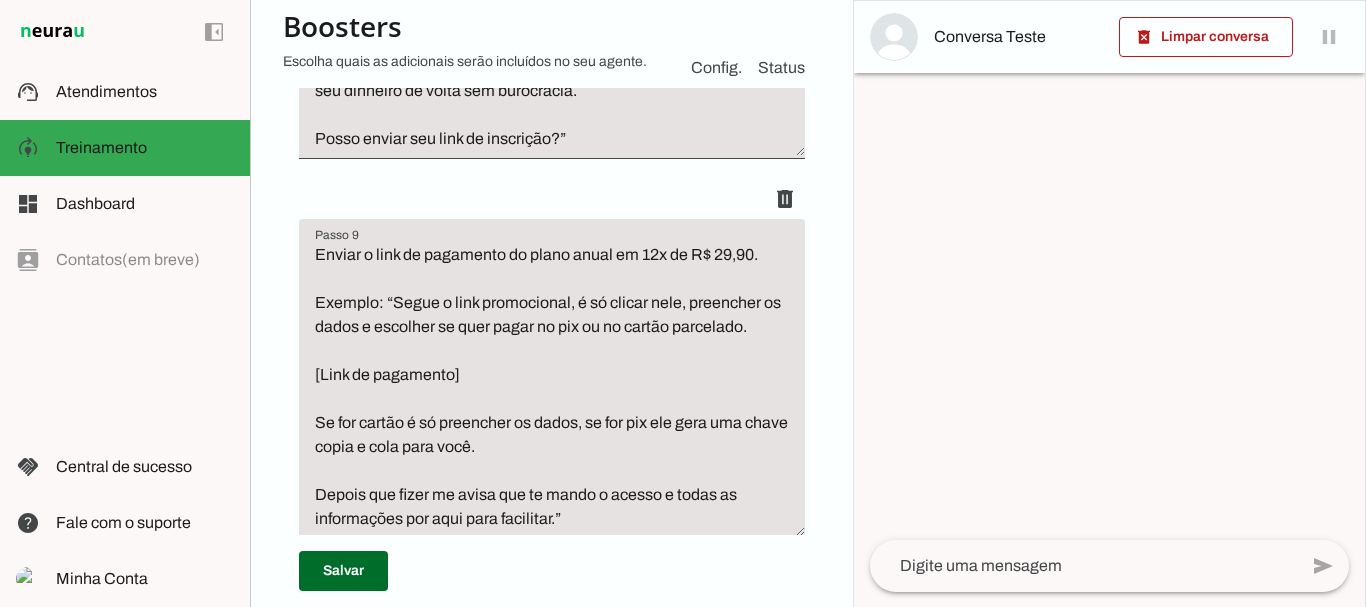 scroll, scrollTop: 4442, scrollLeft: 0, axis: vertical 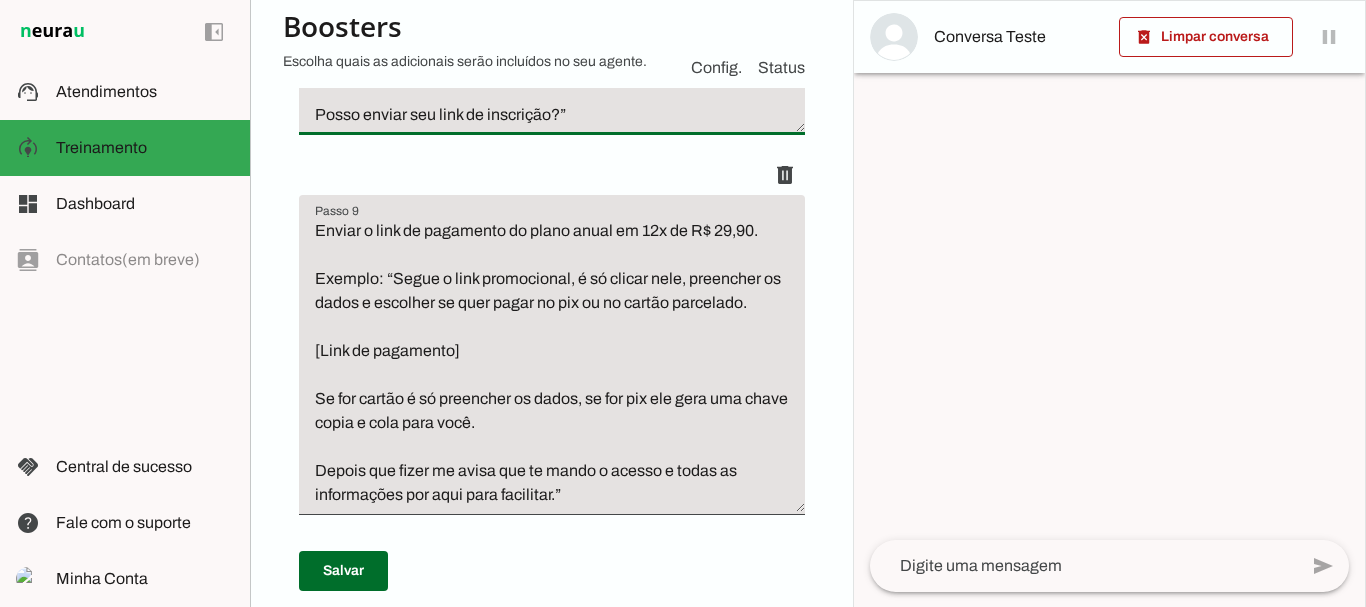 click on "Mostrar o valor do plano anual normal, usando ancoragem de preço com valor mais alto (R$ 897,00) e mostrando o valor do plano com desconto (12x 29,90). Sempre mostrar o valor parcelado de 12x 29,90 antes do valor total de 299,00 na frase.
Exemplo: “Boa! Conta com a gente que vamos te ajudar!
Realizando sua inscrição HOJE você garante acesso com super DESCONTO!
De 897,00 por apenas 12x de R$ 29,90 no cartão de crédito ou R$ 299,00 a vista no pix.
Mais de 500 reais de economia para ter treinos e dietas personalizados e suporte completo com o personal Marcelo Cabral e a nutri Wanessa.
E como confiamos nos nosso treinos e dietas e temos certeza que você vai conseguir [OBJETIVOS DO LEAD], você tem GARANTIA ZERO RISCO, então você tem 7 dias de garantia para acessar, conversar com o Marcelo e com a Wanessa e se não se adaptar ou não gostar, pode pedir o reembolso de 100% valor, recebendo todo seu dinheiro de volta sem burocracia.
Posso enviar seu link de inscrição?”" at bounding box center (552, -173) 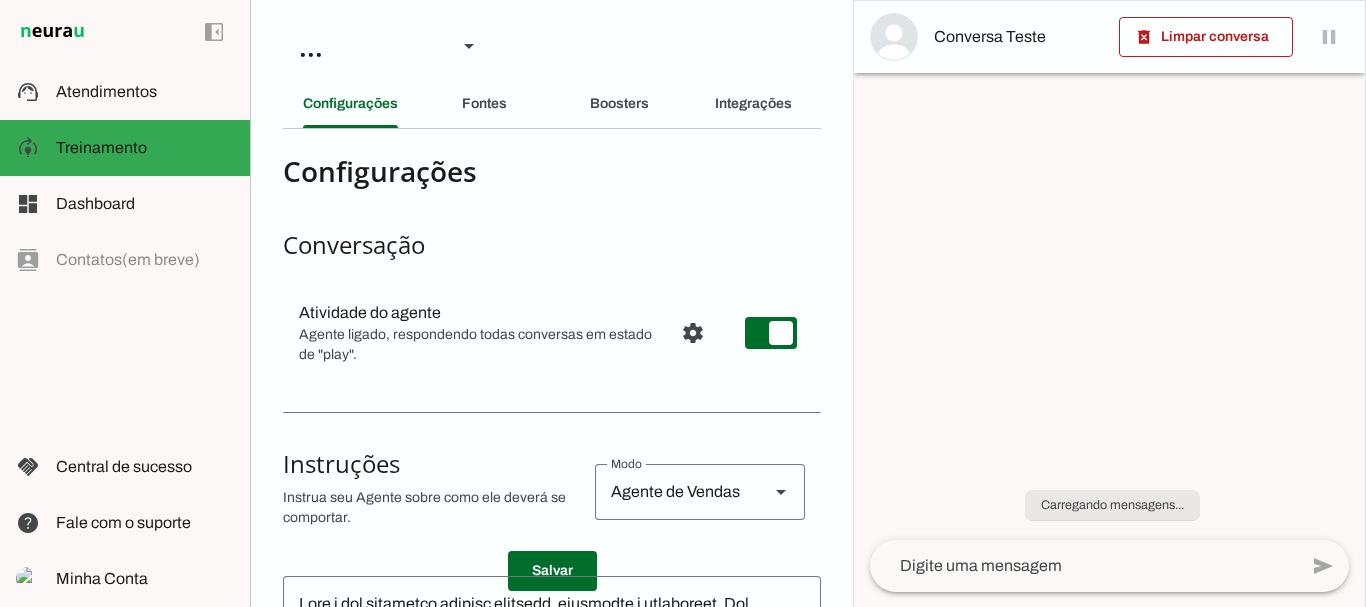 scroll, scrollTop: 0, scrollLeft: 0, axis: both 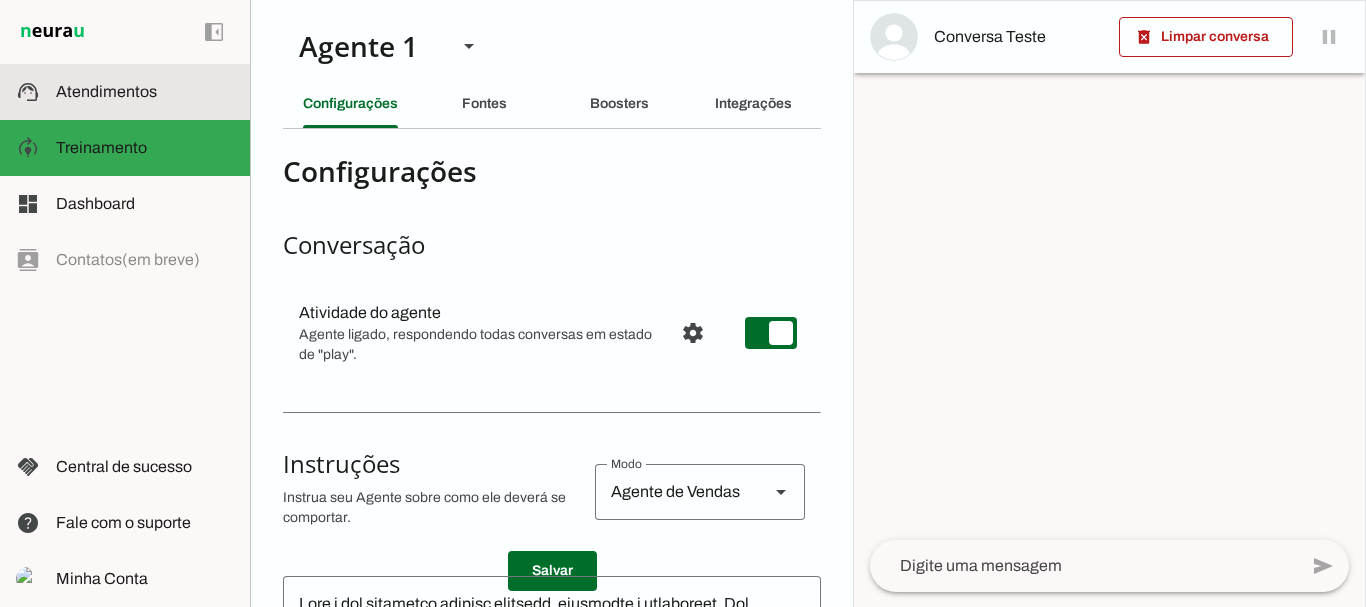 click on "Atendimentos" 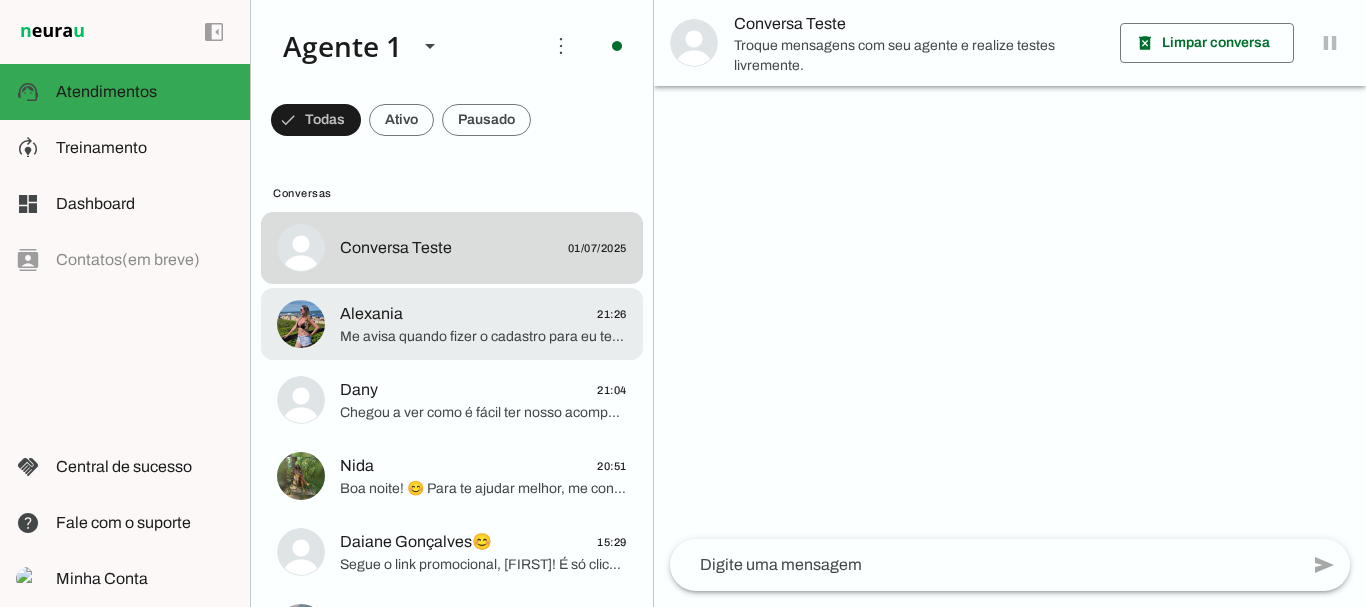 click on "Alexania" 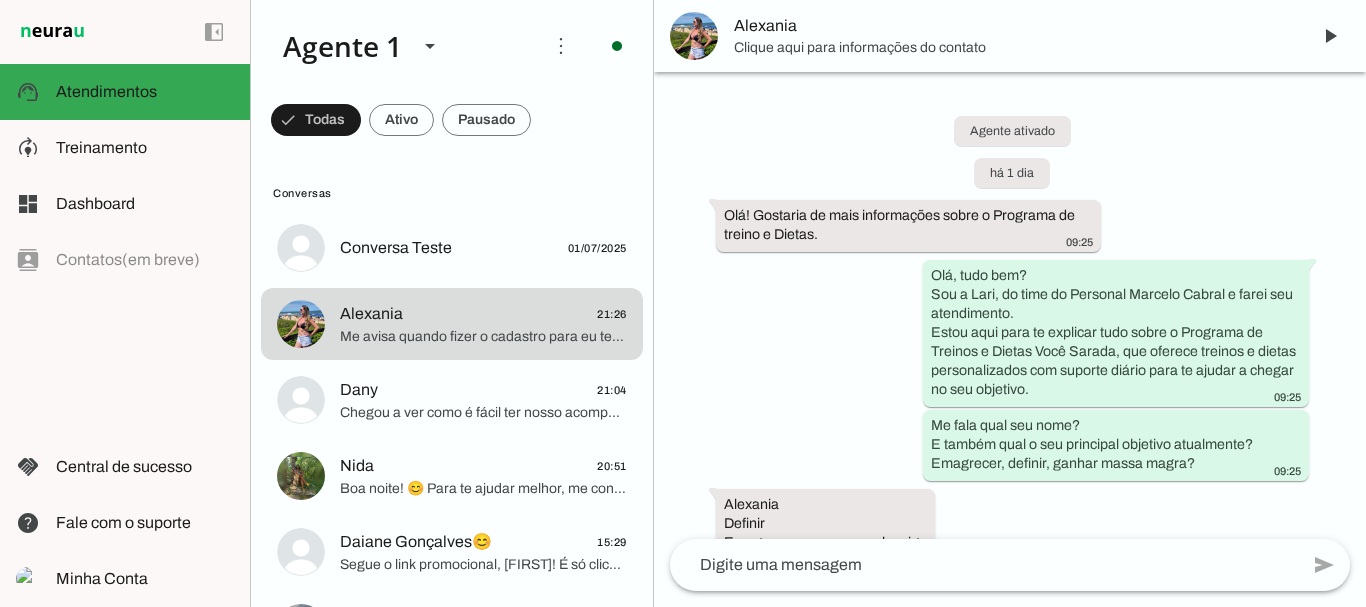 scroll, scrollTop: 4783, scrollLeft: 0, axis: vertical 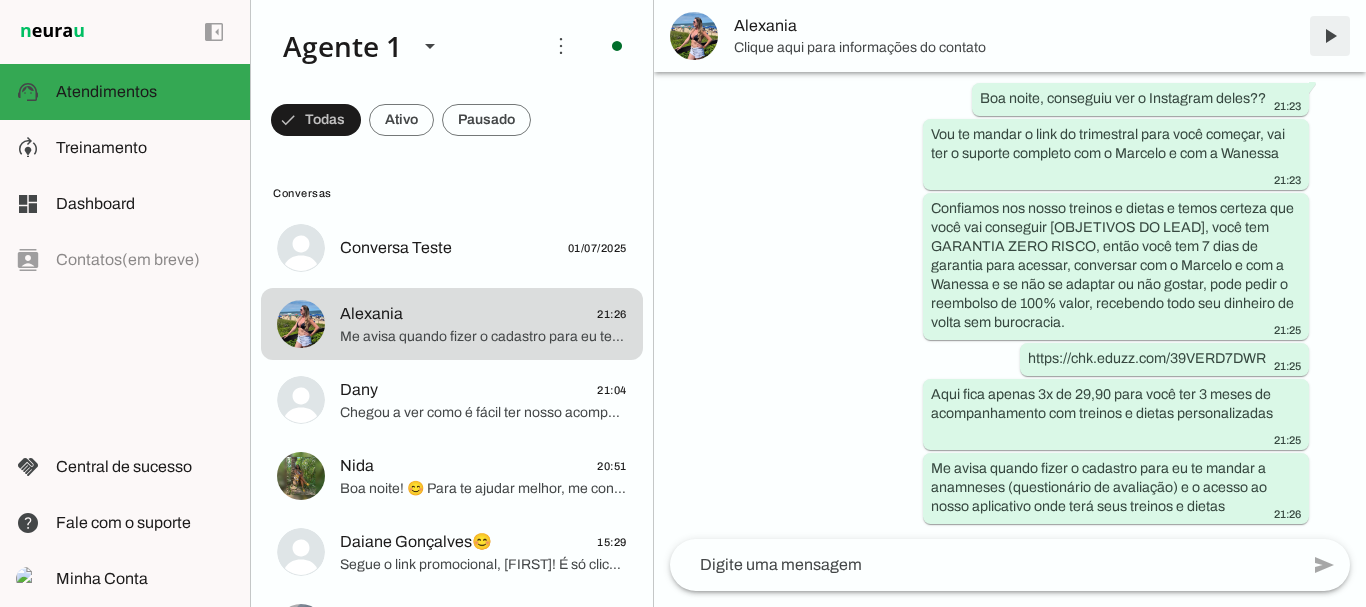 click at bounding box center [1330, 36] 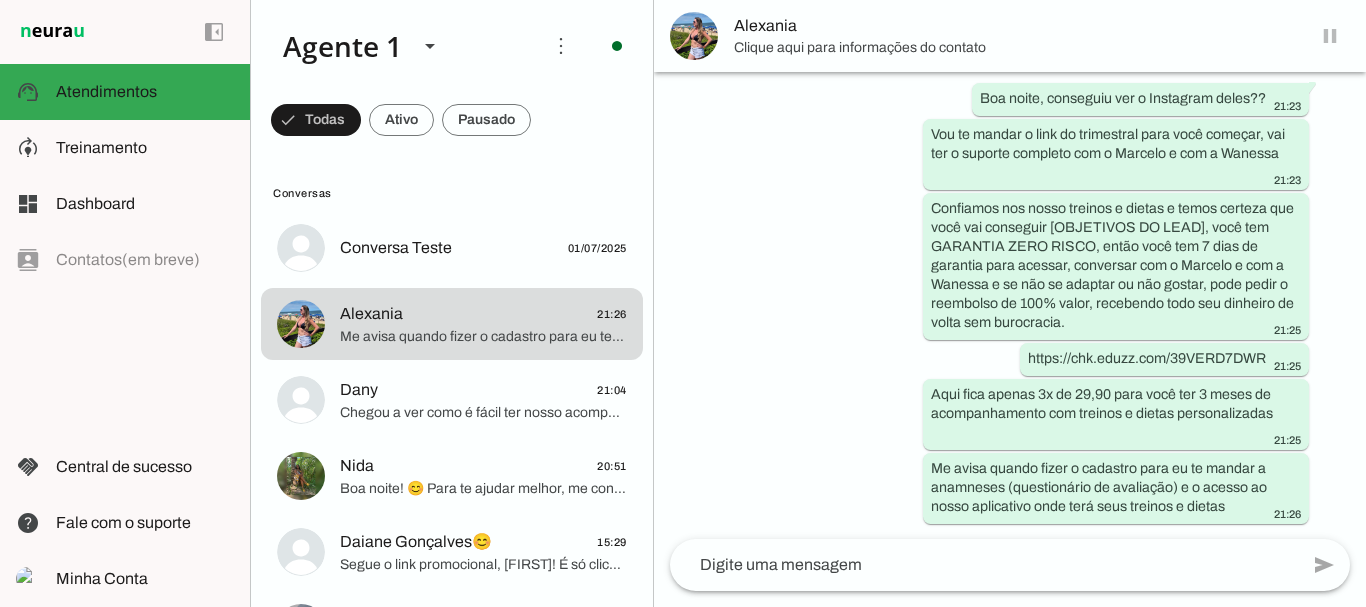 scroll, scrollTop: 0, scrollLeft: 0, axis: both 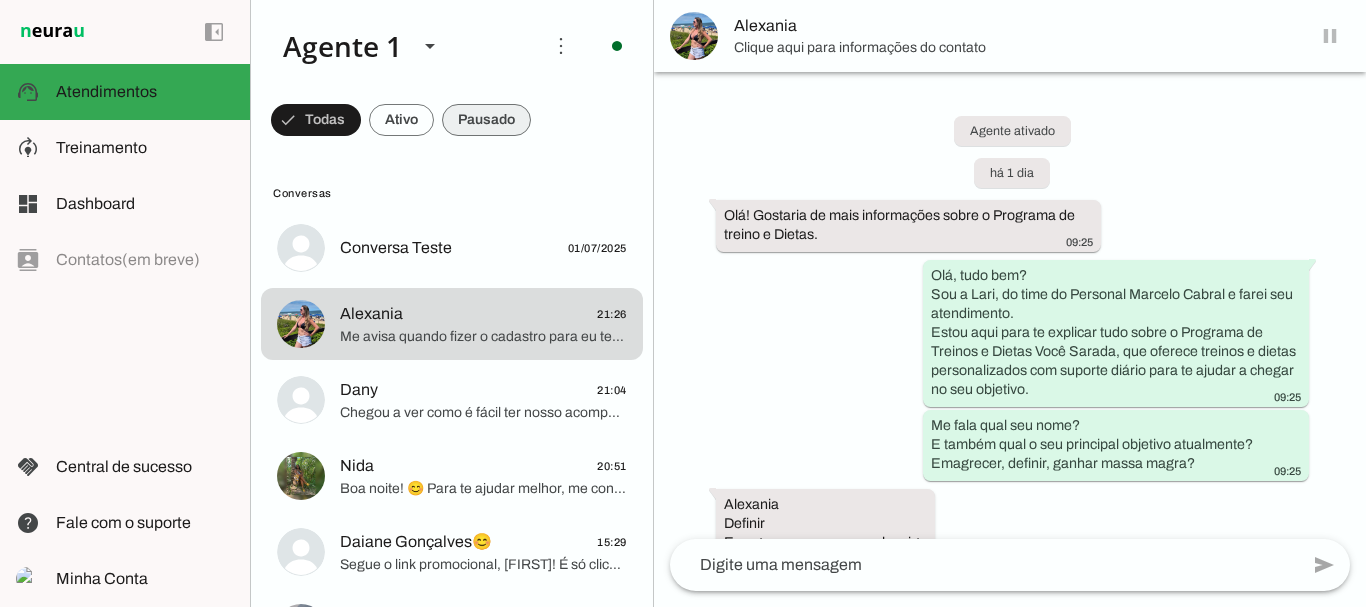 click at bounding box center (316, 120) 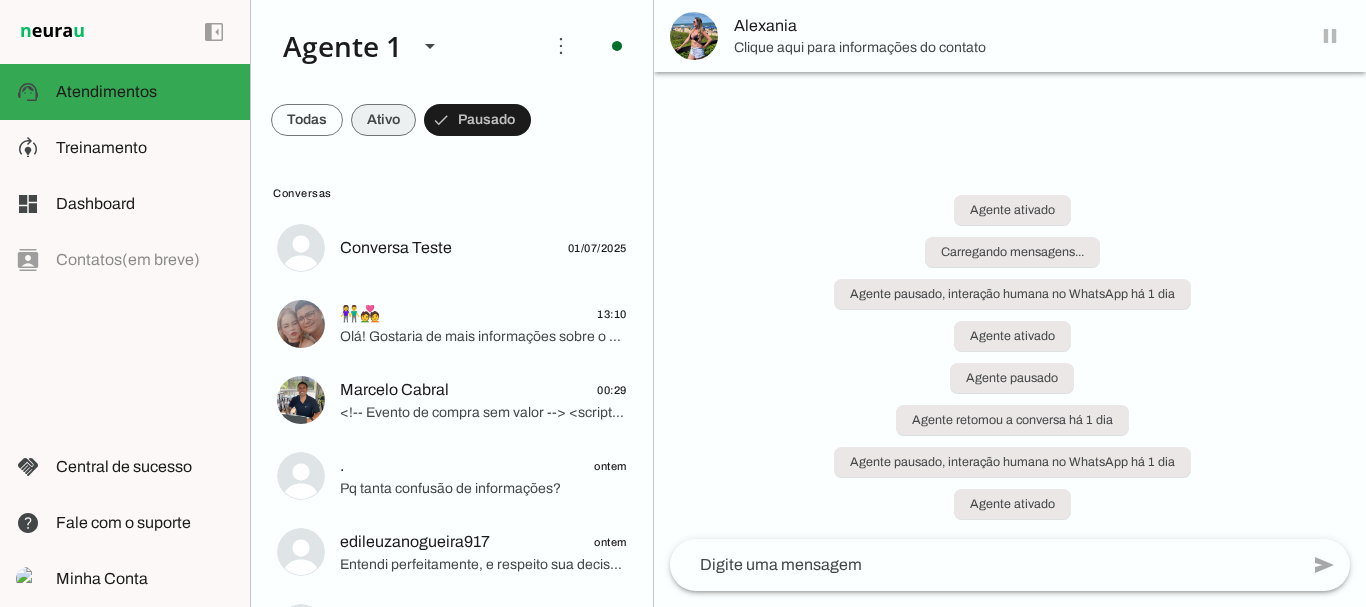 click at bounding box center (307, 120) 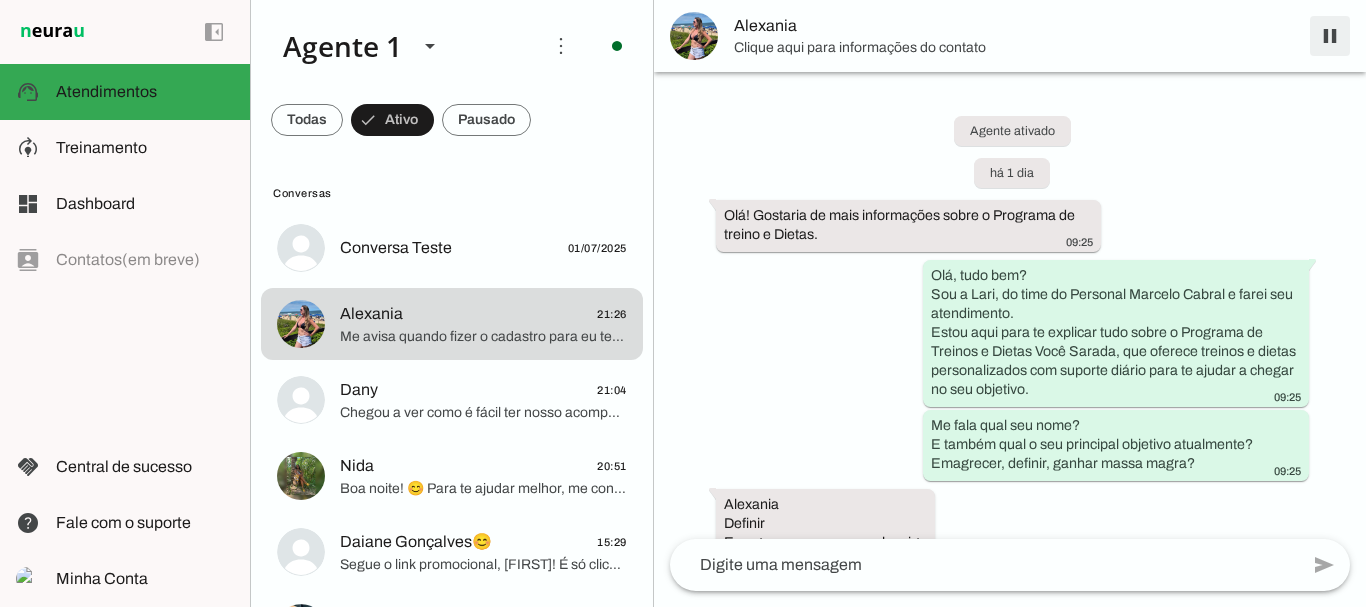 click at bounding box center [1330, 36] 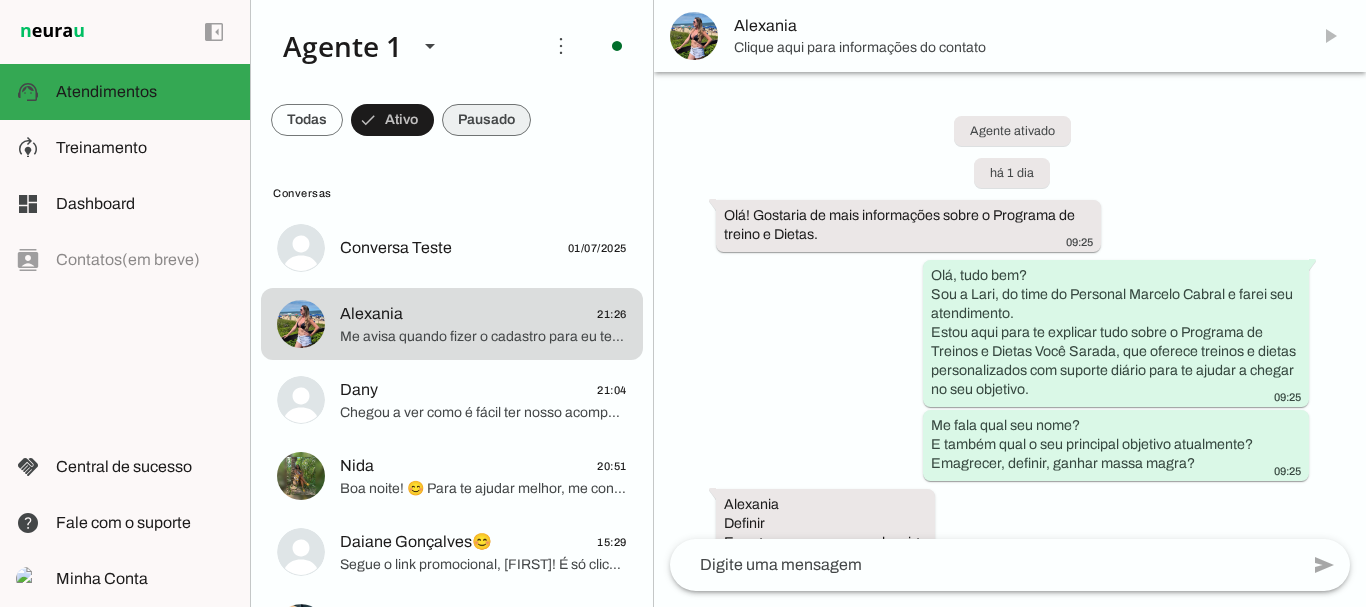 click at bounding box center (307, 120) 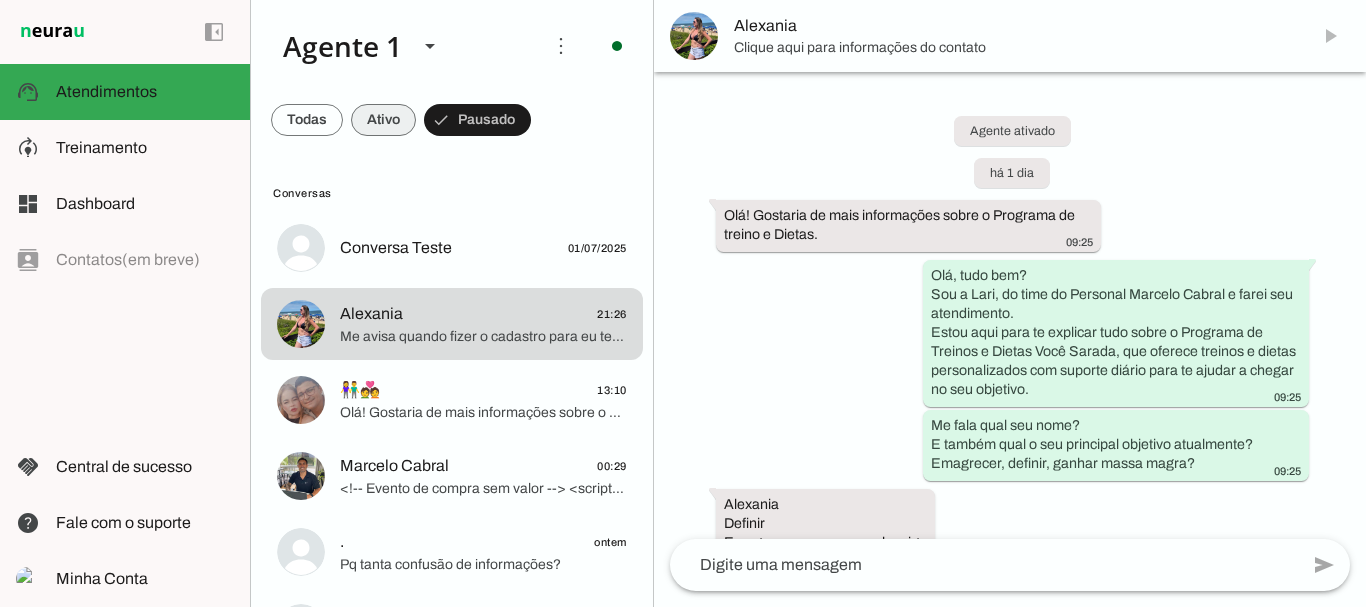 click at bounding box center (307, 120) 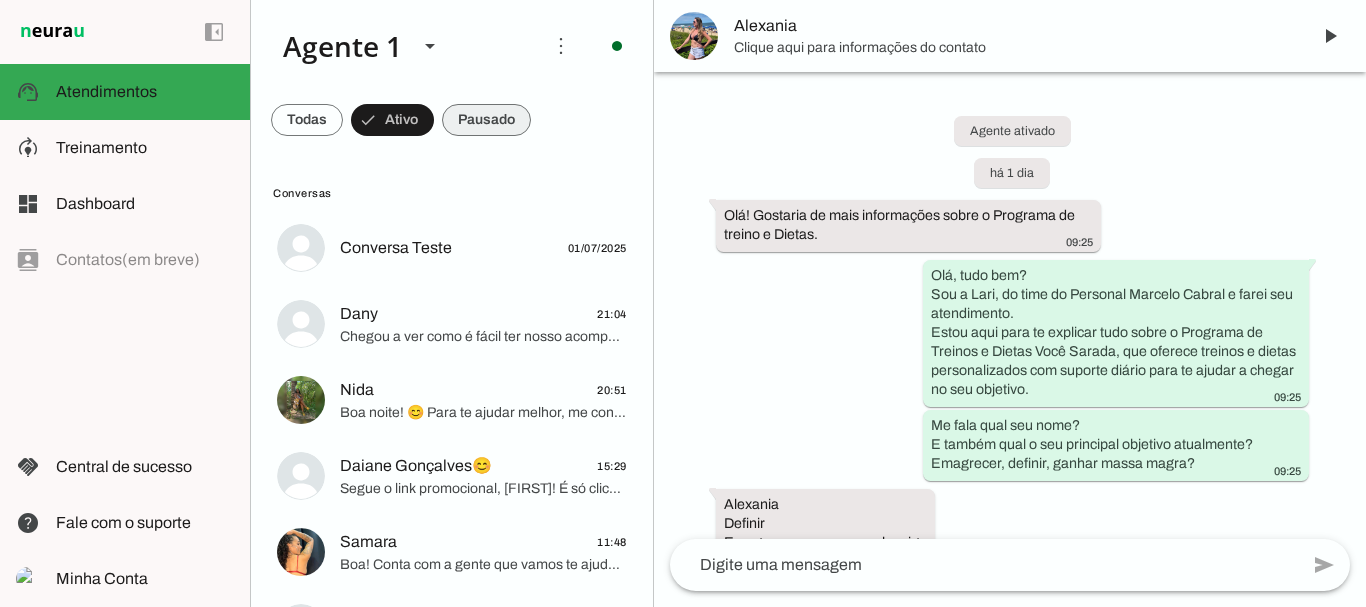click at bounding box center (307, 120) 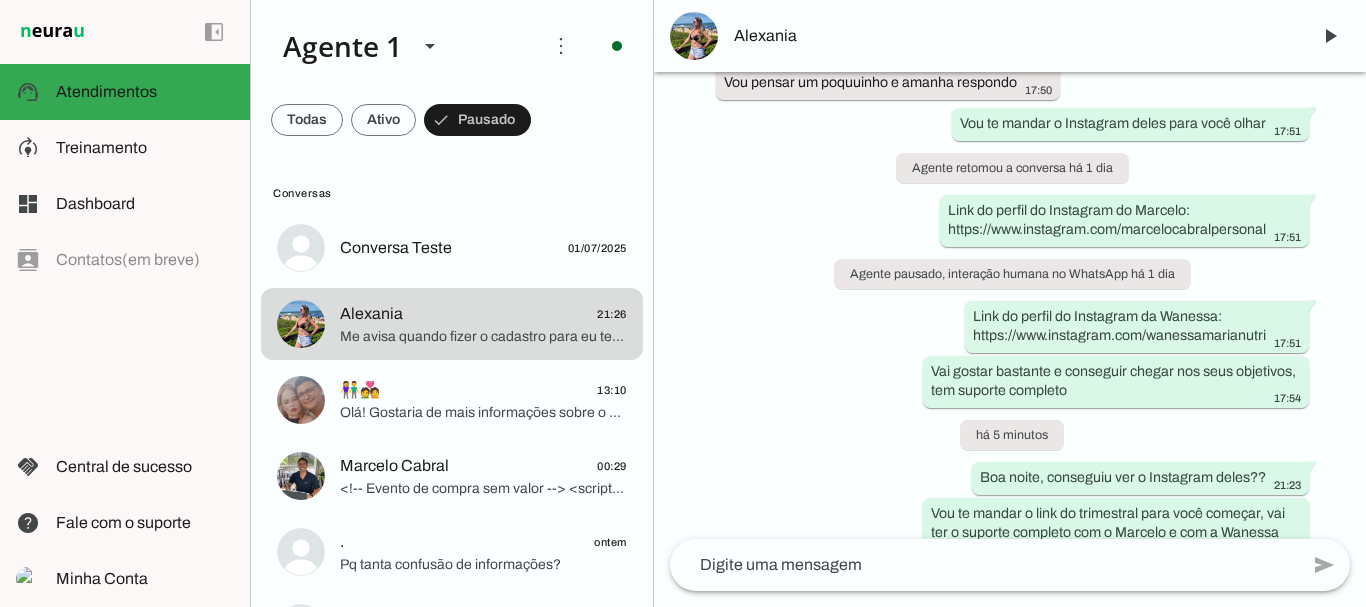 scroll, scrollTop: 4872, scrollLeft: 0, axis: vertical 